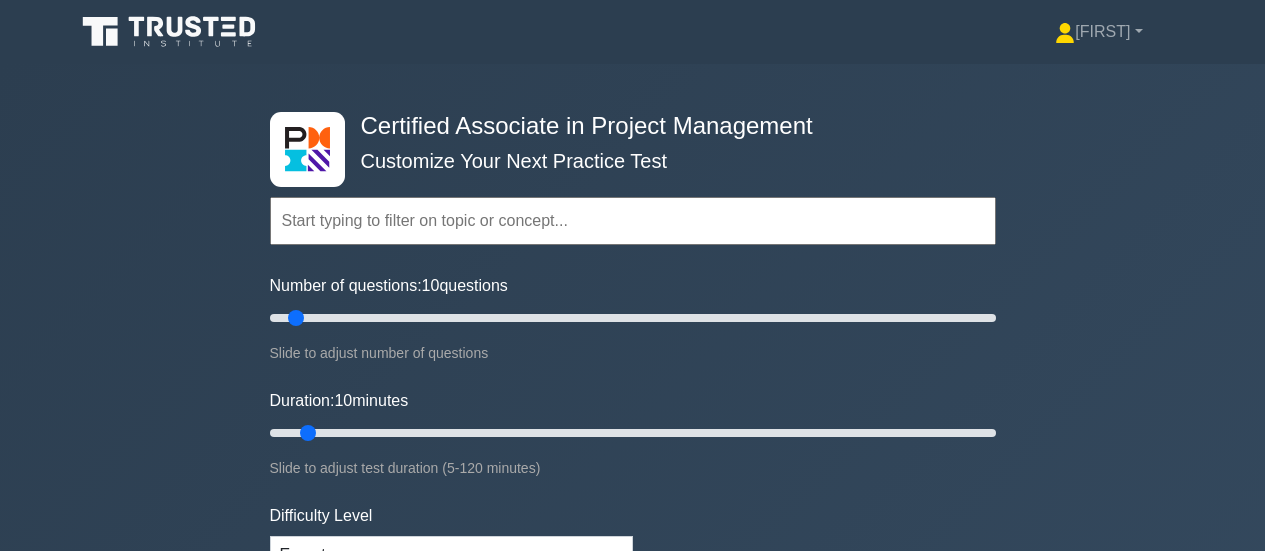 scroll, scrollTop: 0, scrollLeft: 0, axis: both 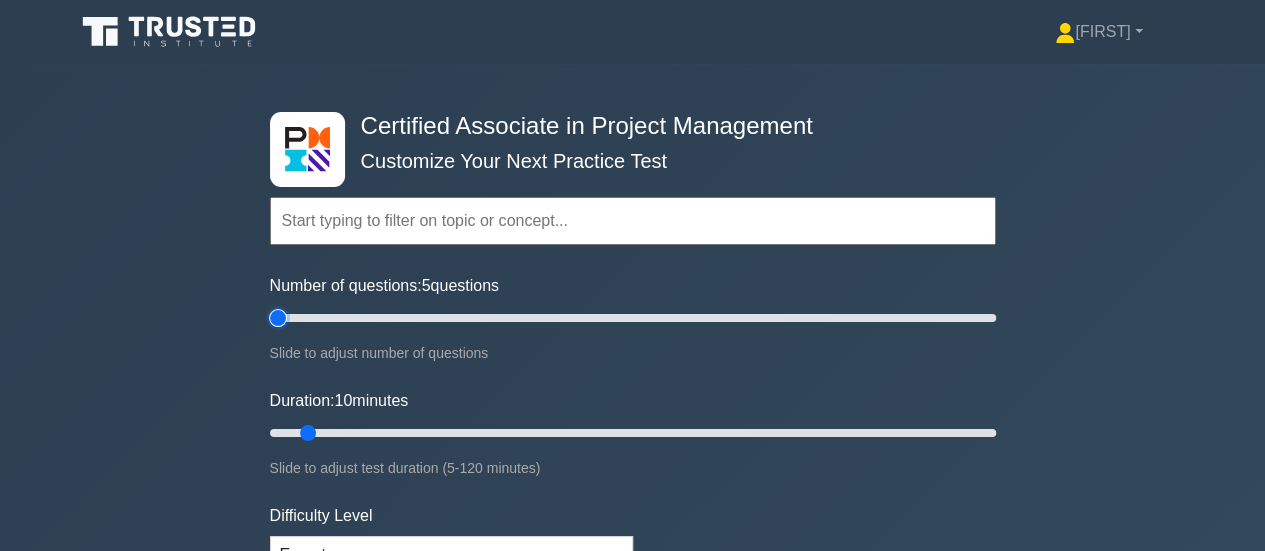 type on "5" 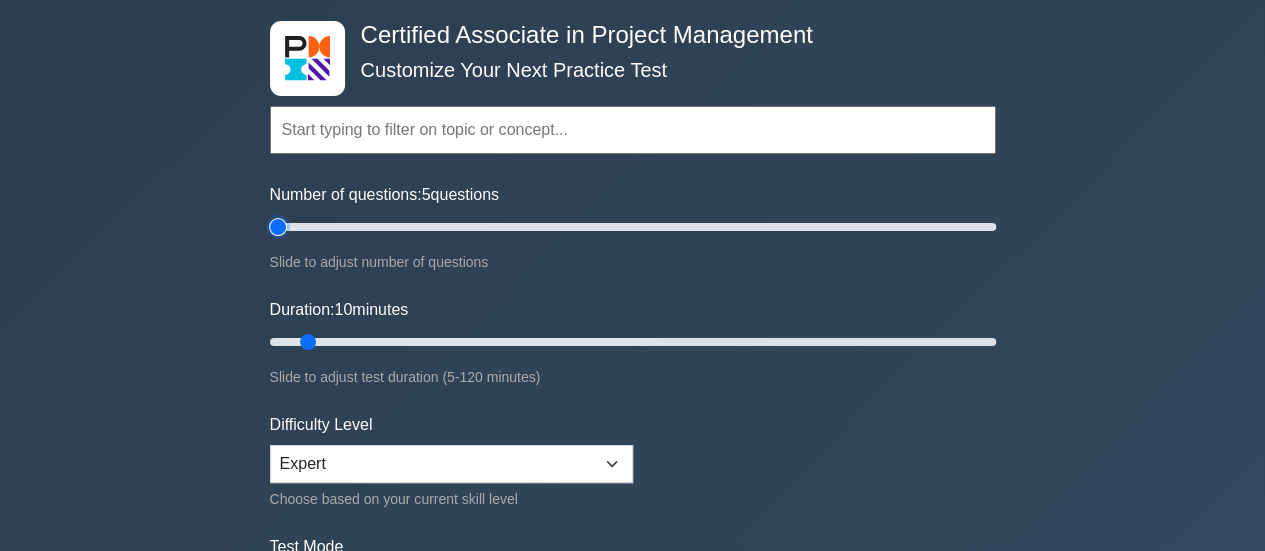 scroll, scrollTop: 200, scrollLeft: 0, axis: vertical 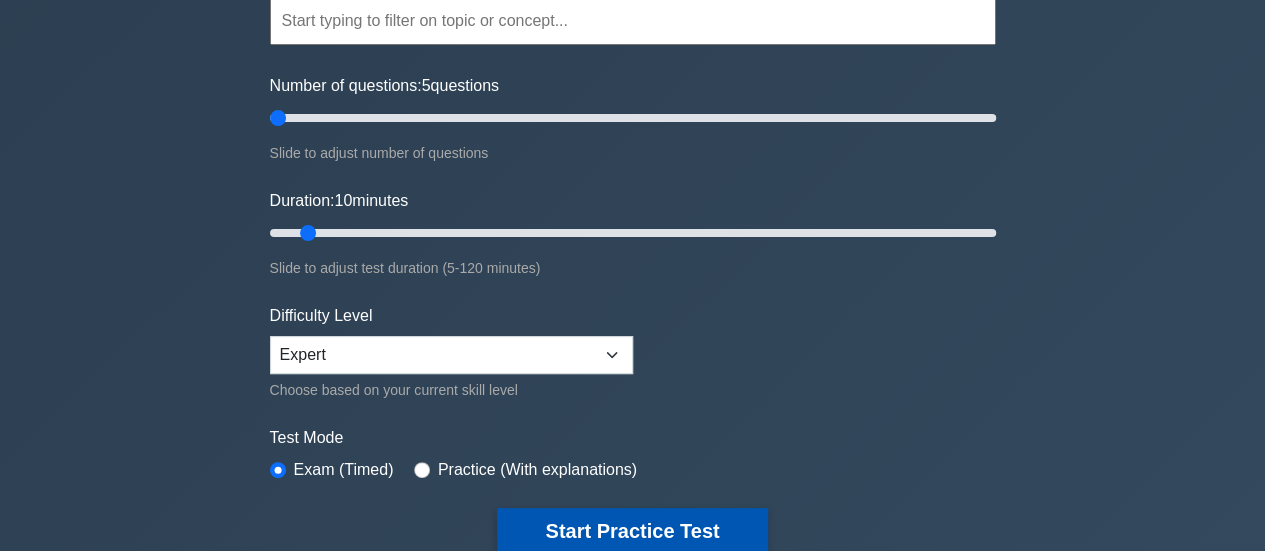click on "Start Practice Test" at bounding box center [632, 531] 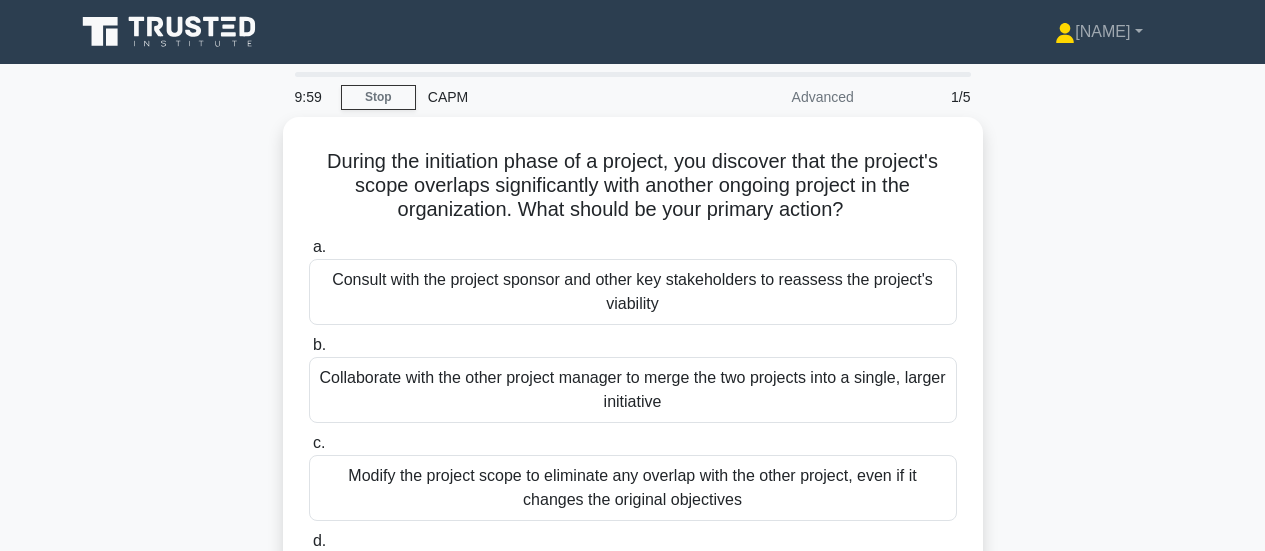 scroll, scrollTop: 0, scrollLeft: 0, axis: both 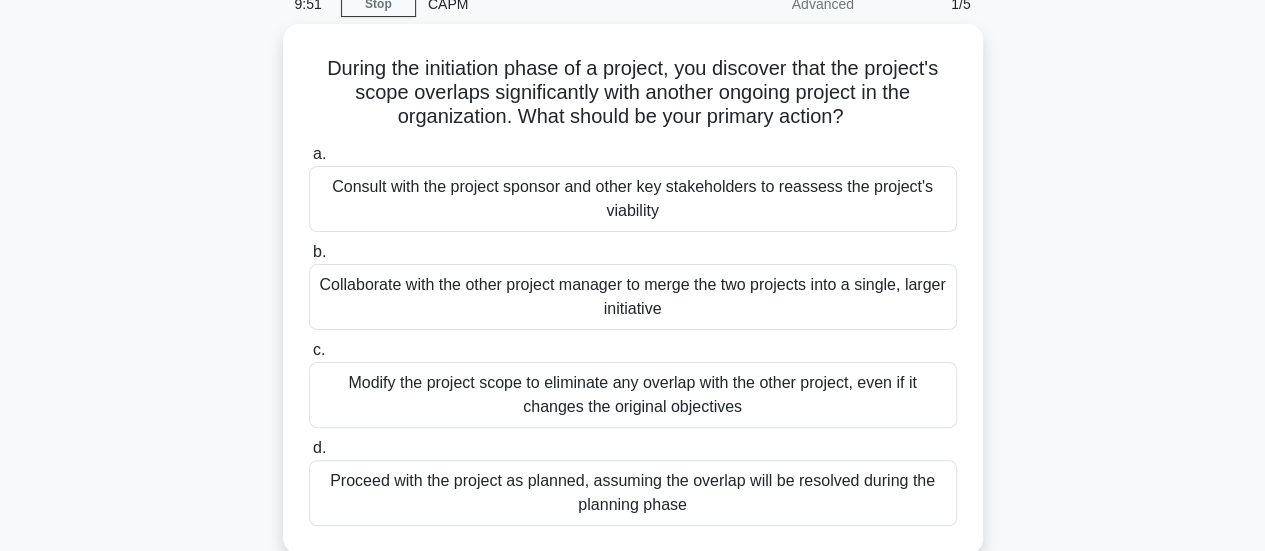 drag, startPoint x: 694, startPoint y: 487, endPoint x: 242, endPoint y: 34, distance: 639.932 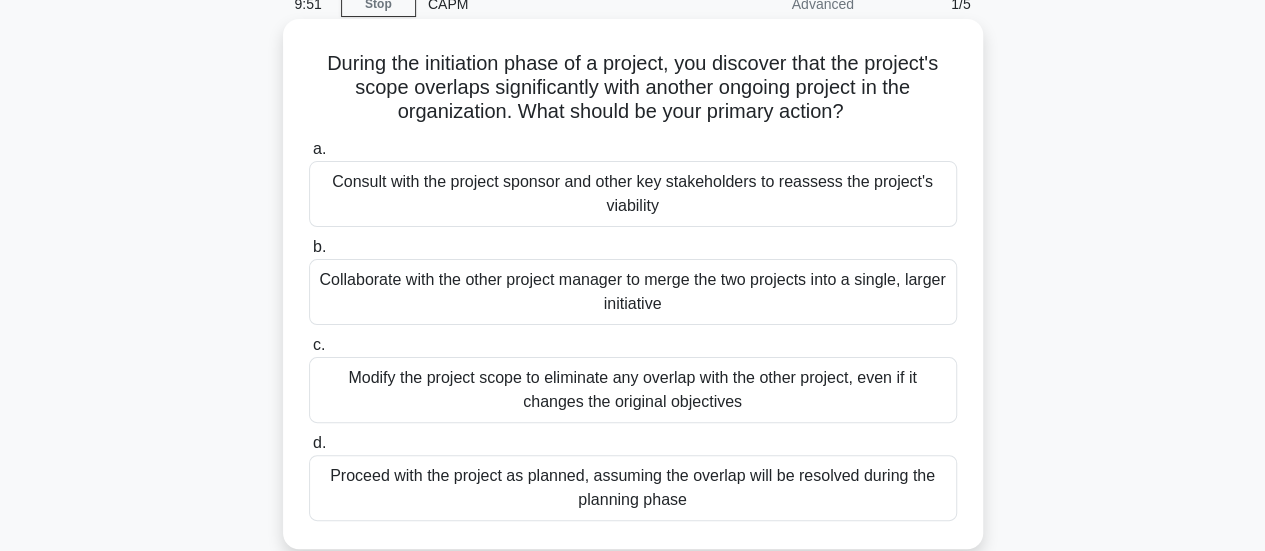 copy on "During the initiation phase of a project, you discover that the project's scope overlaps significantly with another ongoing project in the organization. What should be your primary action?
.spinner_0XTQ{transform-origin:center;animation:spinner_y6GP .75s linear infinite}@keyframes spinner_y6GP{100%{transform:rotate(360deg)}}
a.
Consult with the project sponsor and other key stakeholders to reassess the project's viability
b.
Collaborate with the other project manager to merge the two projects into a single, larger initiative
c.
Modify the project scope to eliminate any overlap with the other project, even if it changes the original objectives
d.
Proceed with the project as planned, assuming the overlap wil..." 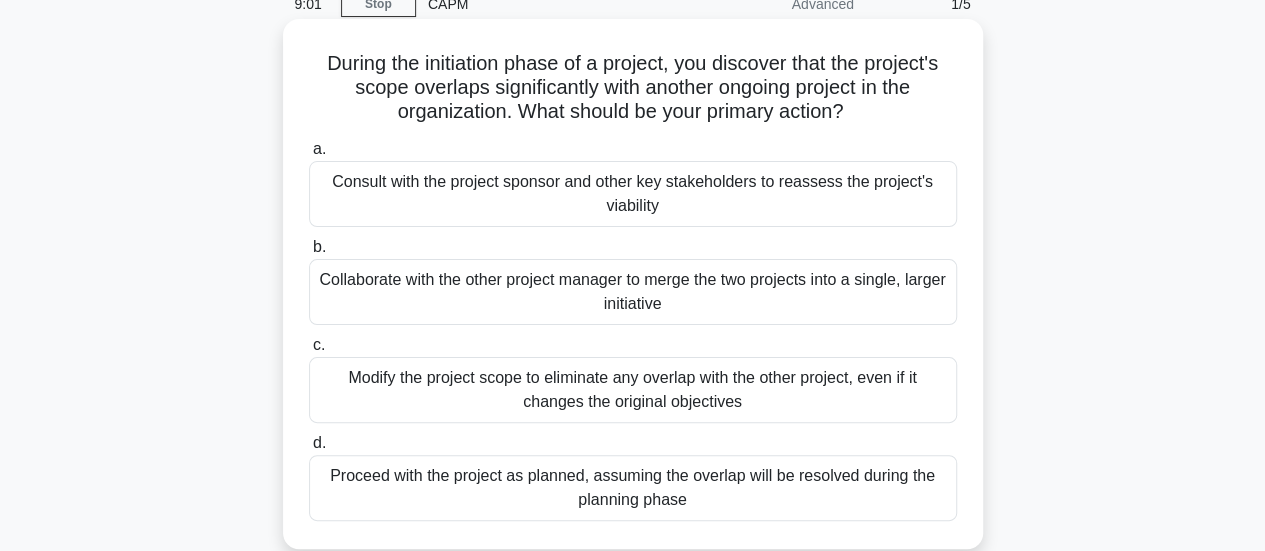 click on "Proceed with the project as planned, assuming the overlap will be resolved during the planning phase" at bounding box center [633, 488] 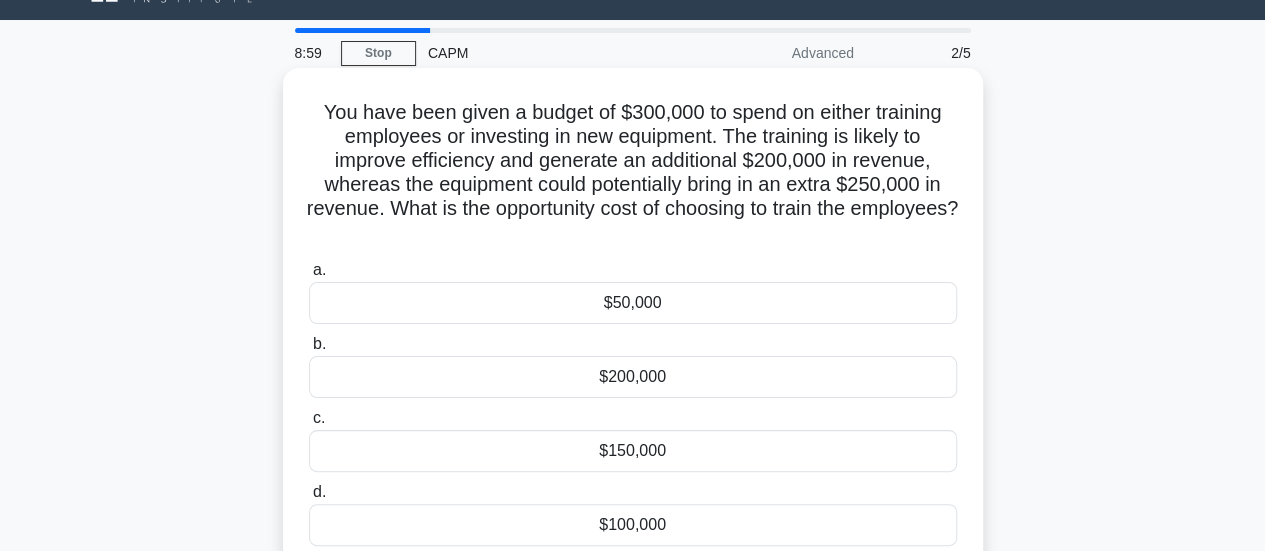 scroll, scrollTop: 69, scrollLeft: 0, axis: vertical 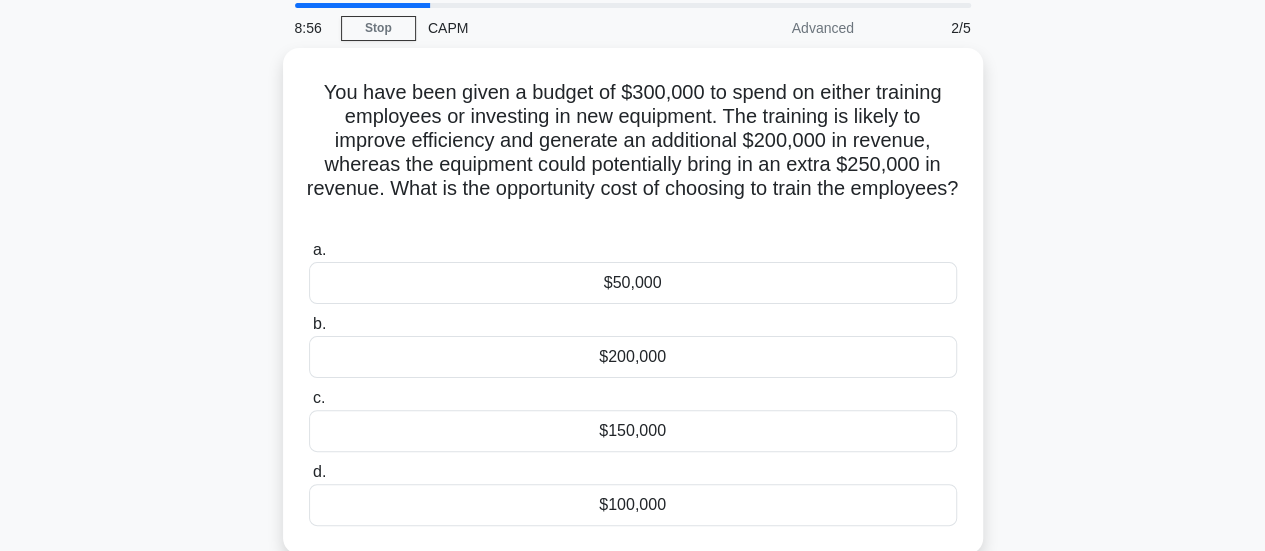 drag, startPoint x: 770, startPoint y: 487, endPoint x: 240, endPoint y: 73, distance: 672.52954 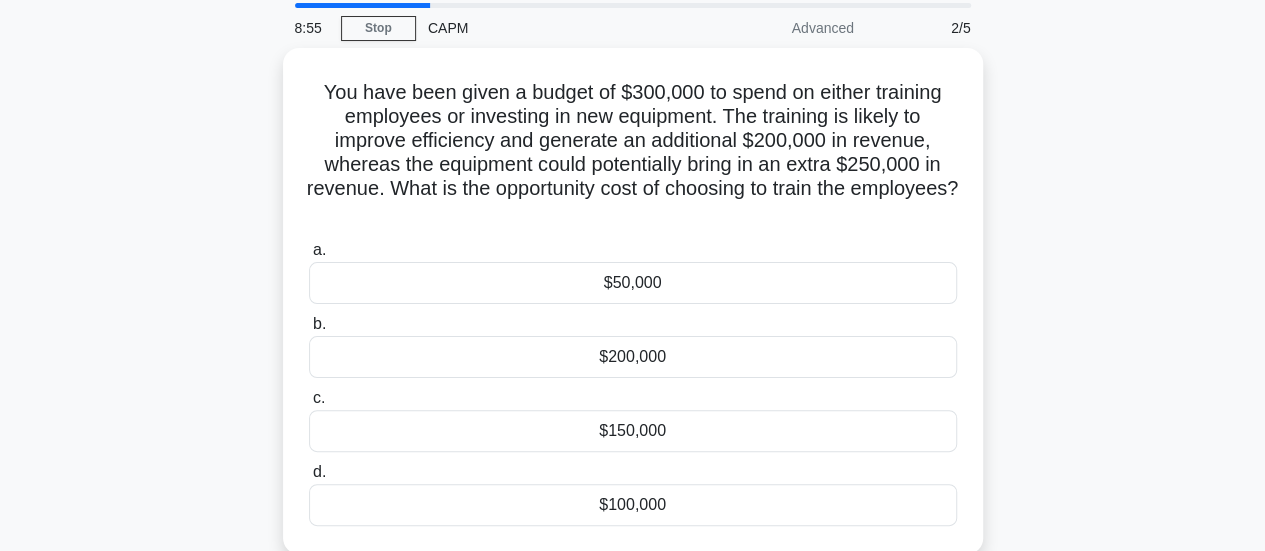 copy on "You have been given a budget of $300,000 to spend on either training employees or investing in new equipment. The training is likely to improve efficiency and generate an additional $200,000 in revenue, whereas the equipment could potentially bring in an extra $250,000 in revenue. What is the opportunity cost of choosing to train the employees?
.spinner_0XTQ{transform-origin:center;animation:spinner_y6GP .75s linear infinite}@keyframes spinner_y6GP{100%{transform:rotate(360deg)}}
a.
$50,000
b.
$200,000
c.
$150,000
d.
$100,000" 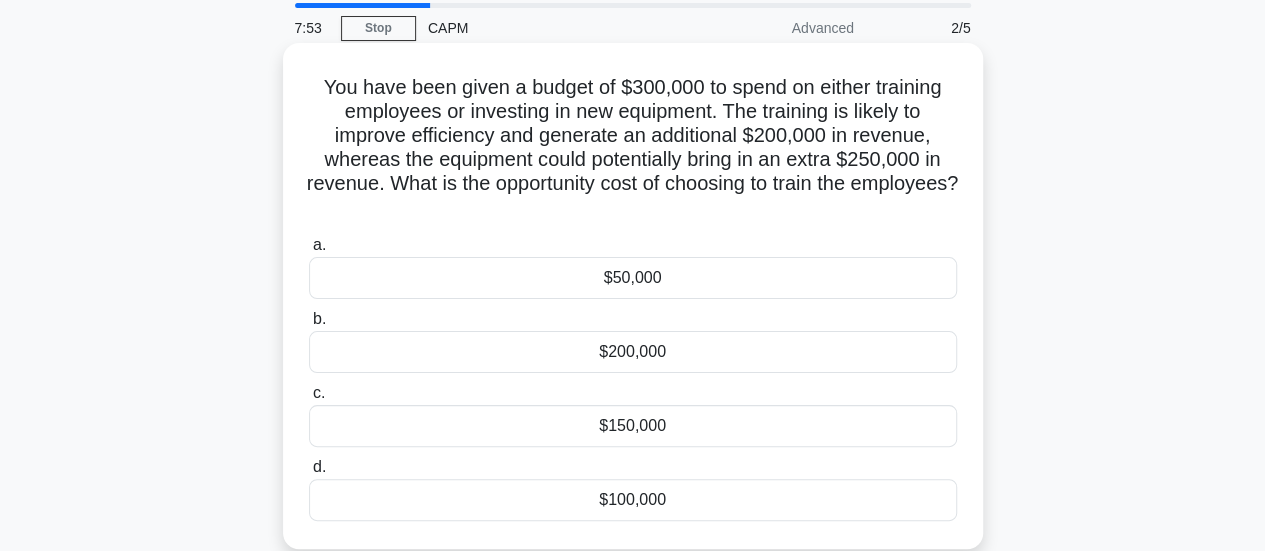 click on "$50,000" at bounding box center [633, 278] 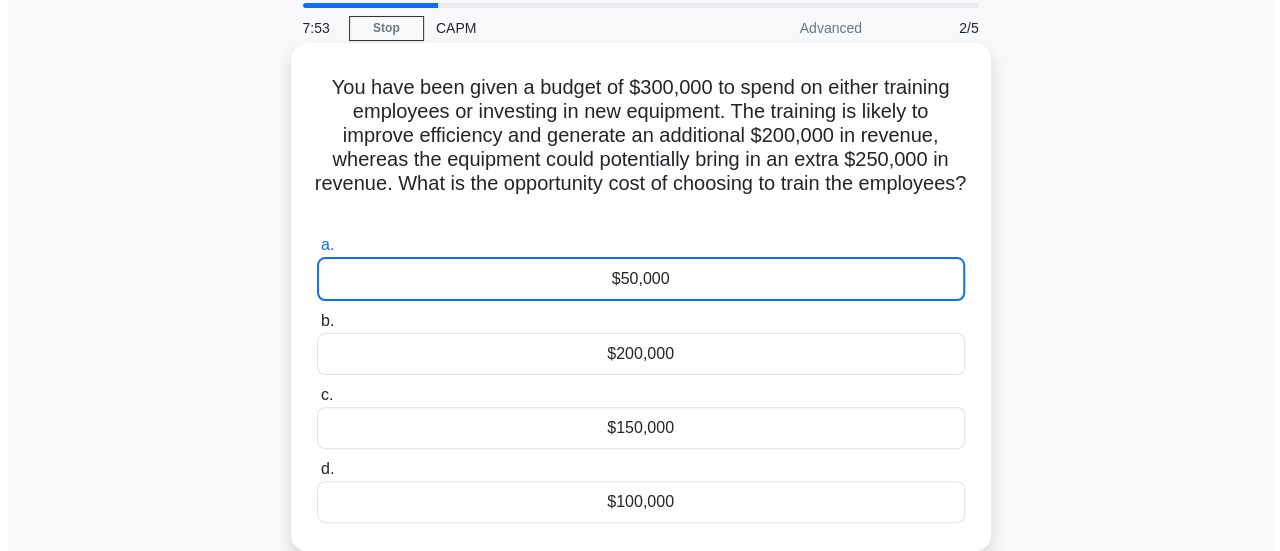 scroll, scrollTop: 0, scrollLeft: 0, axis: both 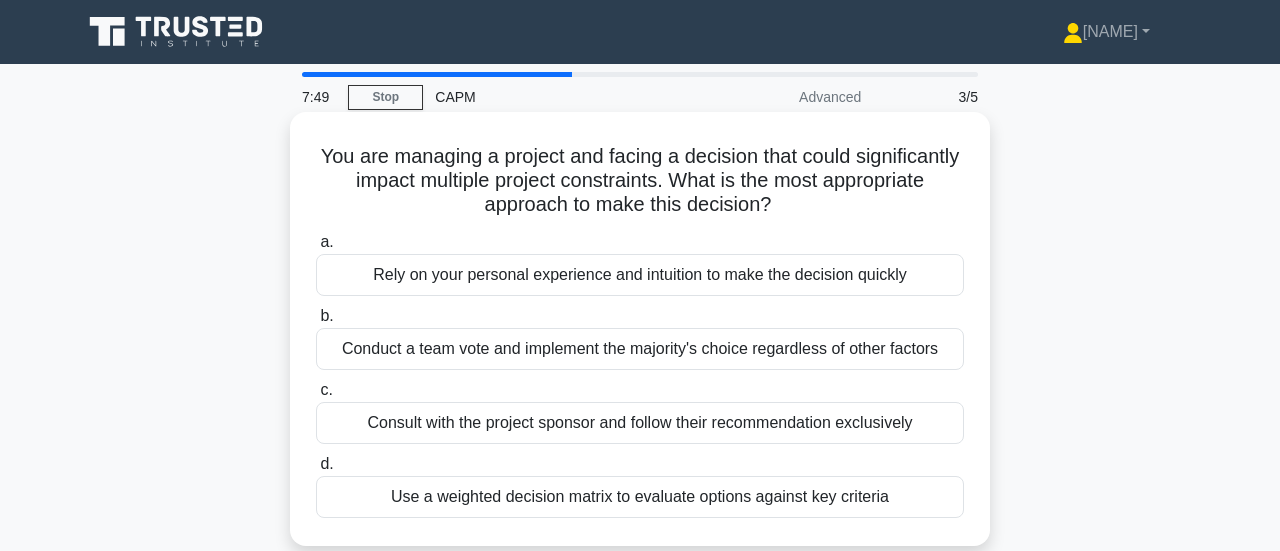drag, startPoint x: 894, startPoint y: 484, endPoint x: 317, endPoint y: 116, distance: 684.3632 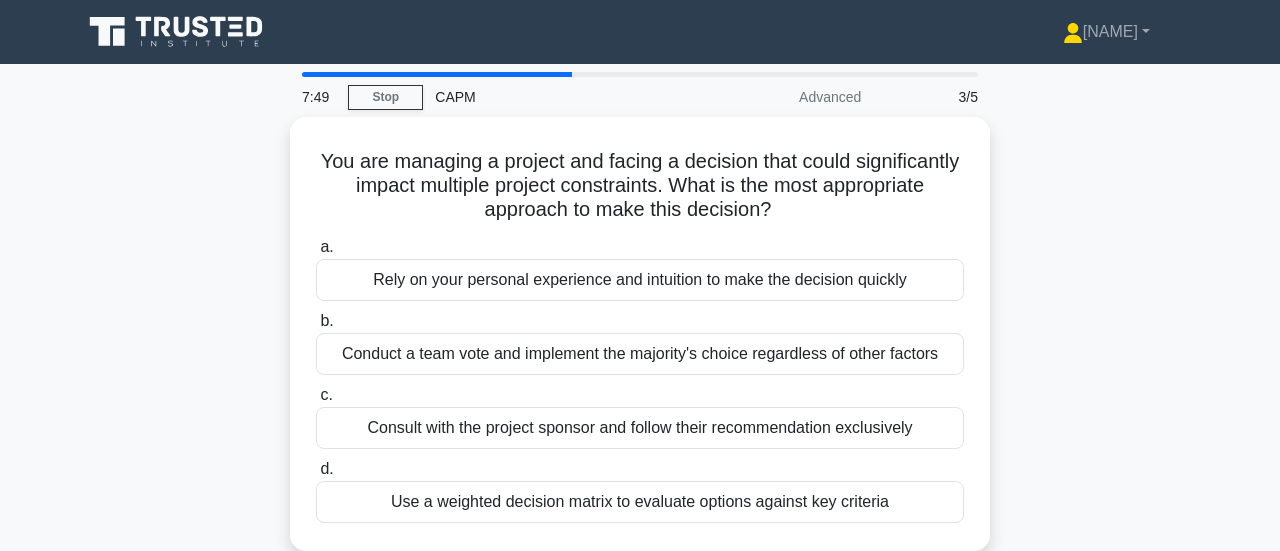 copy on "You are managing a project and facing a decision that could significantly impact multiple project constraints. What is the most appropriate approach to make this decision?
.spinner_0XTQ{transform-origin:center;animation:spinner_y6GP .75s linear infinite}@keyframes spinner_y6GP{100%{transform:rotate(360deg)}}
a.
Rely on your personal experience and intuition to make the decision quickly
b.
Conduct a team vote and implement the majority's choice regardless of other factors
c.
Consult with the project sponsor and follow their recommendation exclusively
d.
Use a weighted decision matrix to evaluate options against key criteria" 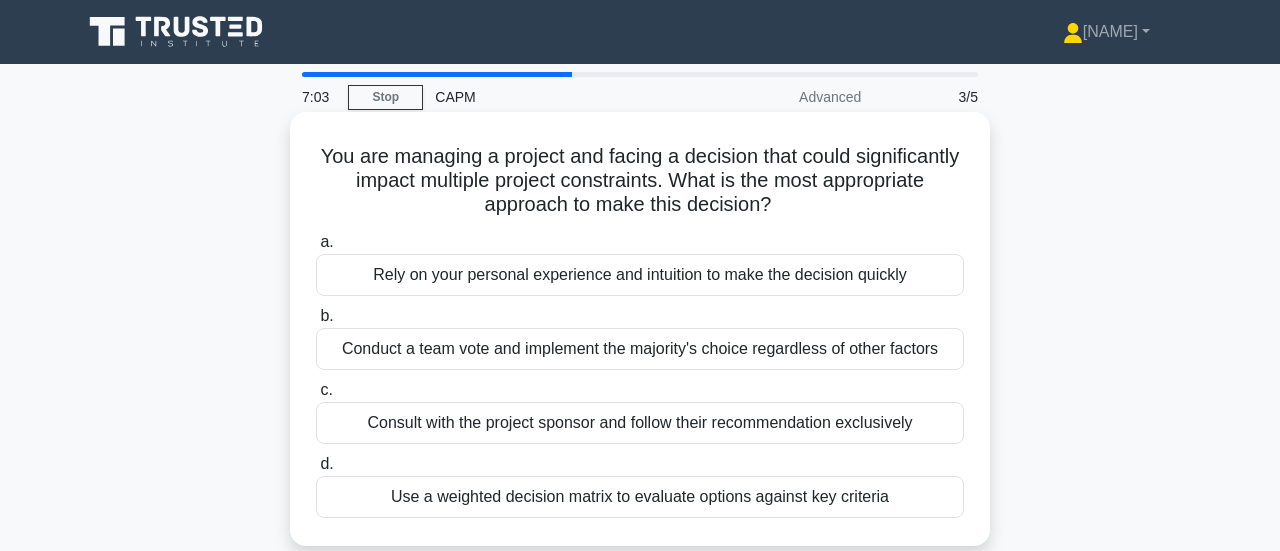 click on "Consult with the project sponsor and follow their recommendation exclusively" at bounding box center [640, 423] 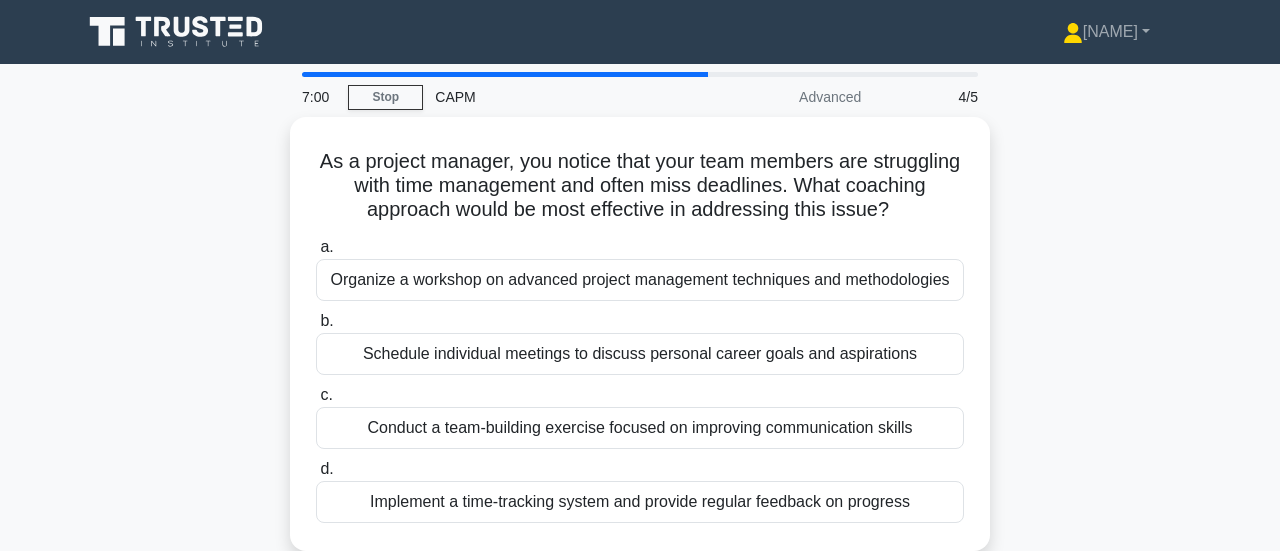 drag, startPoint x: 863, startPoint y: 503, endPoint x: 255, endPoint y: 151, distance: 702.54395 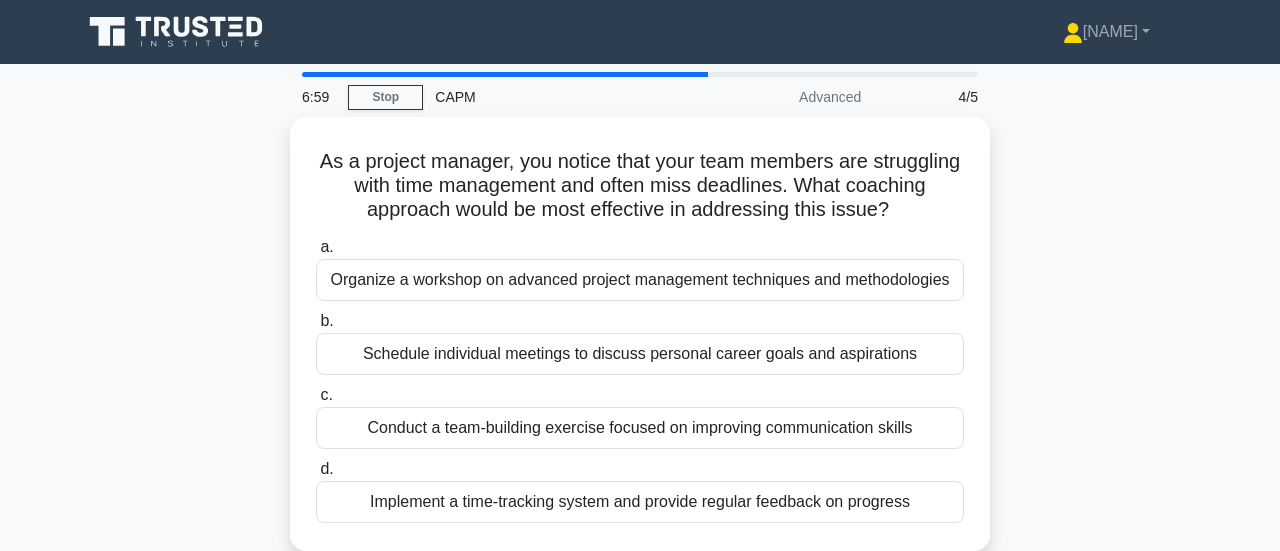 copy on "As a project manager, you notice that your team members are struggling with time management and often miss deadlines. What coaching approach would be most effective in addressing this issue?
.spinner_0XTQ{transform-origin:center;animation:spinner_y6GP .75s linear infinite}@keyframes spinner_y6GP{100%{transform:rotate(360deg)}}
a.
Organize a workshop on advanced project management techniques and methodologies
b.
Schedule individual meetings to discuss personal career goals and aspirations
c.
Conduct a team-building exercise focused on improving communication skills
d.
Implement a time-tracking system and provide regular feedback on progress" 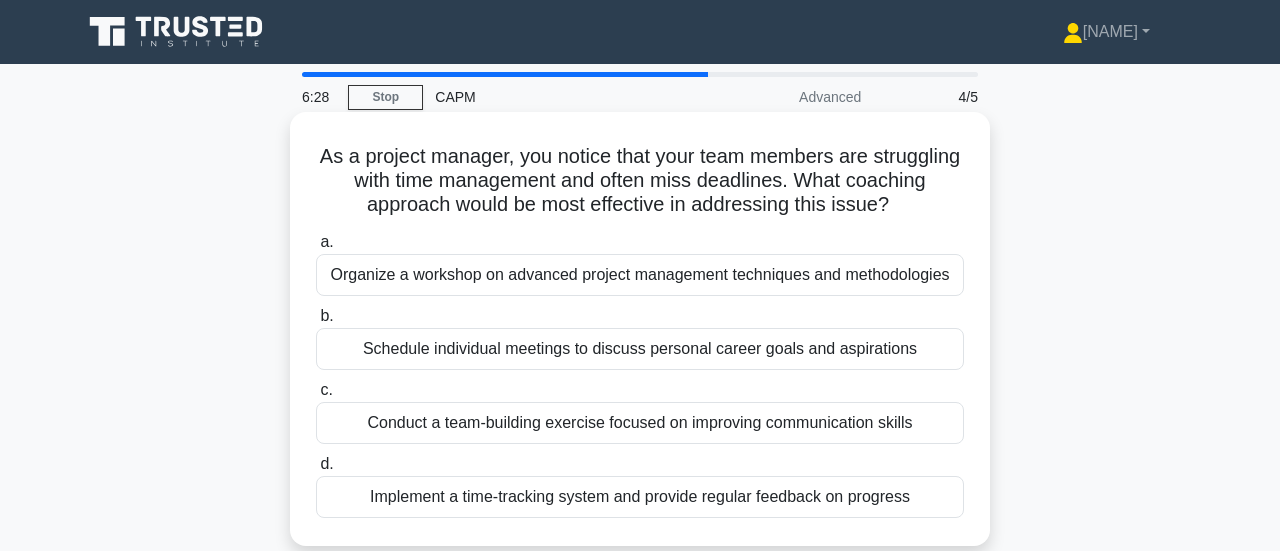 click on "Organize a workshop on advanced project management techniques and methodologies" at bounding box center (640, 275) 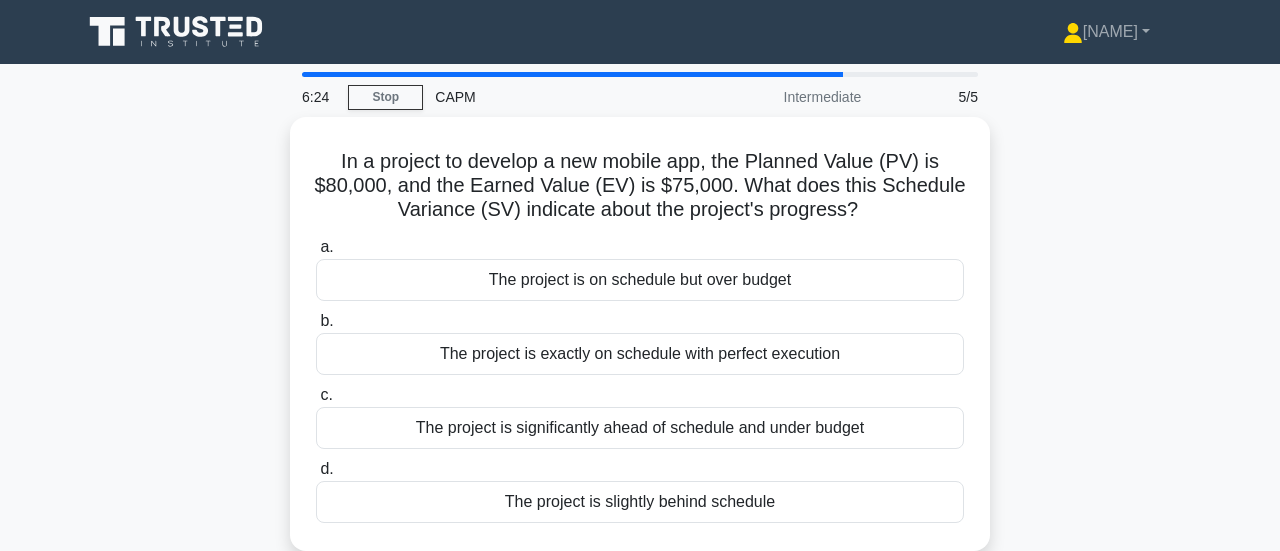 drag, startPoint x: 819, startPoint y: 493, endPoint x: 119, endPoint y: 102, distance: 801.7986 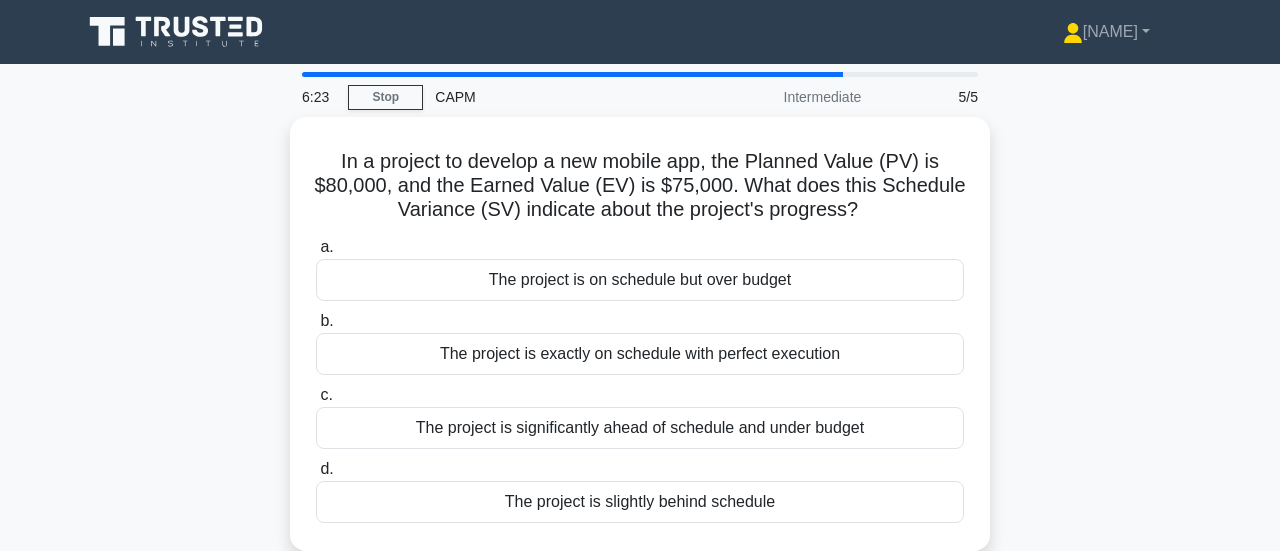 copy on "6:25
Stop
CAPM
Intermediate
5/5
In a project to develop a new mobile app, the Planned Value (PV) is $80,000, and the Earned Value (EV) is $75,000. What does this Schedule Variance (SV) indicate about the project's progress?
.spinner_0XTQ{transform-origin:center;animation:spinner_y6GP .75s linear infinite}@keyframes spinner_y6GP{100%{transform:rotate(360deg)}}
a.
The project is on schedule but over budget
b.
The project is exactly on schedule with perfect execution
c.
The project is significantly ahead of schedule and under budget
d.
The project is slightly behind schedule" 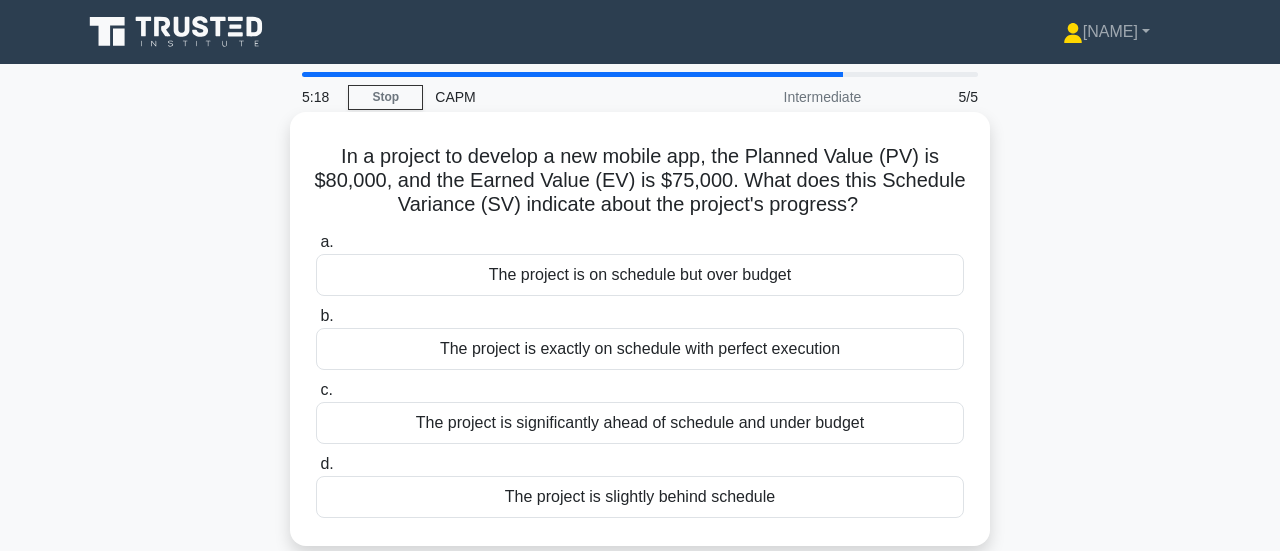 click on "The project is on schedule but over budget" at bounding box center [640, 275] 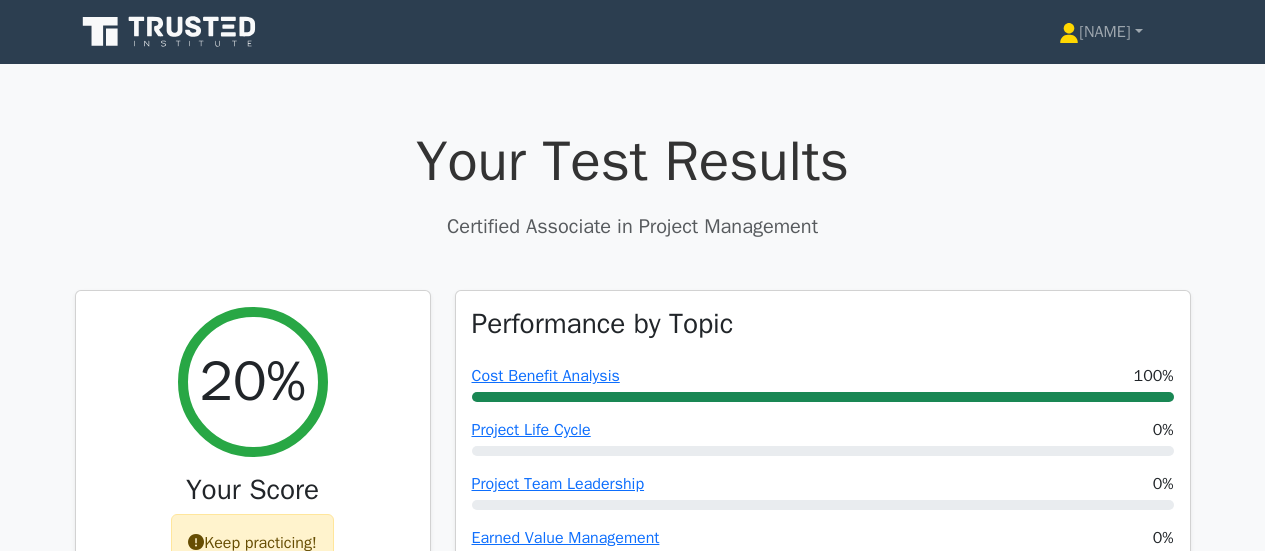 scroll, scrollTop: 0, scrollLeft: 0, axis: both 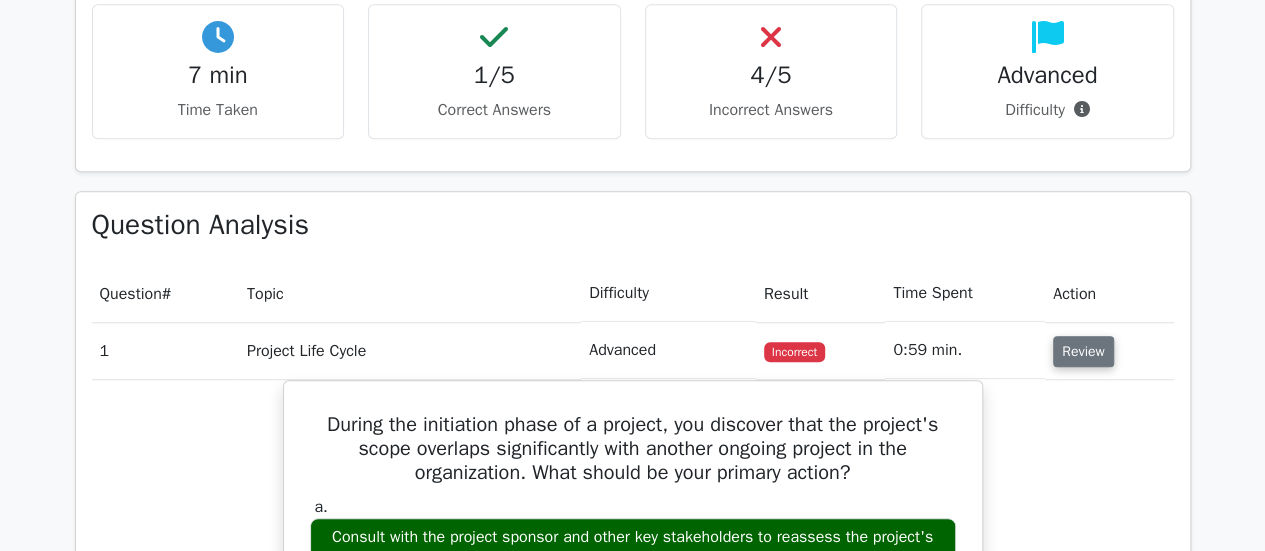 click on "Review" at bounding box center [1083, 351] 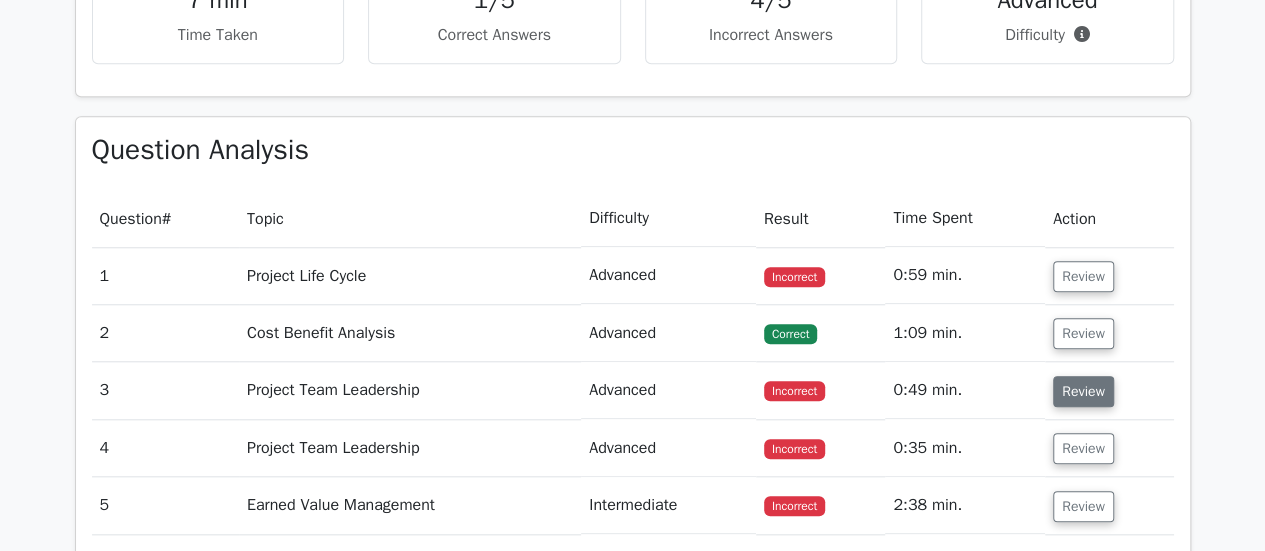 scroll, scrollTop: 1000, scrollLeft: 0, axis: vertical 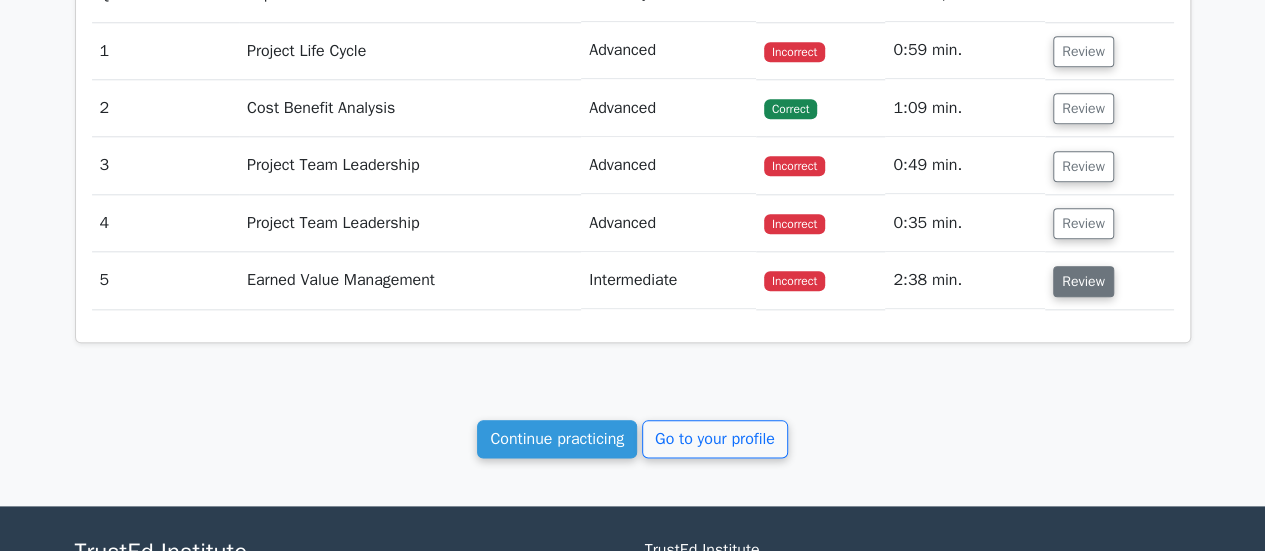 click on "Review" at bounding box center [1083, 281] 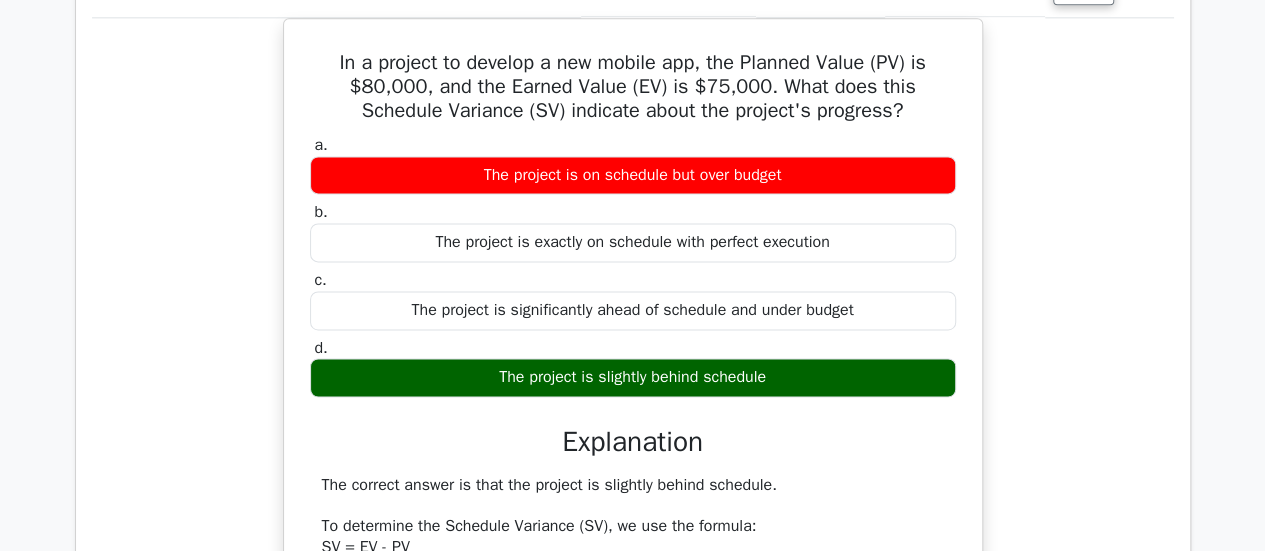 scroll, scrollTop: 1300, scrollLeft: 0, axis: vertical 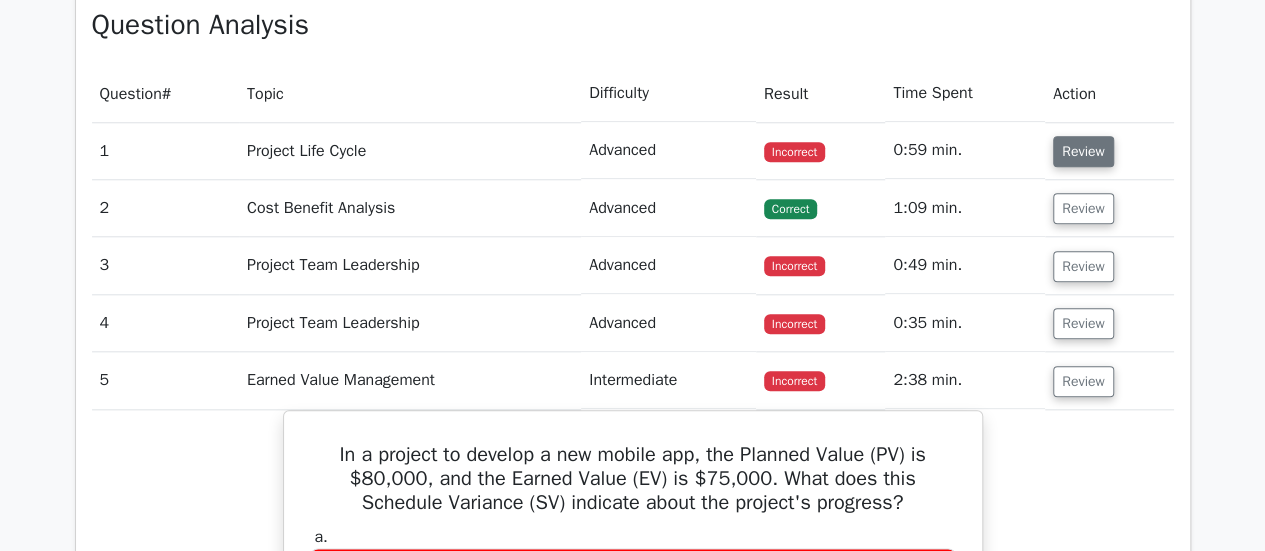 click on "Review" at bounding box center [1083, 151] 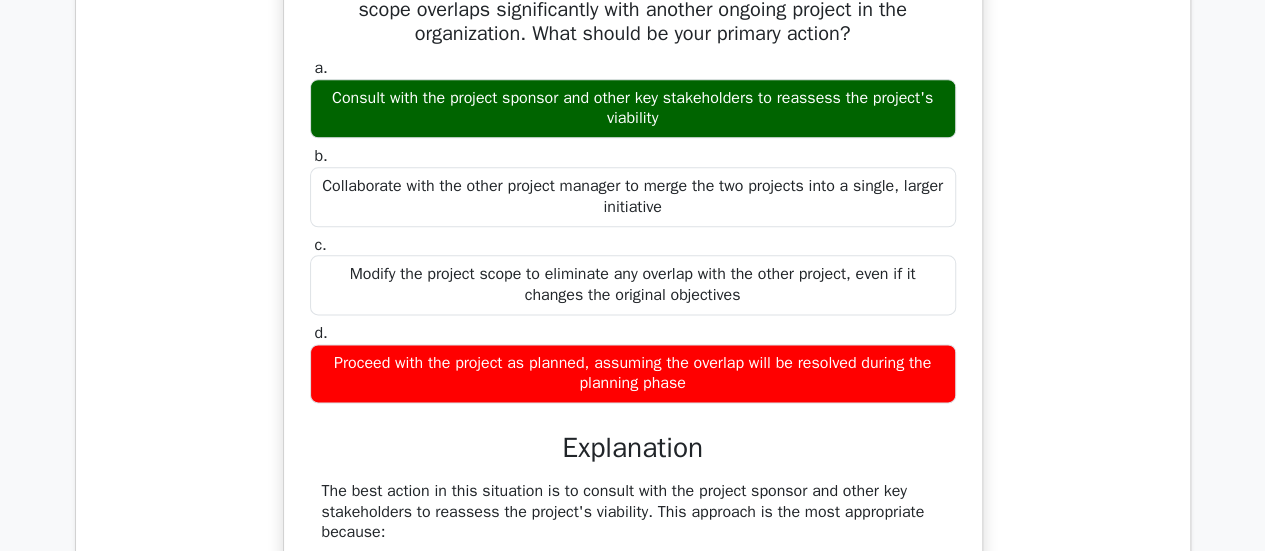scroll, scrollTop: 1100, scrollLeft: 0, axis: vertical 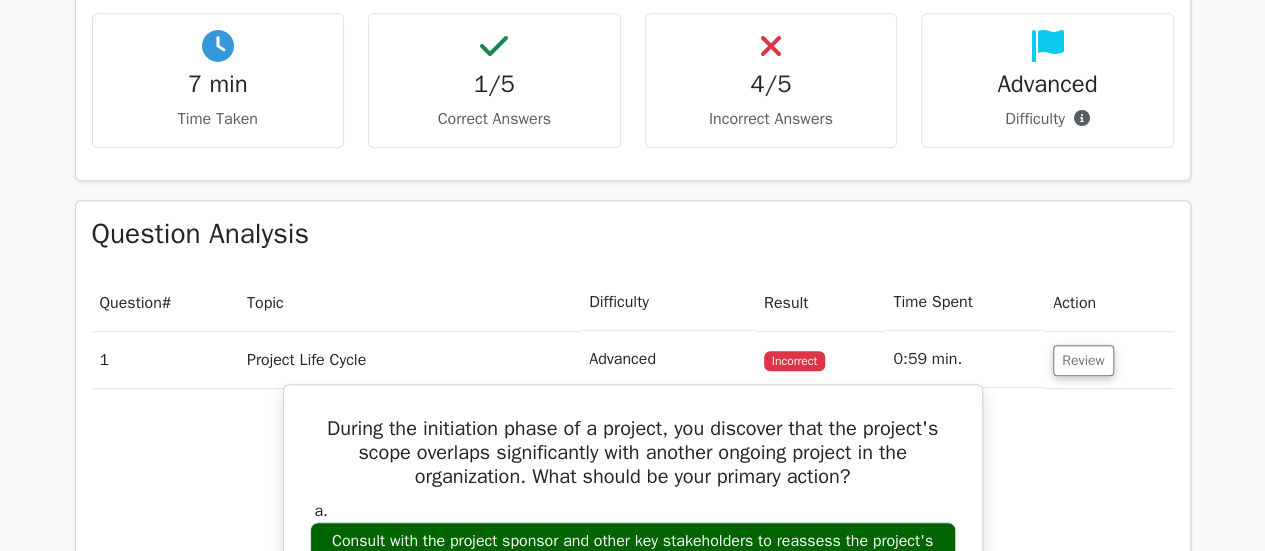 drag, startPoint x: 765, startPoint y: 411, endPoint x: 294, endPoint y: 421, distance: 471.10614 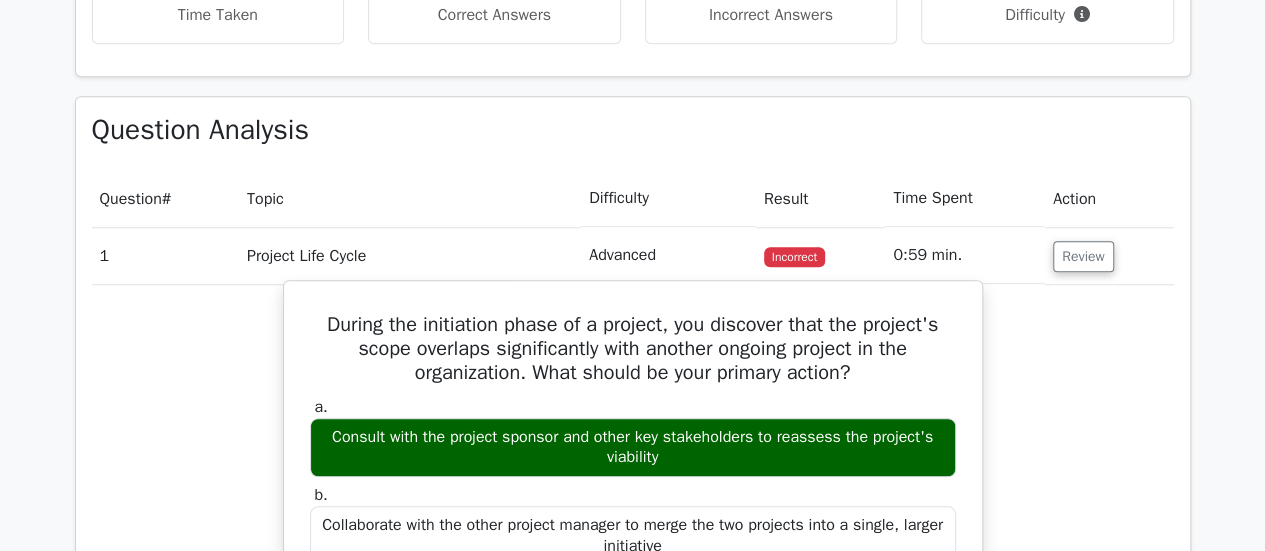 scroll, scrollTop: 791, scrollLeft: 0, axis: vertical 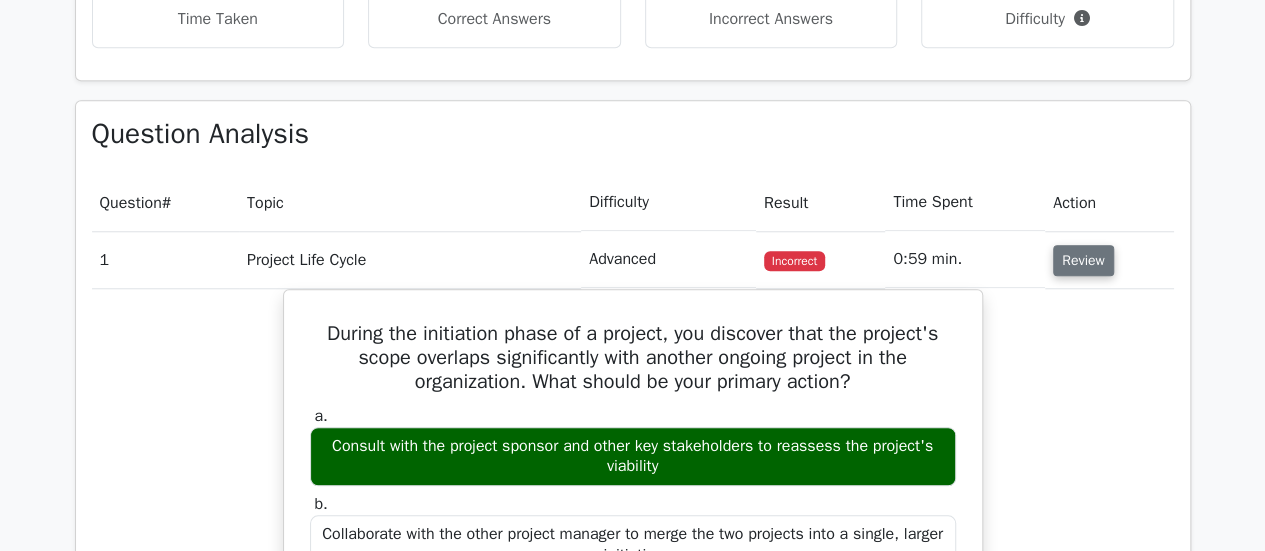 click on "Review" at bounding box center (1083, 260) 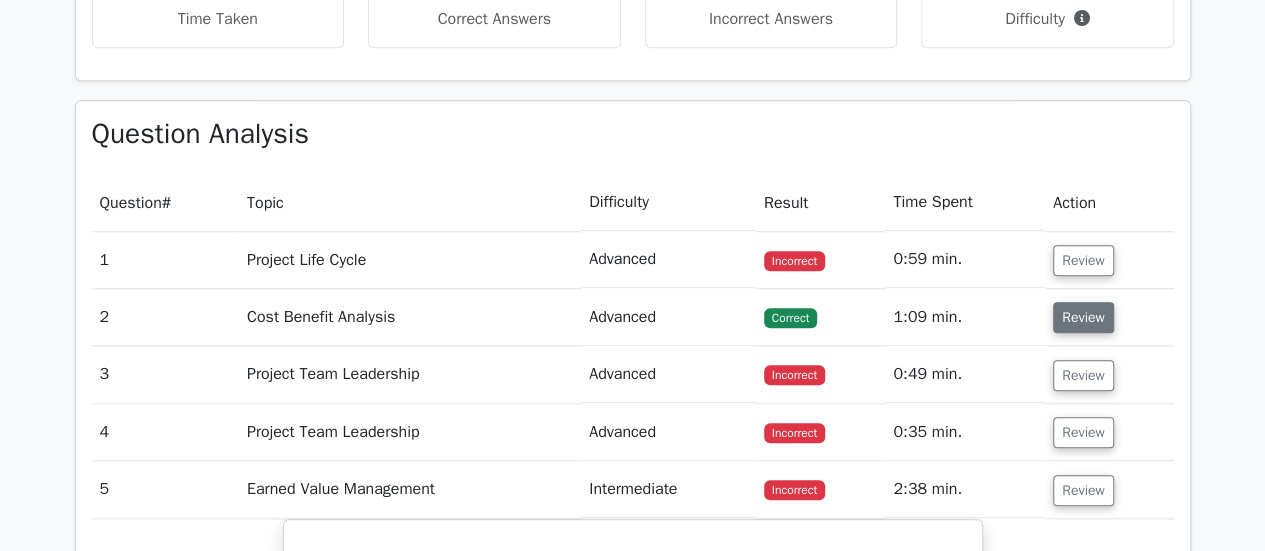 click on "Review" at bounding box center (1083, 317) 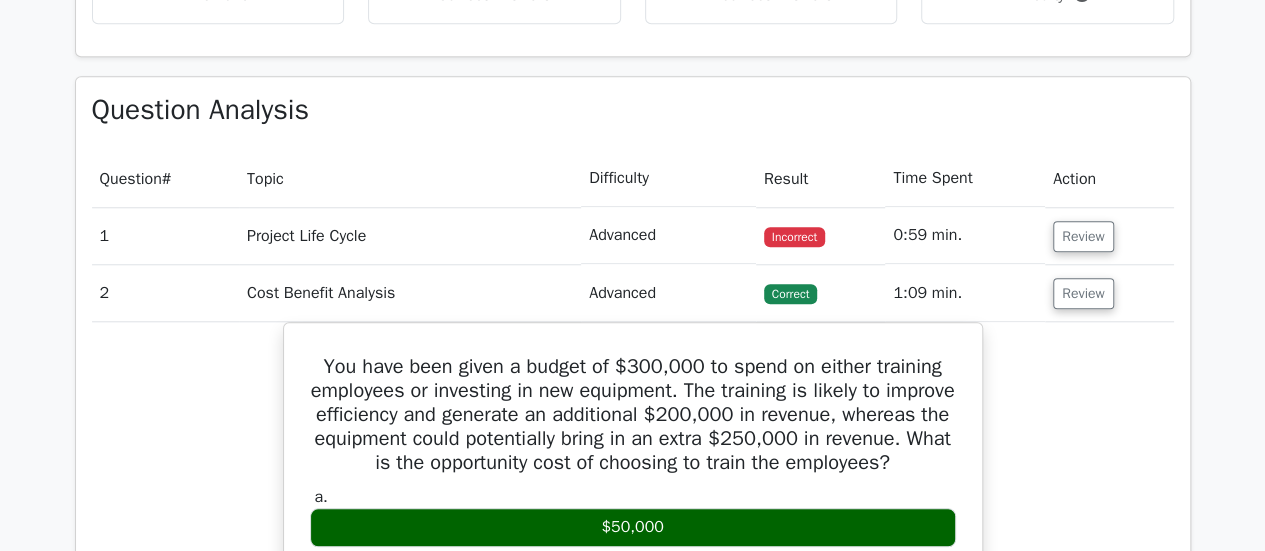 scroll, scrollTop: 791, scrollLeft: 0, axis: vertical 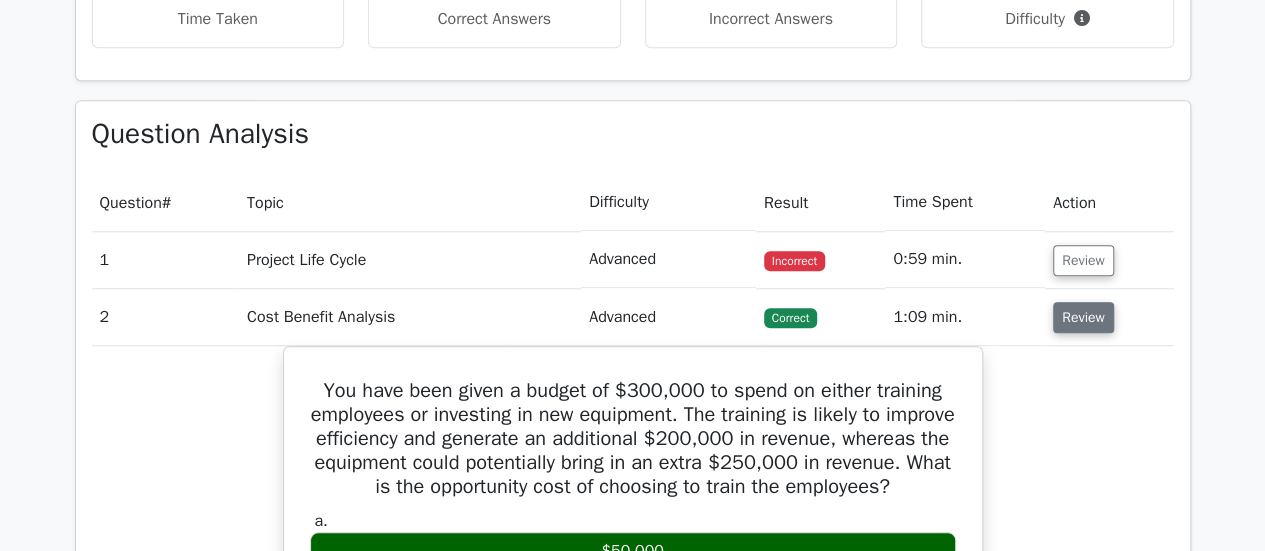 click on "Review" at bounding box center (1083, 317) 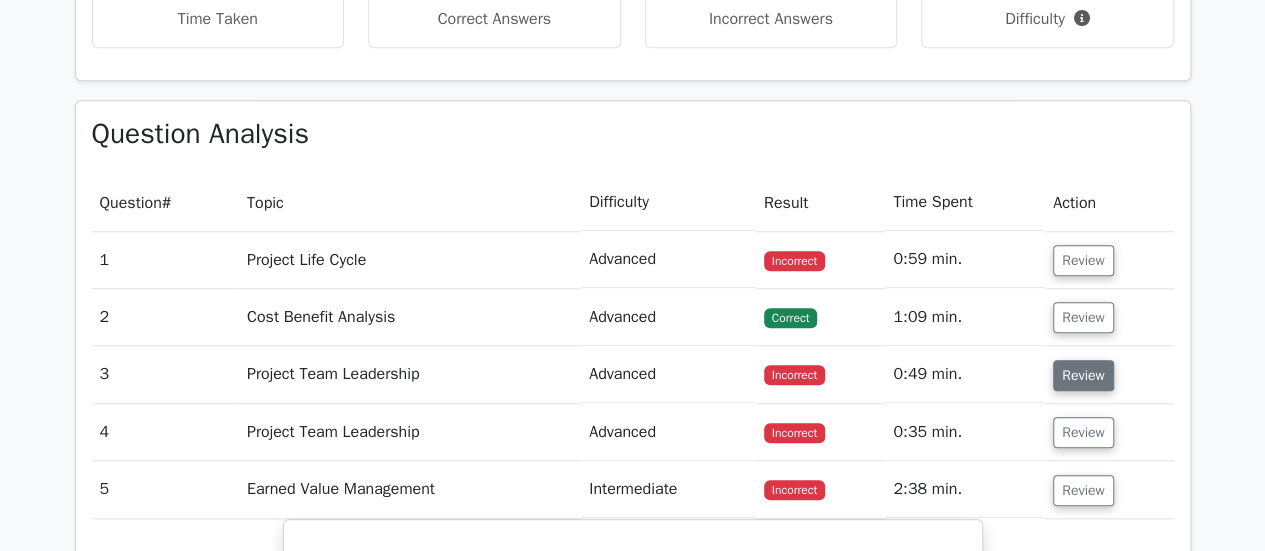 click on "Review" at bounding box center (1083, 375) 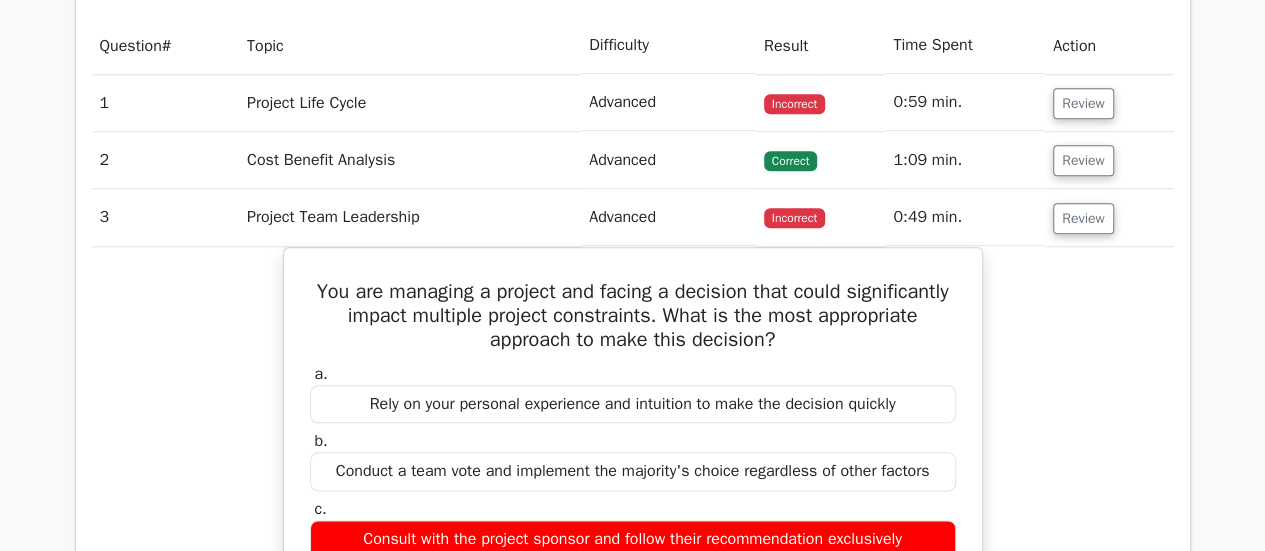 scroll, scrollTop: 1191, scrollLeft: 0, axis: vertical 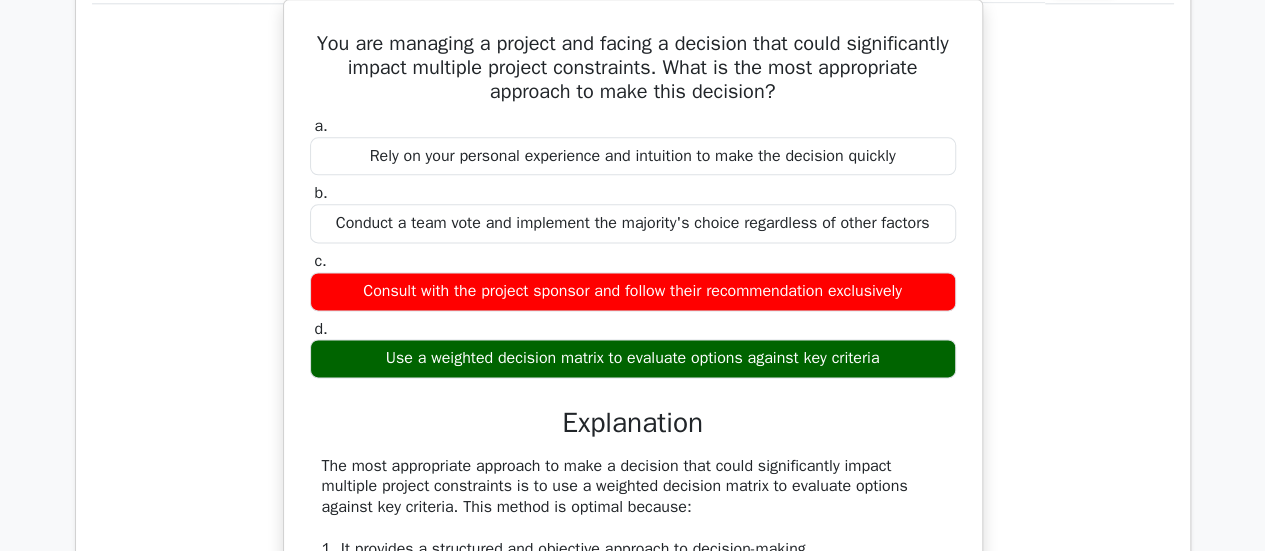 drag, startPoint x: 877, startPoint y: 352, endPoint x: 496, endPoint y: 339, distance: 381.2217 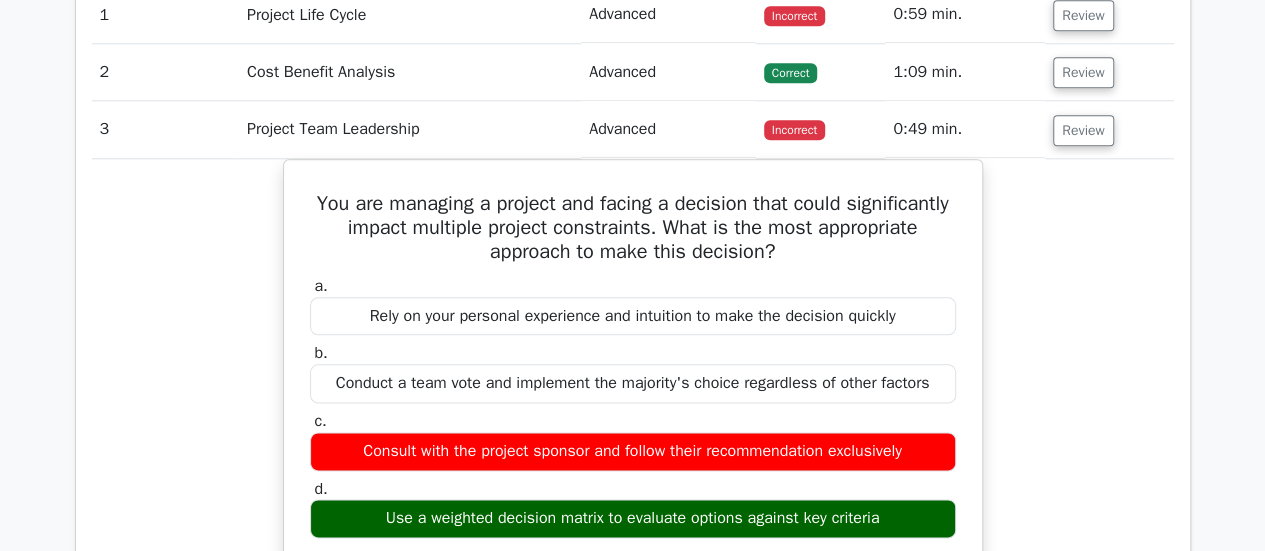 scroll, scrollTop: 791, scrollLeft: 0, axis: vertical 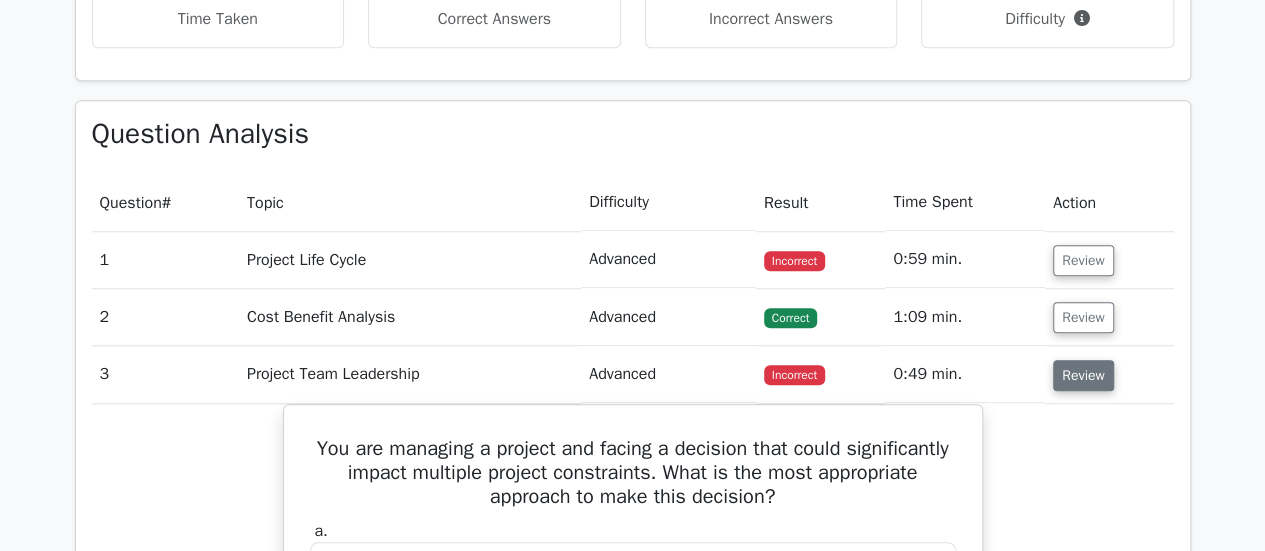 click on "Review" at bounding box center [1083, 375] 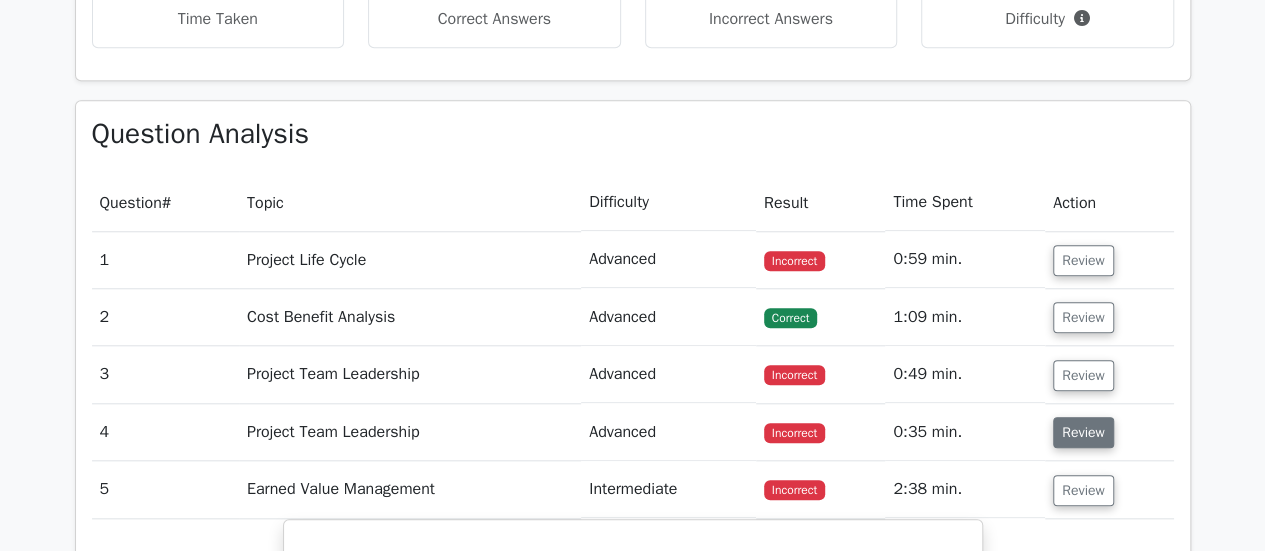 click on "Review" at bounding box center [1083, 432] 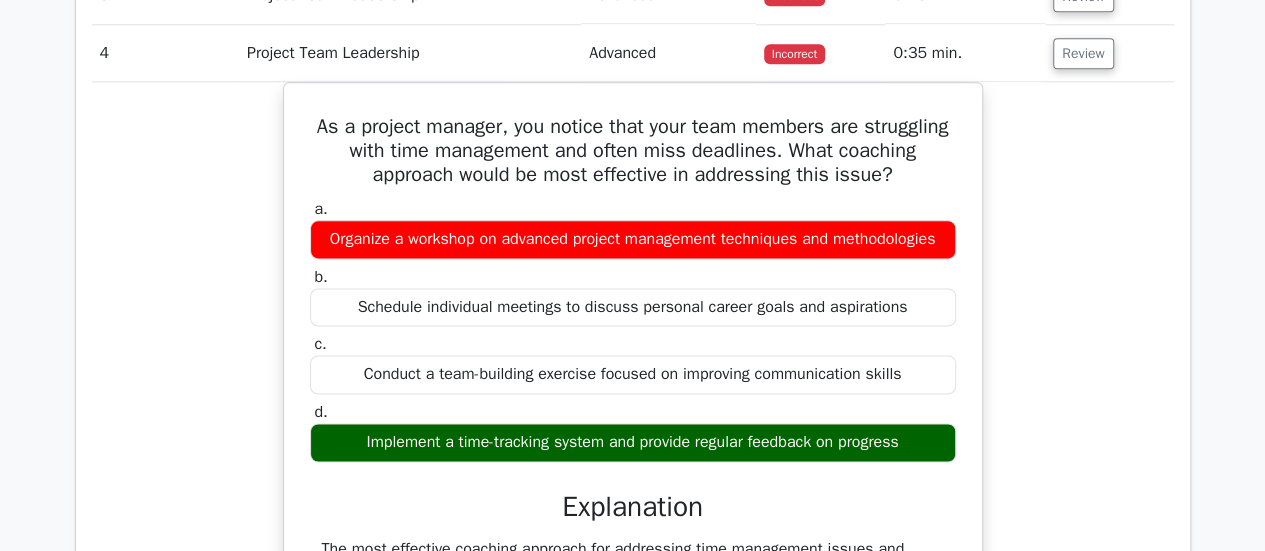 scroll, scrollTop: 1391, scrollLeft: 0, axis: vertical 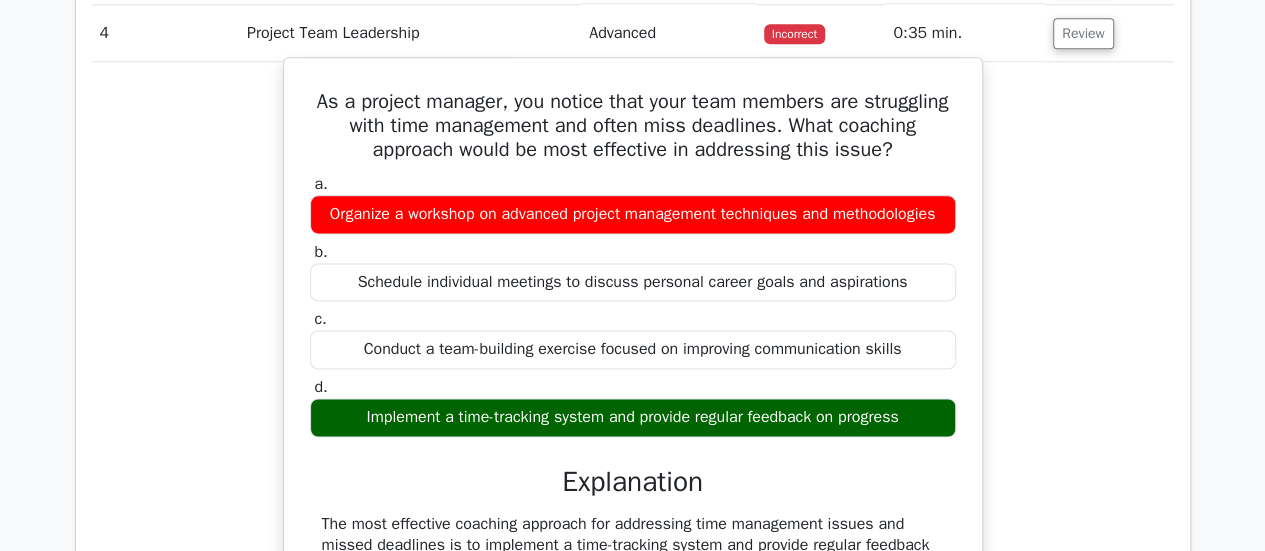 drag, startPoint x: 916, startPoint y: 222, endPoint x: 322, endPoint y: 83, distance: 610.0467 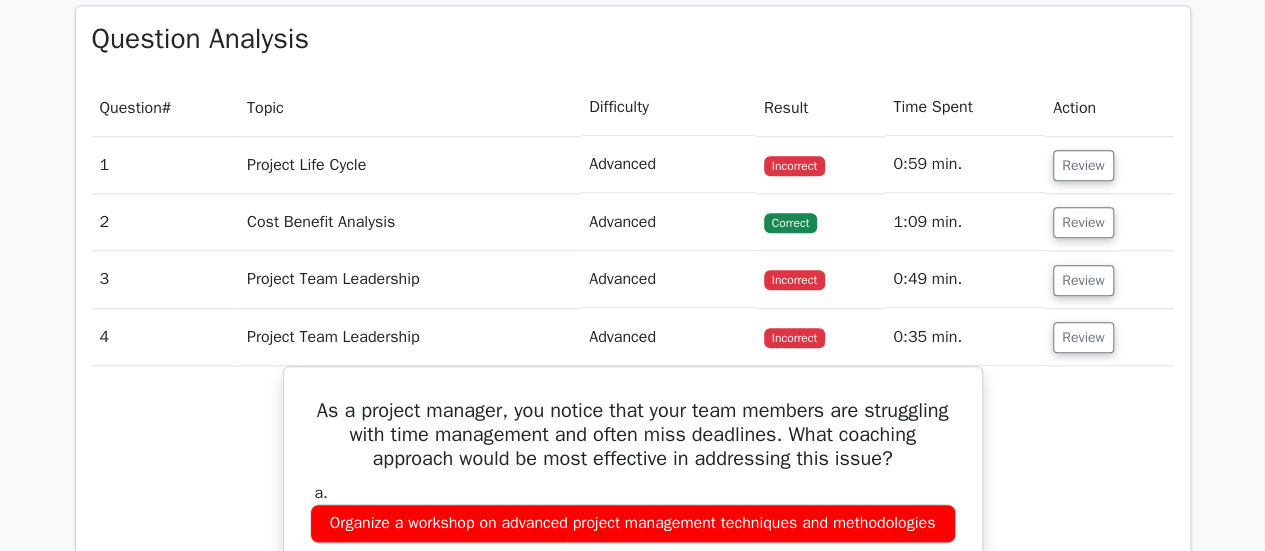 scroll, scrollTop: 890, scrollLeft: 0, axis: vertical 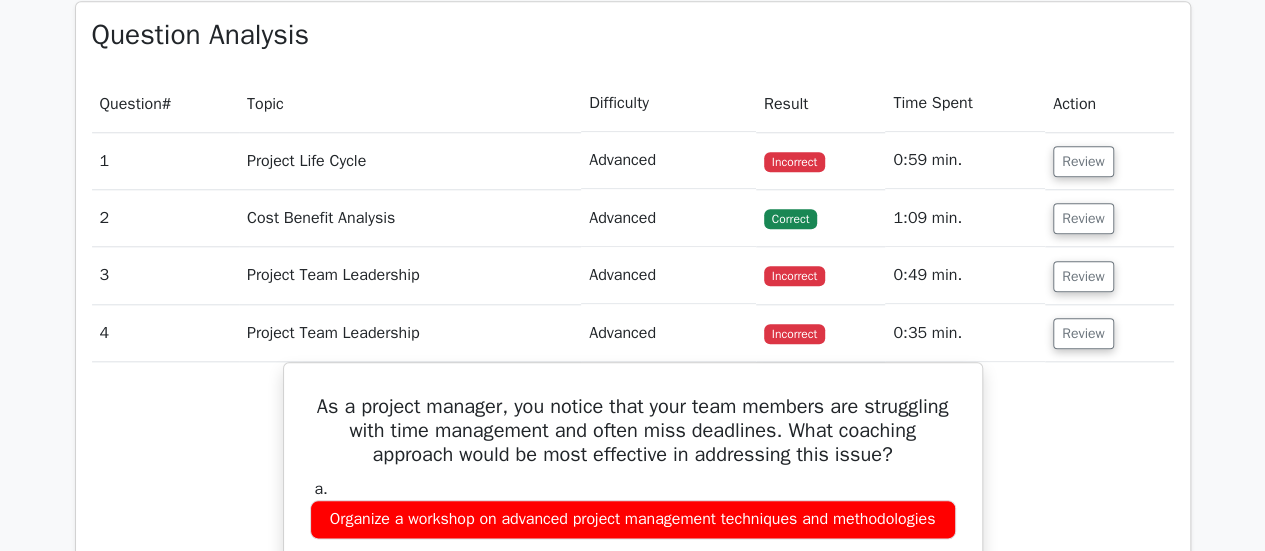 click on "Review" at bounding box center (1109, 333) 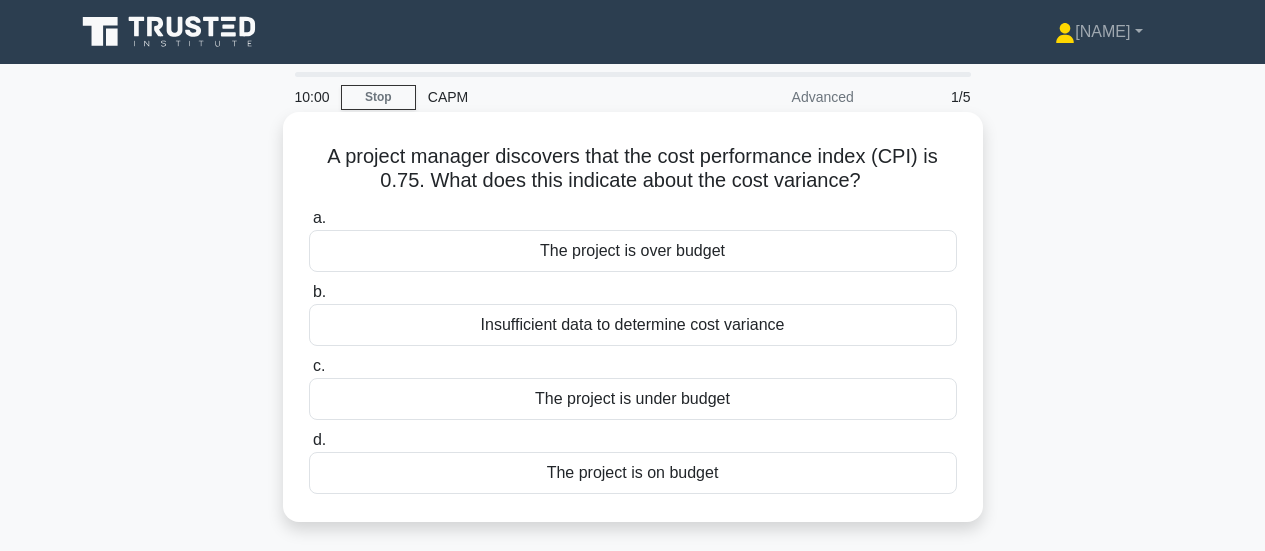 scroll, scrollTop: 0, scrollLeft: 0, axis: both 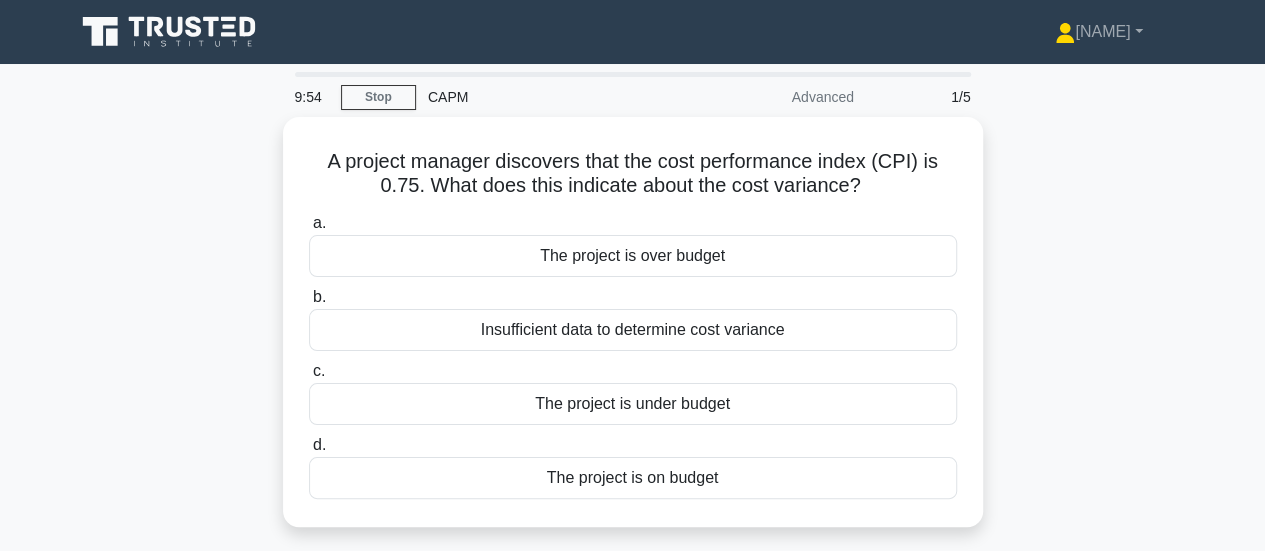 drag, startPoint x: 776, startPoint y: 473, endPoint x: 257, endPoint y: 160, distance: 606.0776 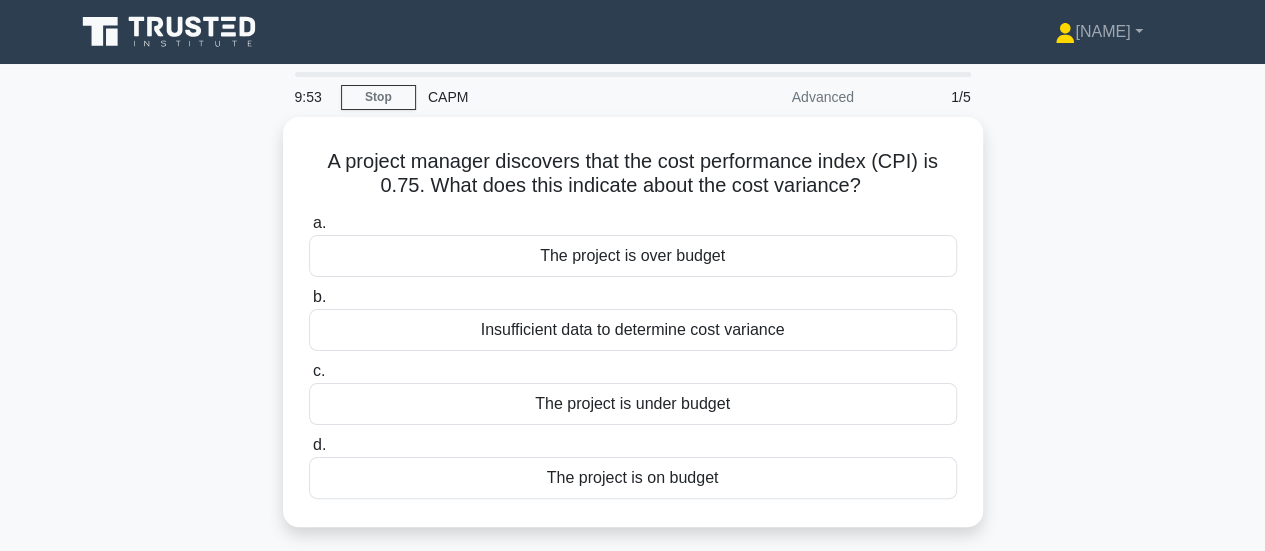 copy on "A project manager discovers that the cost performance index (CPI) is 0.75. What does this indicate about the cost variance?
.spinner_0XTQ{transform-origin:center;animation:spinner_y6GP .75s linear infinite}@keyframes spinner_y6GP{100%{transform:rotate(360deg)}}
a.
The project is over budget
b.
Insufficient data to determine cost variance
c.
The project is under budget
d.
The project is on budget" 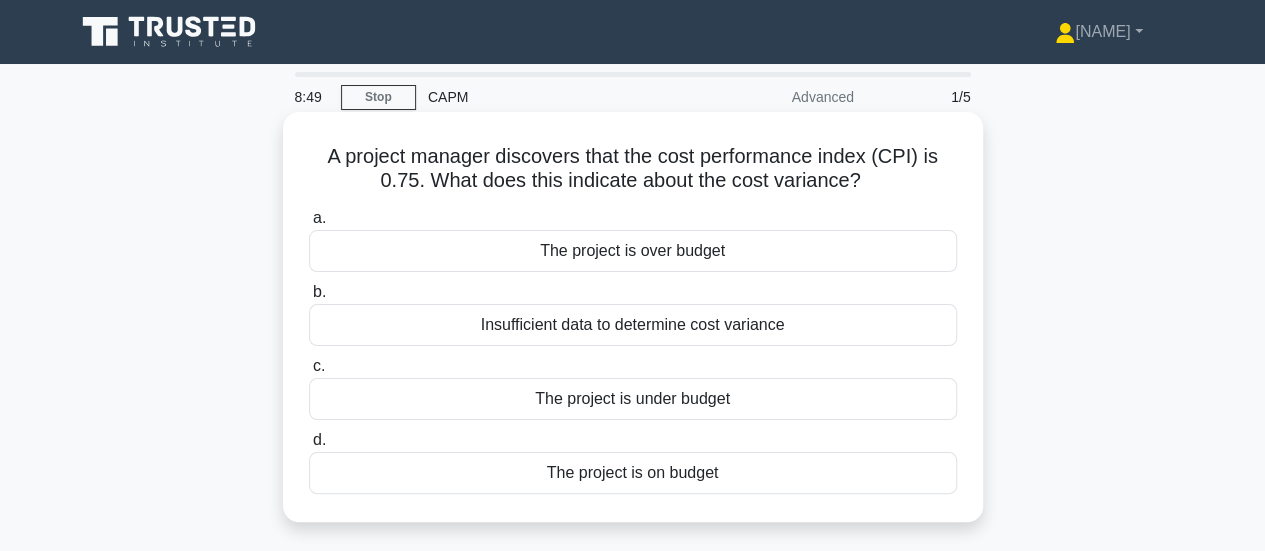 click on "The project is over budget" at bounding box center (633, 251) 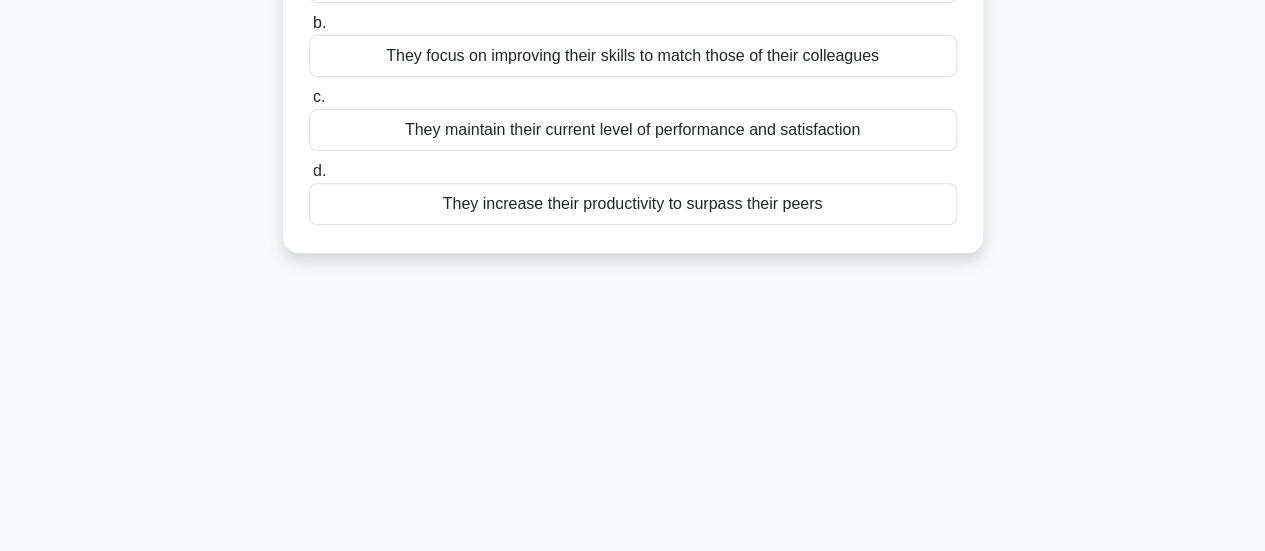 scroll, scrollTop: 300, scrollLeft: 0, axis: vertical 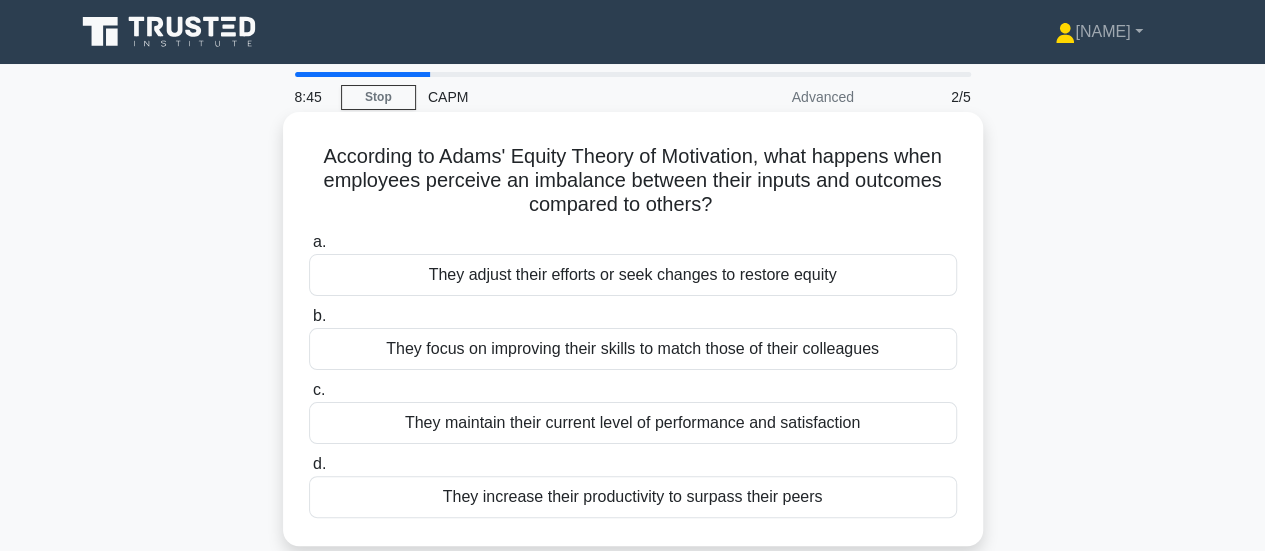 drag, startPoint x: 837, startPoint y: 195, endPoint x: 317, endPoint y: 138, distance: 523.1147 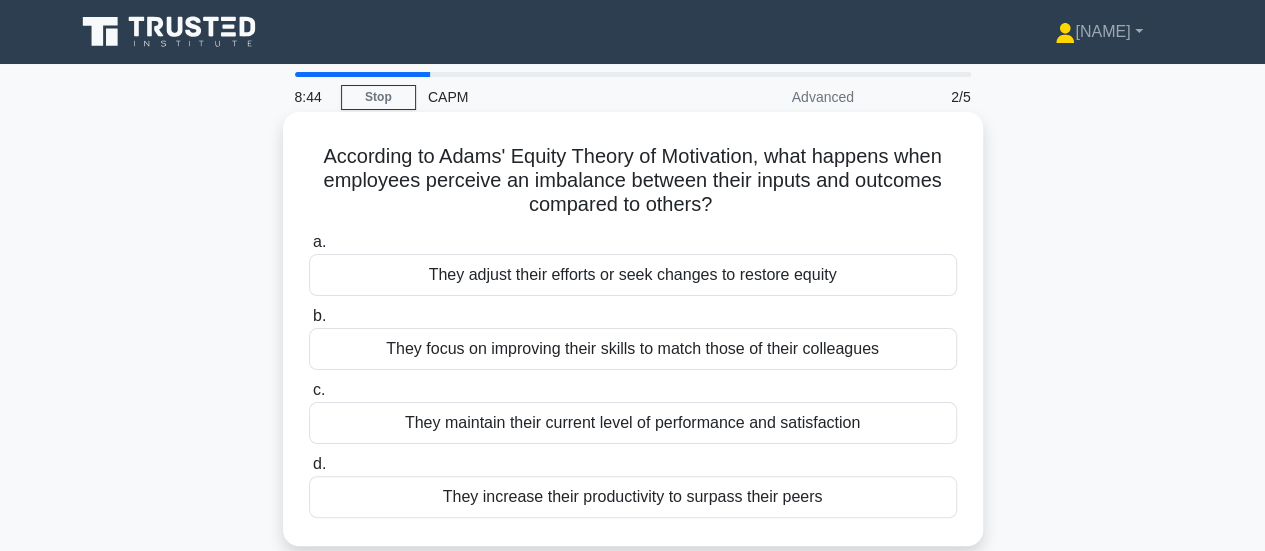 copy on "According to Adams' Equity Theory of Motivation, what happens when employees perceive an imbalance between their inputs and outcomes compared to others?
.spinner_0XTQ{transform-origin:center;animation:spinner_y6GP .75s linear infinite}@keyframes spinner_y6GP{100%{transform:rotate(360deg)}}
a.
They adjust their efforts or seek changes to restore equity
b.
They focus on improving their skills to match those of their colleagues
c.
They maintain their current level of performance and satisfaction
d.
They increase their productivity to surpass their peers" 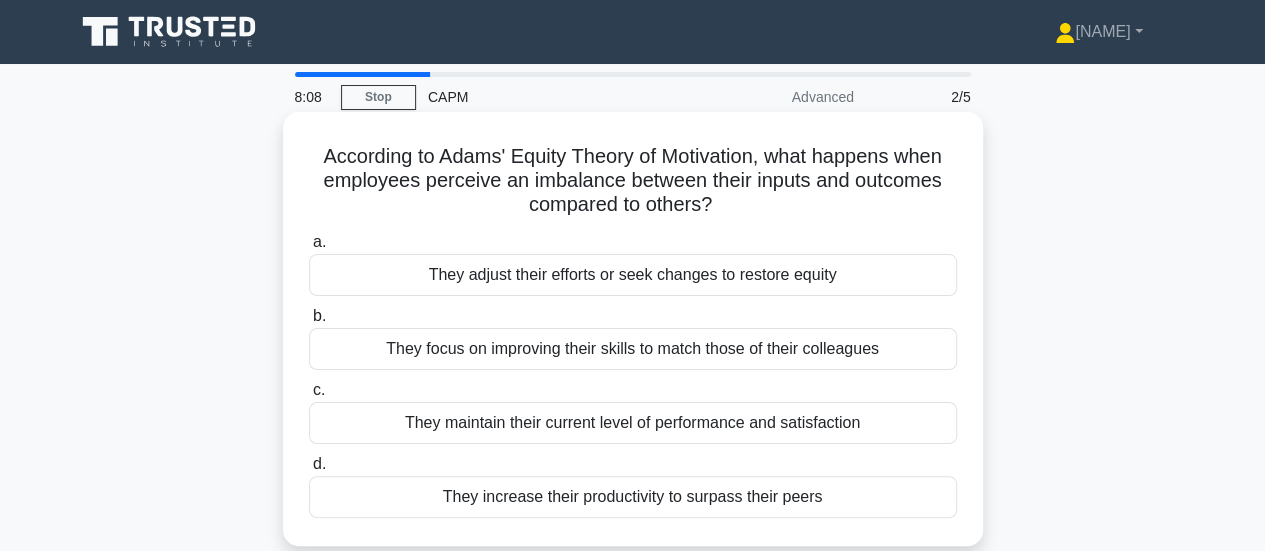click on "They increase their productivity to surpass their peers" at bounding box center [633, 497] 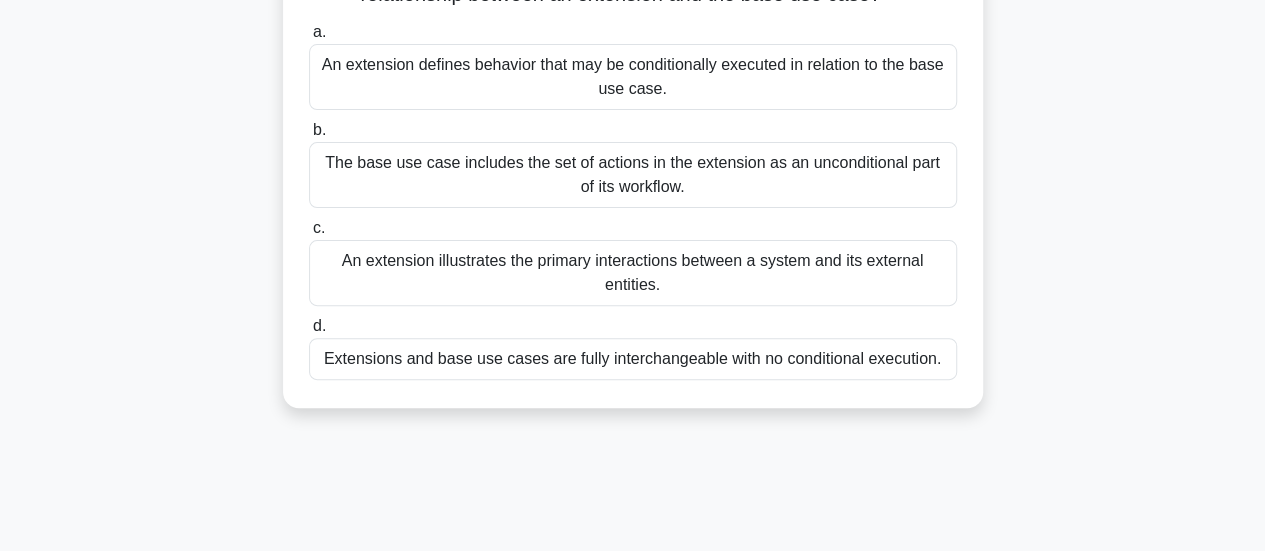 scroll, scrollTop: 300, scrollLeft: 0, axis: vertical 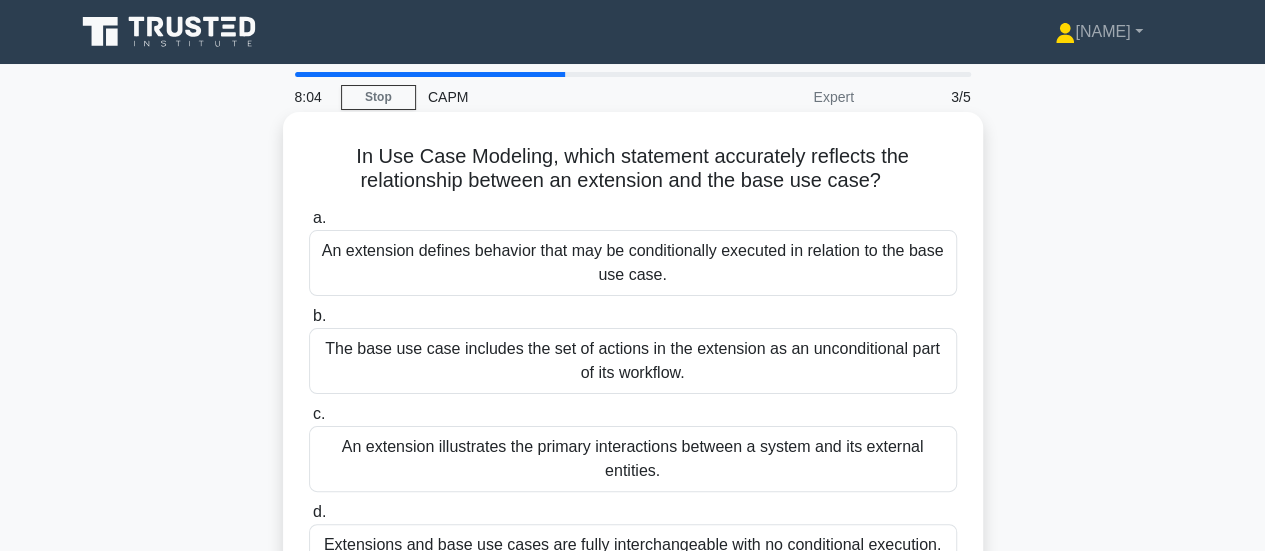 drag, startPoint x: 938, startPoint y: 235, endPoint x: 294, endPoint y: 134, distance: 651.87195 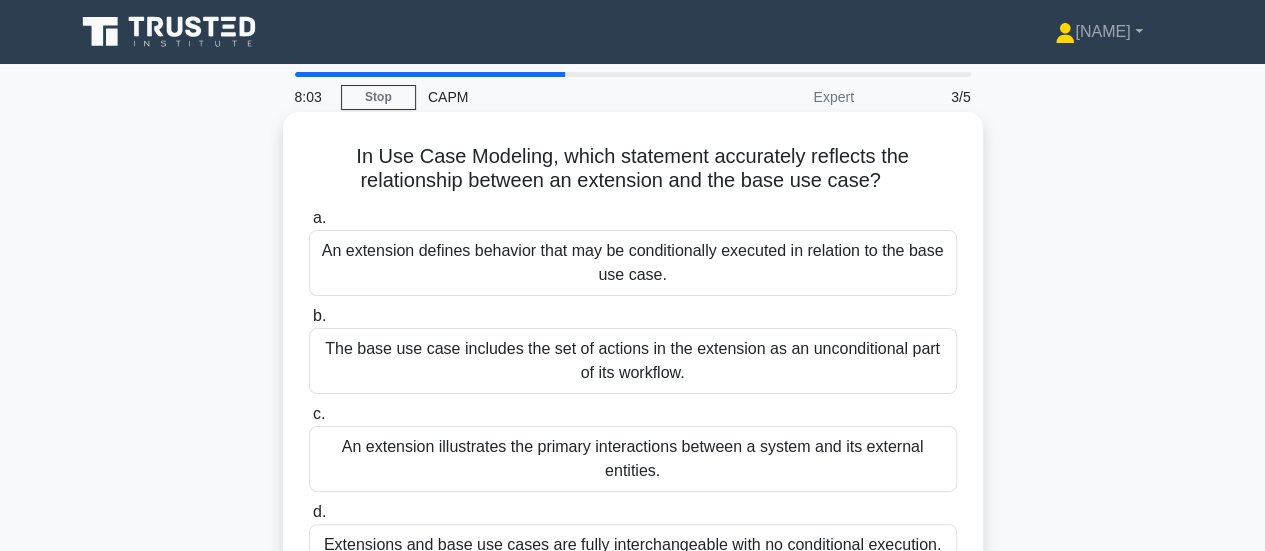 copy on "In Use Case Modeling, which statement accurately reflects the relationship between an extension and the base use case?
.spinner_0XTQ{transform-origin:center;animation:spinner_y6GP .75s linear infinite}@keyframes spinner_y6GP{100%{transform:rotate(360deg)}}
a.
An extension defines behavior that may be conditionally executed in relation to the base use case.
b.
The base use case includes the set of actions in the extension as an unconditional part of its workflow.
c.
An extension illustrates the primary interactions between a system and its external entities.
d.
Extensions and base use cases are fully interchangeable with no conditional execution." 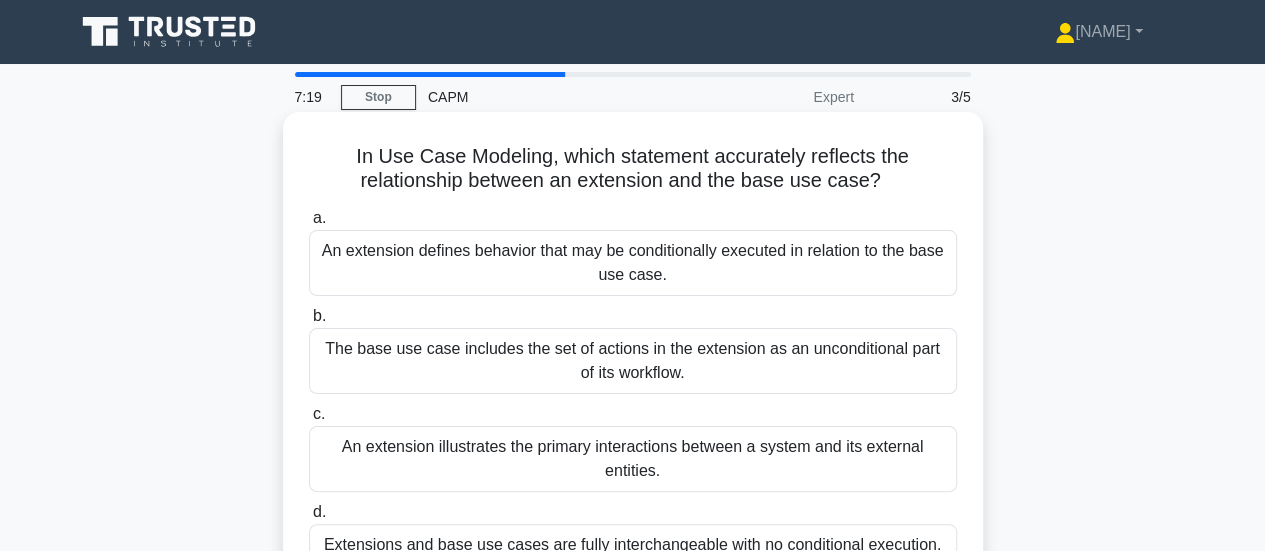 click on "Extensions and base use cases are fully interchangeable with no conditional execution." at bounding box center [633, 545] 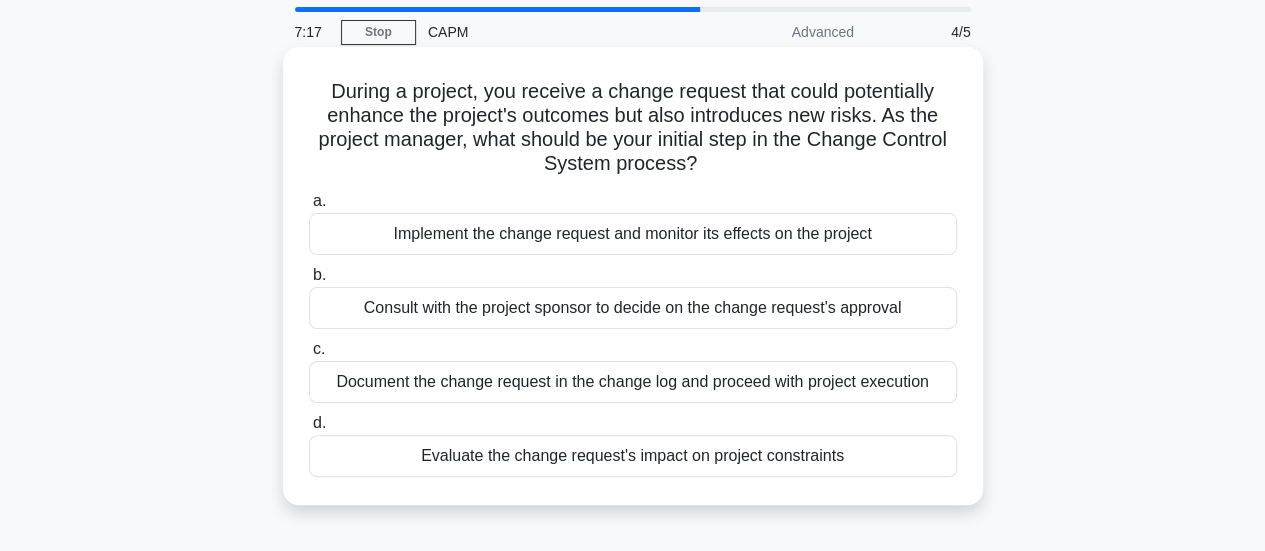 scroll, scrollTop: 200, scrollLeft: 0, axis: vertical 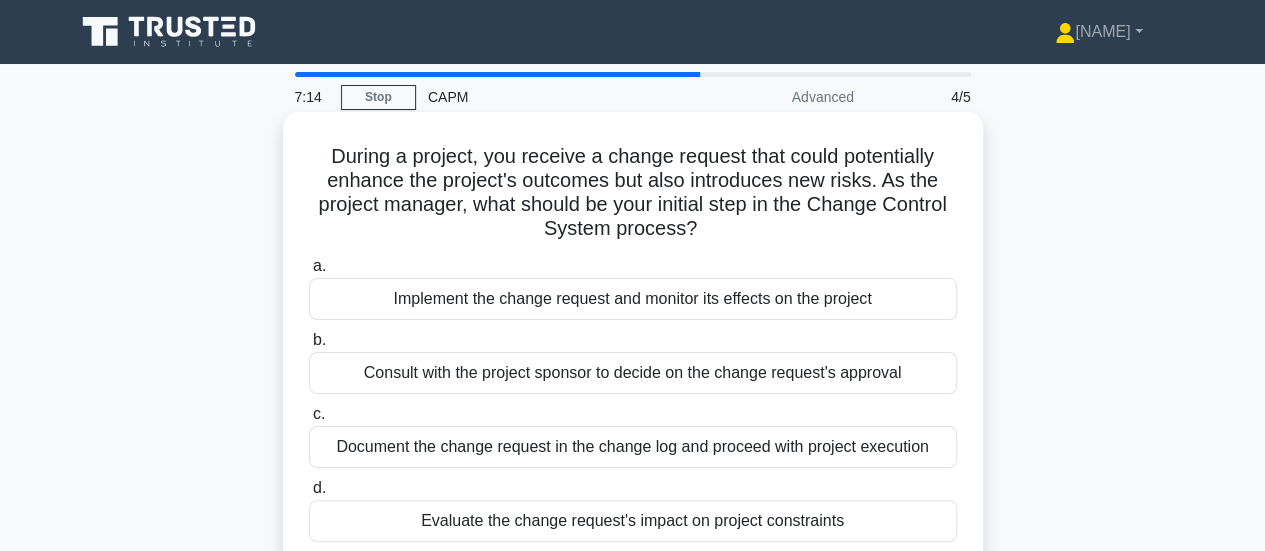 drag, startPoint x: 863, startPoint y: 327, endPoint x: 306, endPoint y: 139, distance: 587.8716 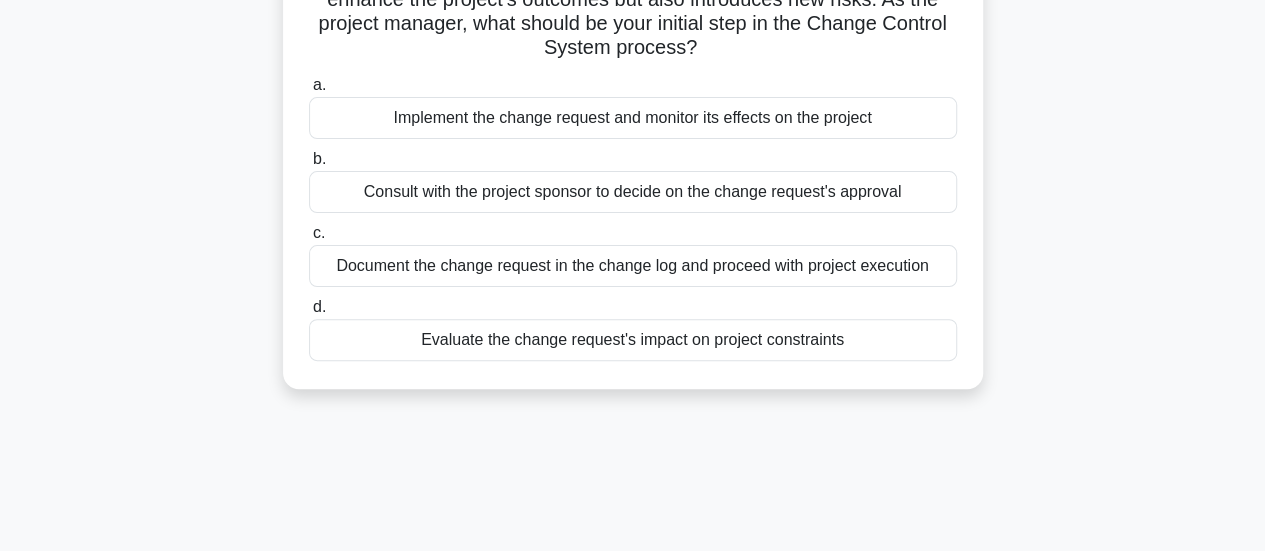 scroll, scrollTop: 200, scrollLeft: 0, axis: vertical 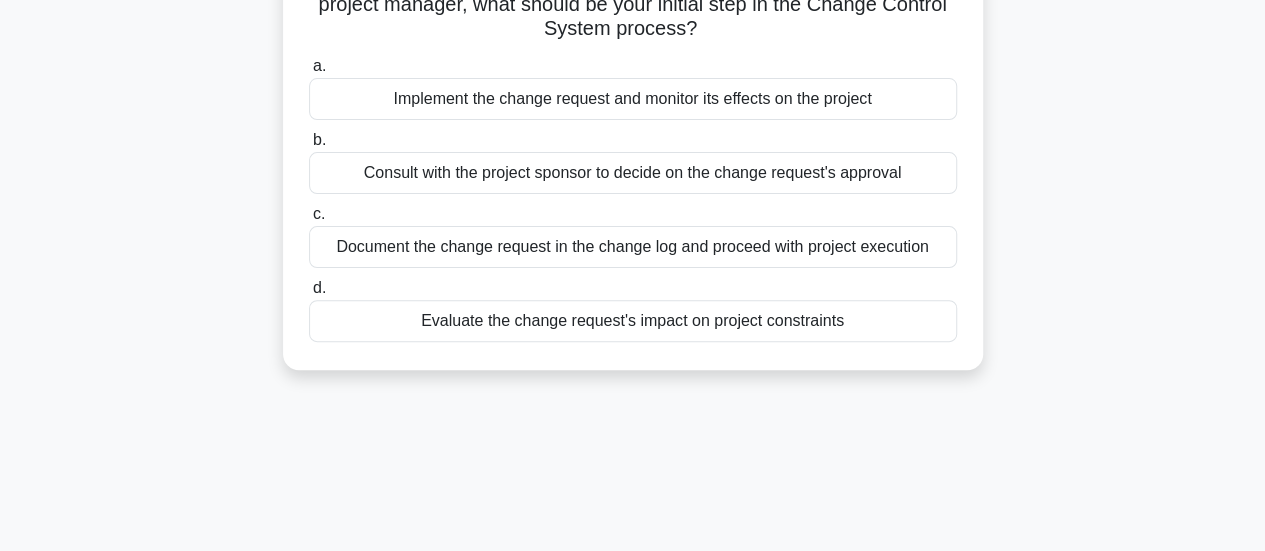 click on "Evaluate the change request's impact on project constraints" at bounding box center [633, 321] 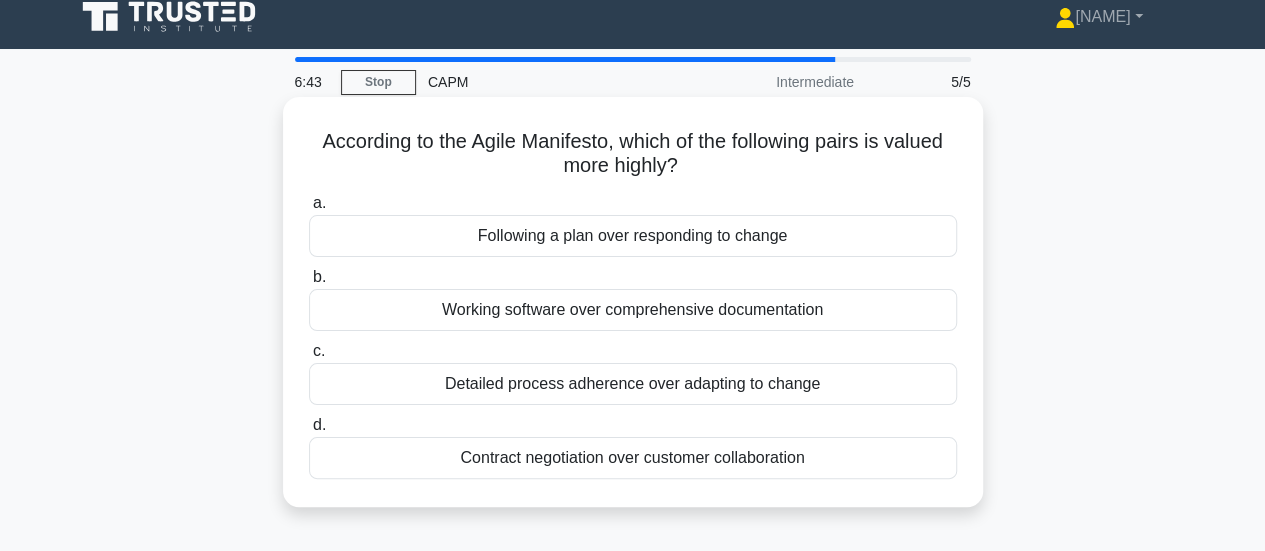 scroll, scrollTop: 0, scrollLeft: 0, axis: both 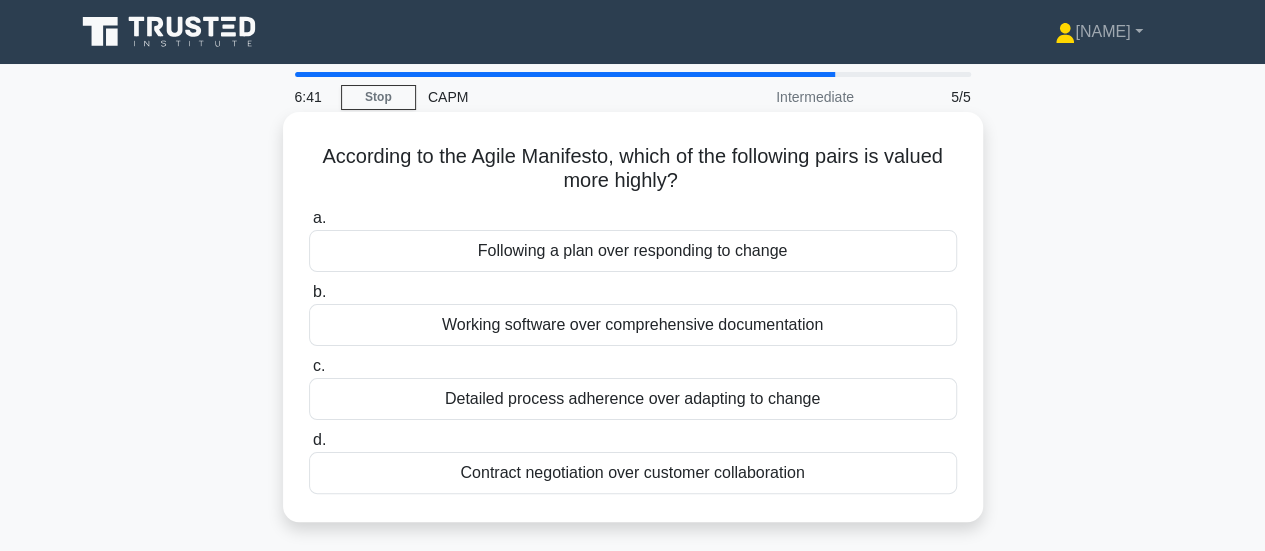 drag, startPoint x: 832, startPoint y: 478, endPoint x: 310, endPoint y: 151, distance: 615.9651 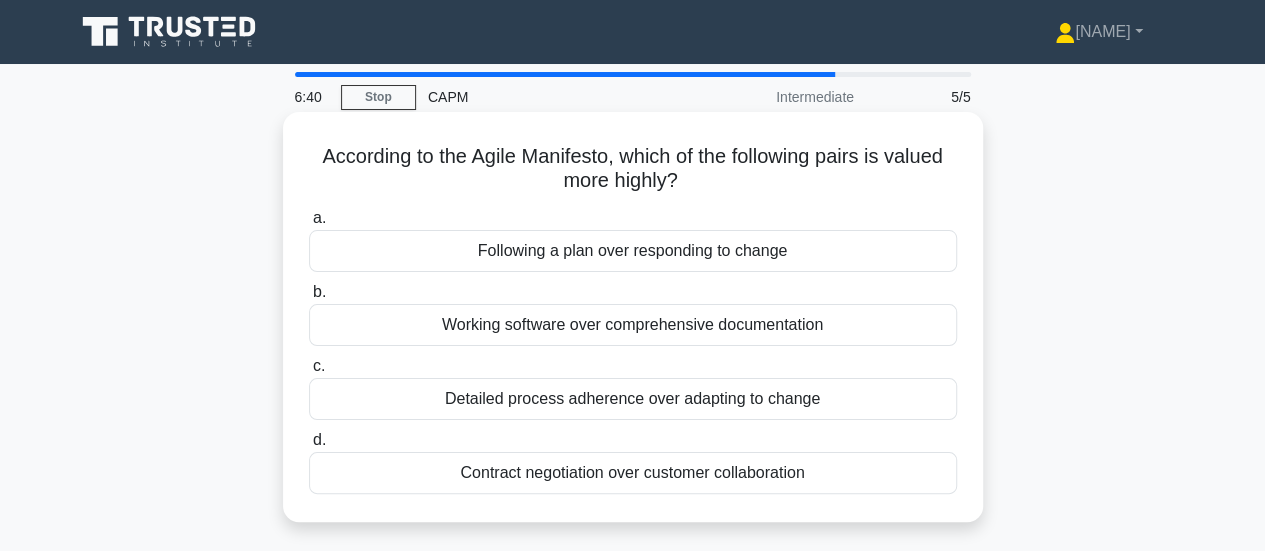 copy on "According to the Agile Manifesto, which of the following pairs is valued more highly?
.spinner_0XTQ{transform-origin:center;animation:spinner_y6GP .75s linear infinite}@keyframes spinner_y6GP{100%{transform:rotate(360deg)}}
a.
Following a plan over responding to change
b.
Working software over comprehensive documentation
c.
Detailed process adherence over adapting to change
d.
Contract negotiation over customer collaboration" 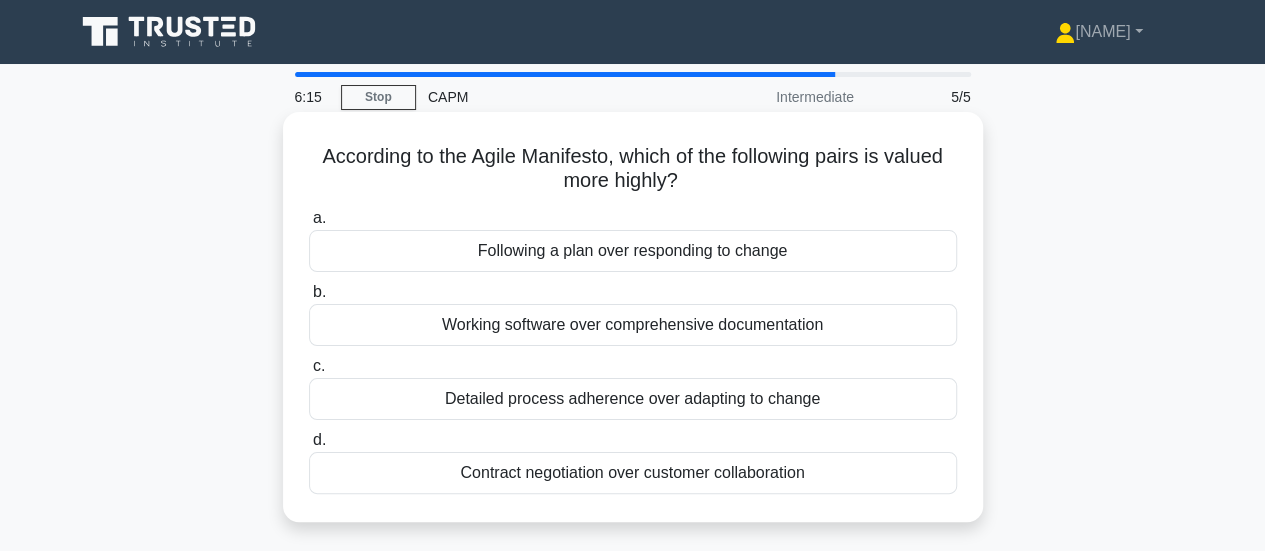 click on "Following a plan over responding to change" at bounding box center (633, 251) 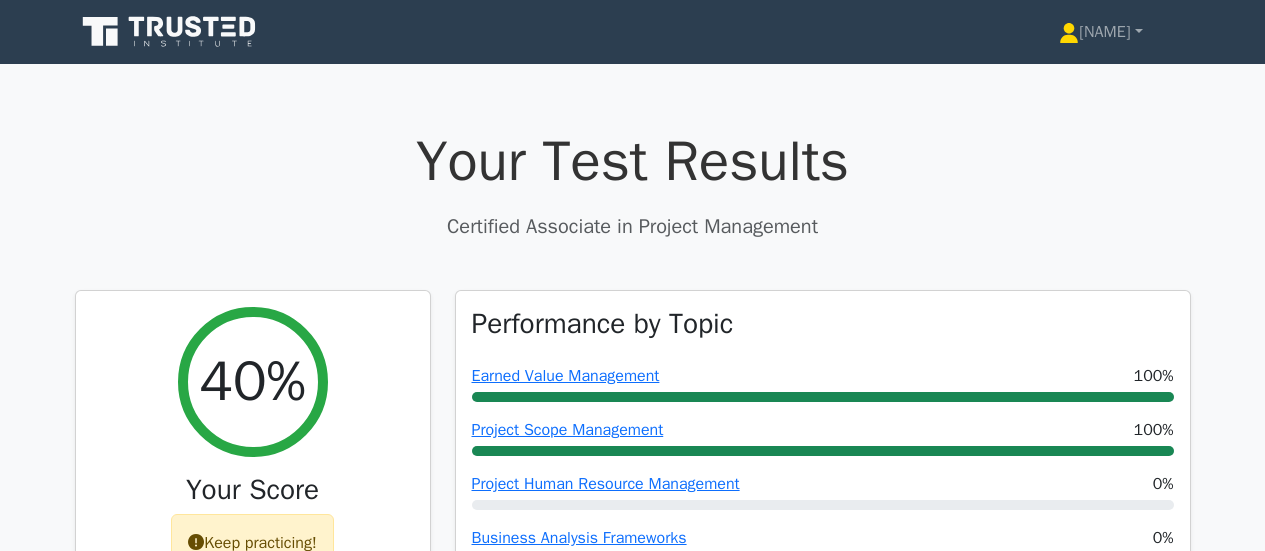 scroll, scrollTop: 0, scrollLeft: 0, axis: both 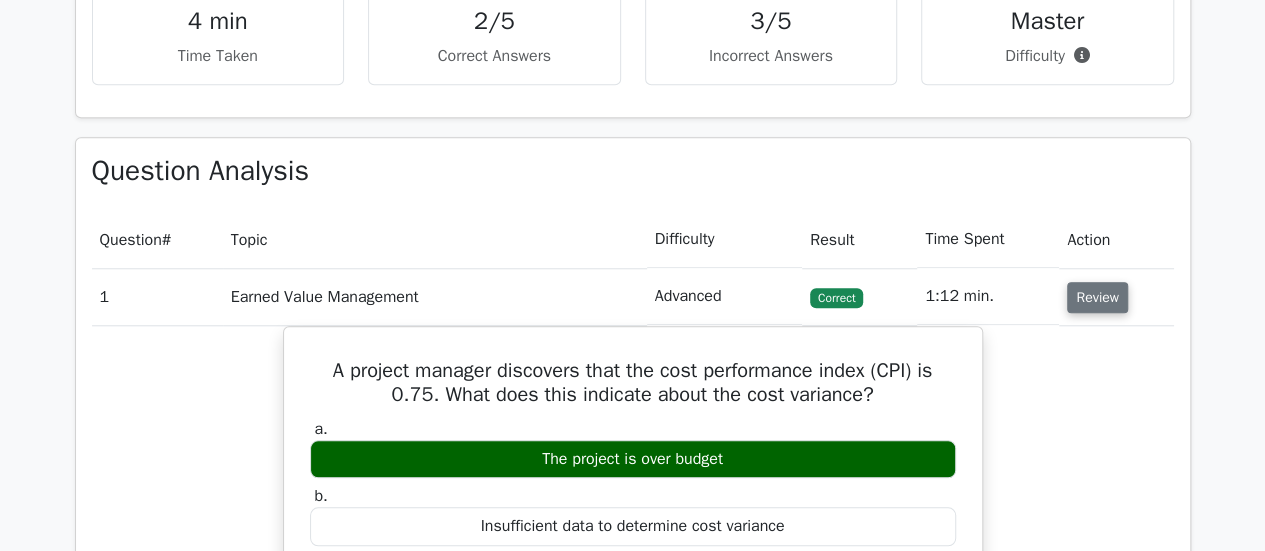 click on "Review" at bounding box center (1097, 297) 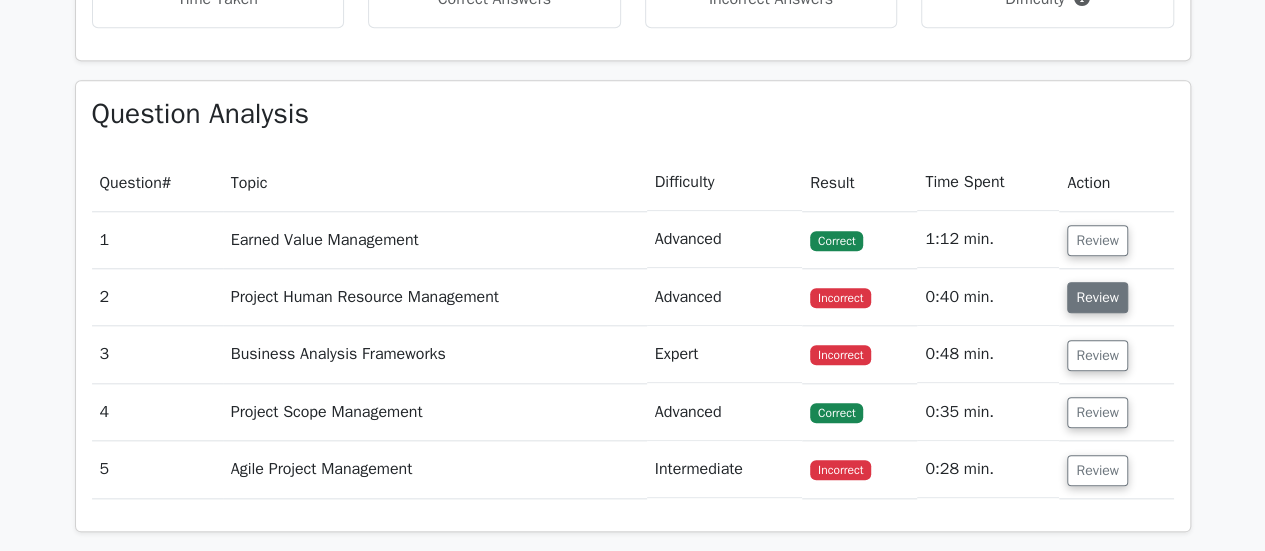 scroll, scrollTop: 900, scrollLeft: 0, axis: vertical 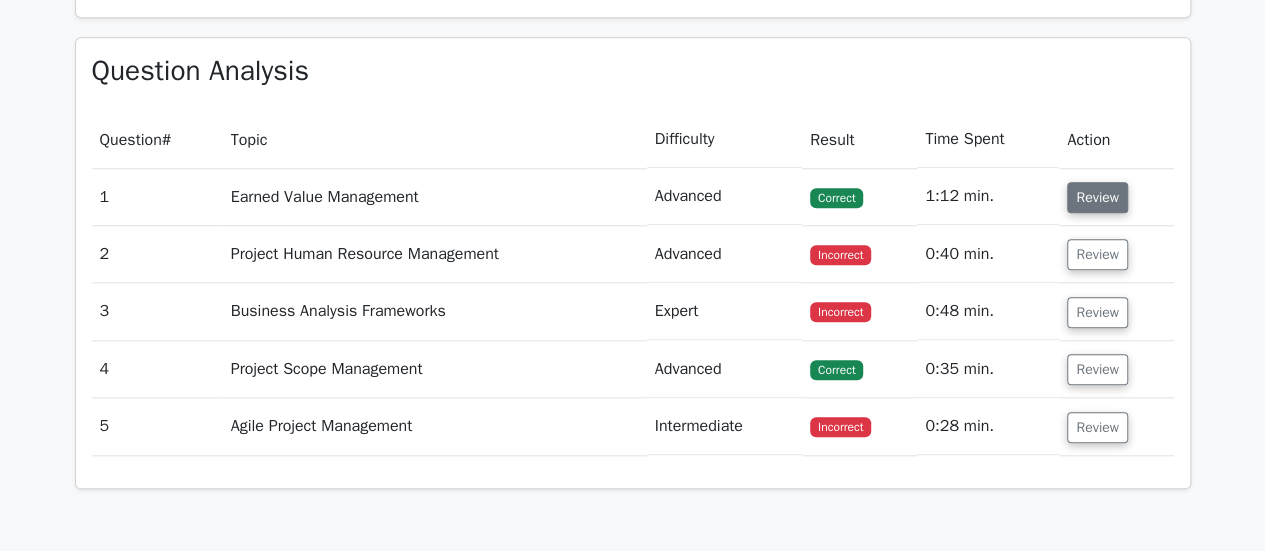 click on "Review" at bounding box center [1097, 197] 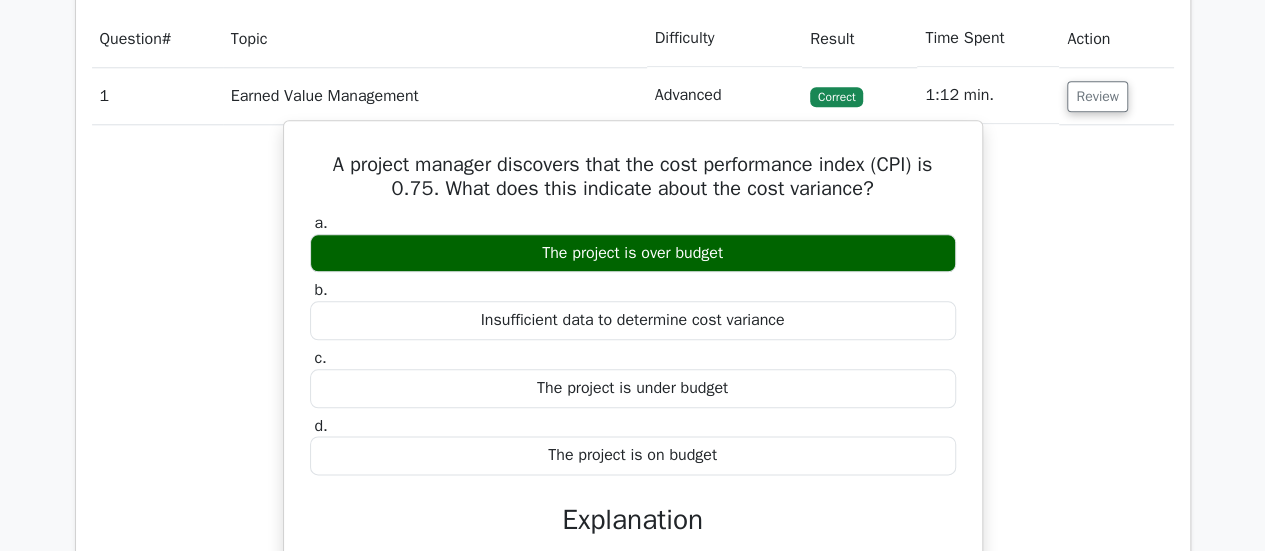 scroll, scrollTop: 1100, scrollLeft: 0, axis: vertical 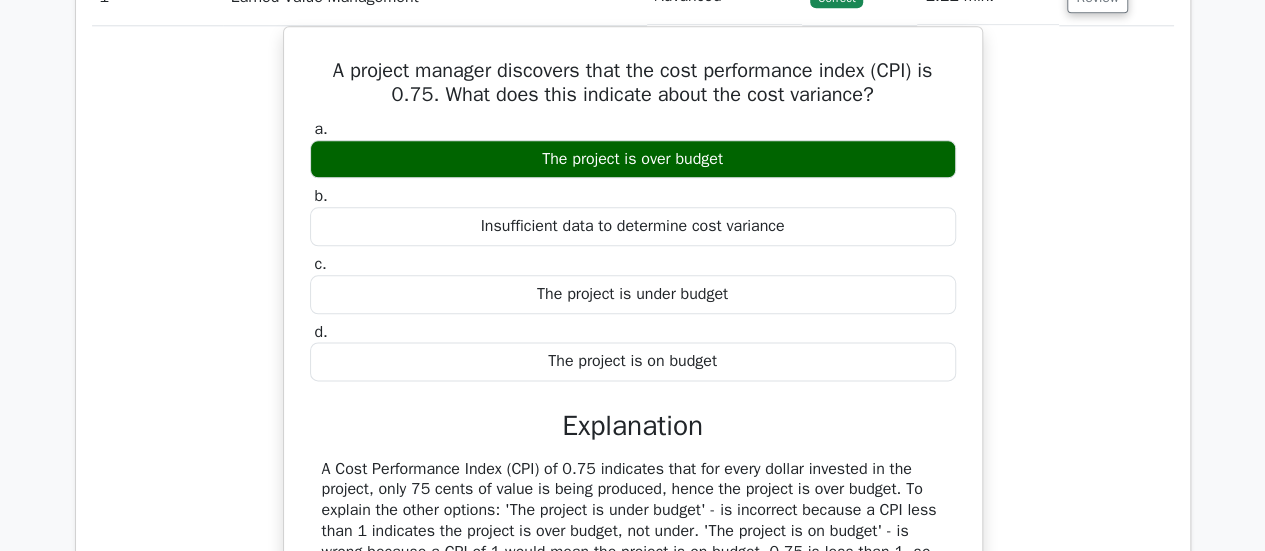 drag, startPoint x: 764, startPoint y: 361, endPoint x: 252, endPoint y: 55, distance: 596.47296 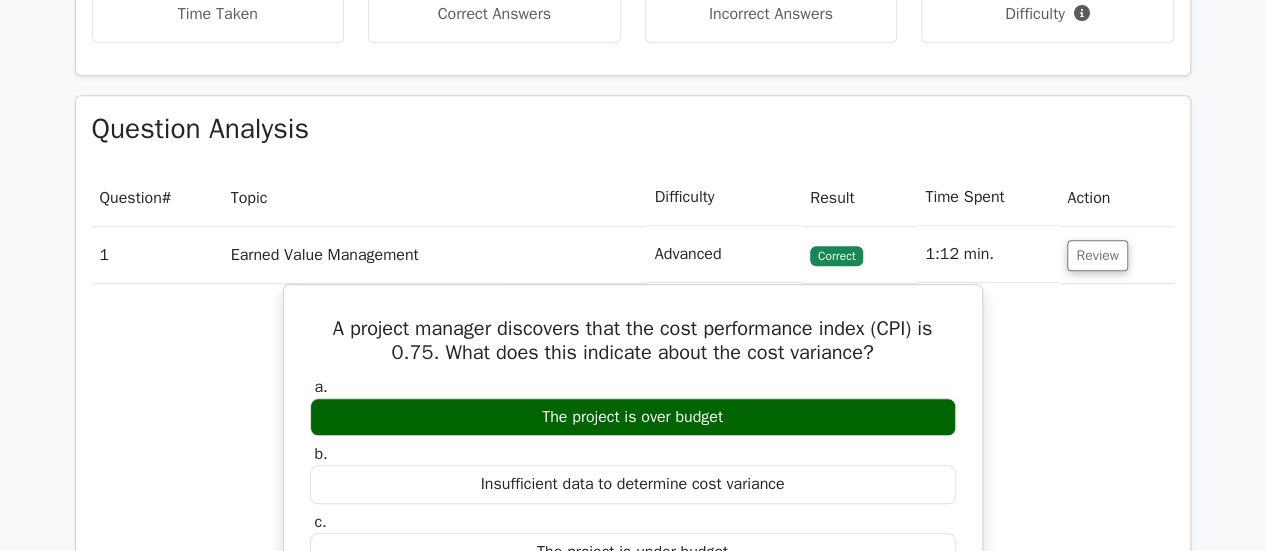 scroll, scrollTop: 800, scrollLeft: 0, axis: vertical 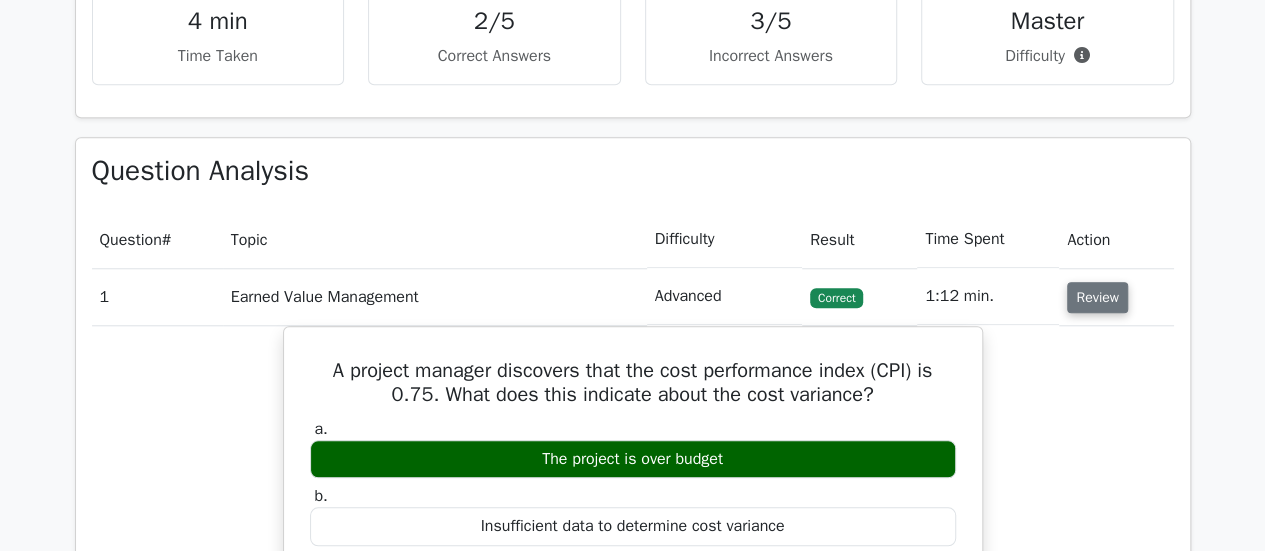 click on "Review" at bounding box center [1097, 297] 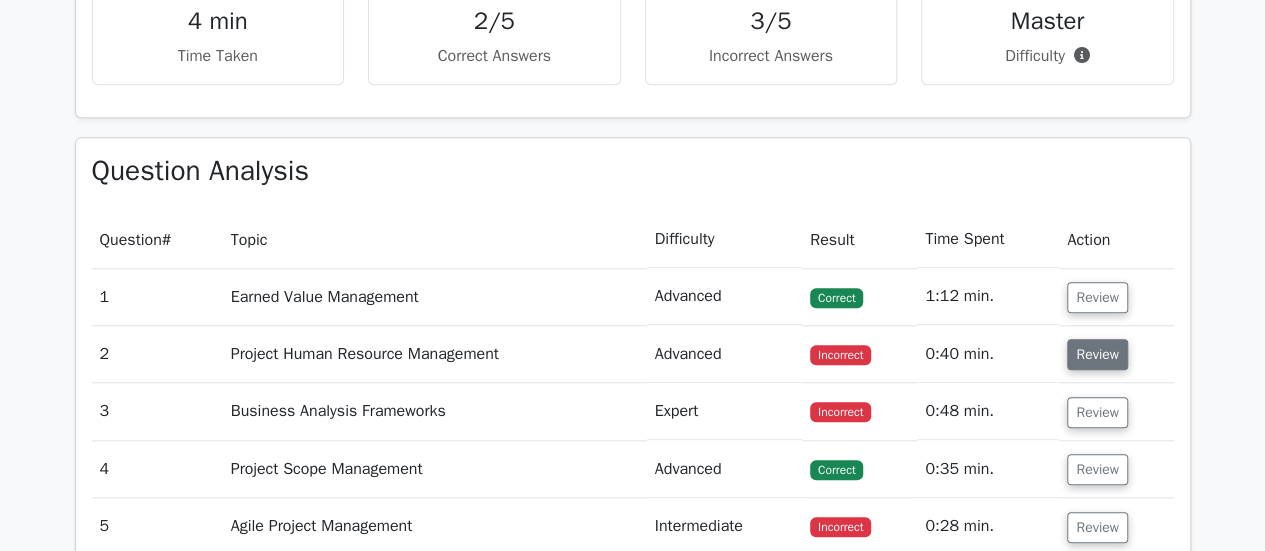 click on "Review" at bounding box center [1097, 354] 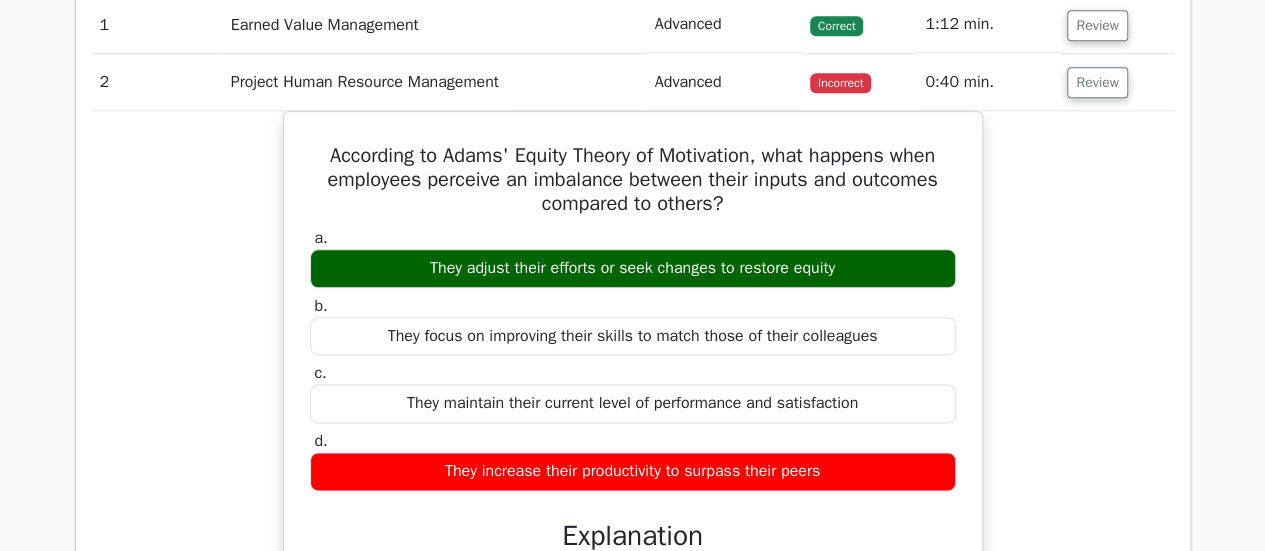 scroll, scrollTop: 1200, scrollLeft: 0, axis: vertical 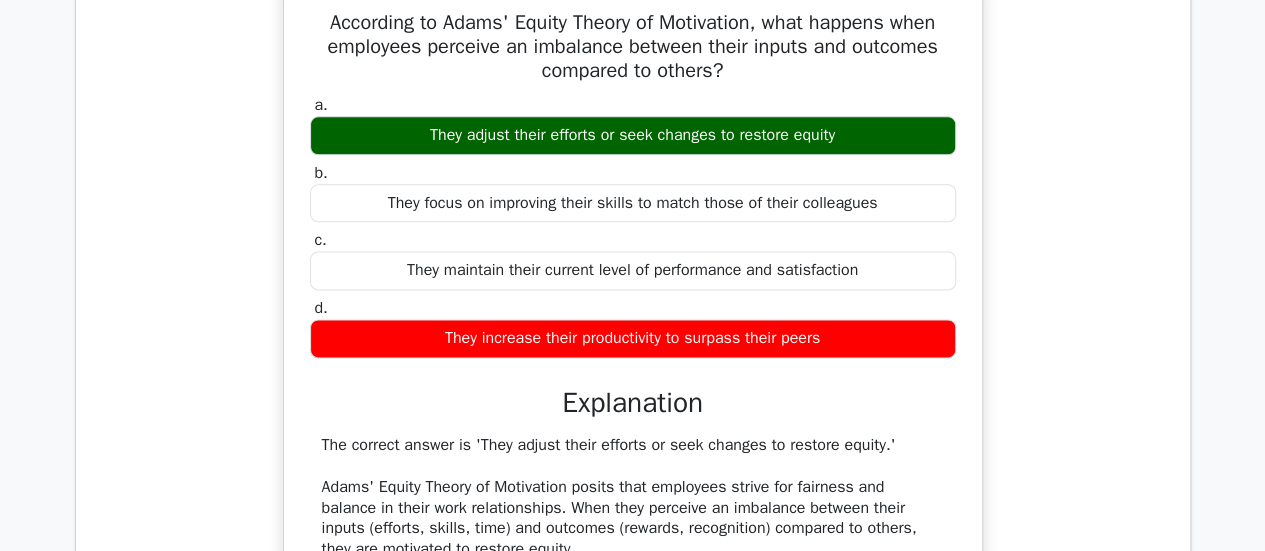 drag, startPoint x: 863, startPoint y: 333, endPoint x: 297, endPoint y: 27, distance: 643.4221 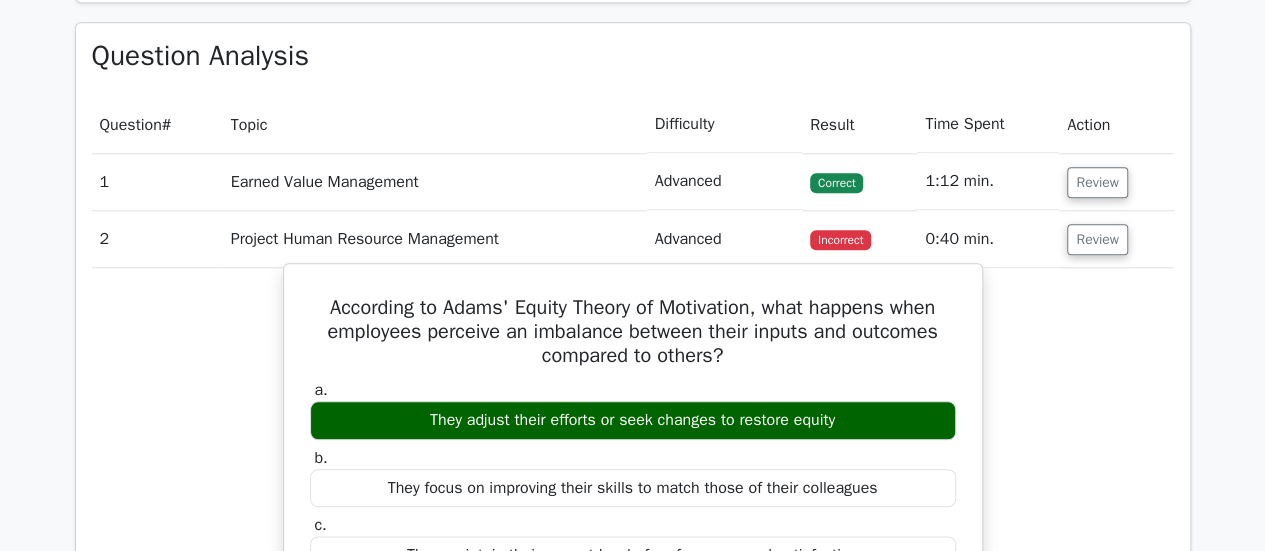 scroll, scrollTop: 900, scrollLeft: 0, axis: vertical 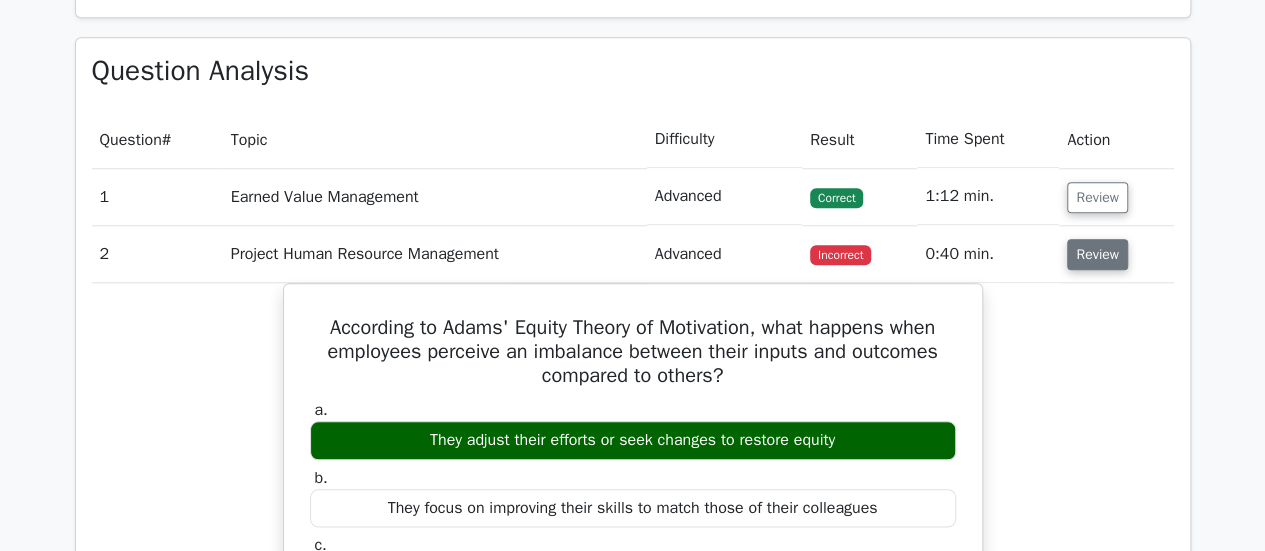 click on "Review" at bounding box center (1097, 254) 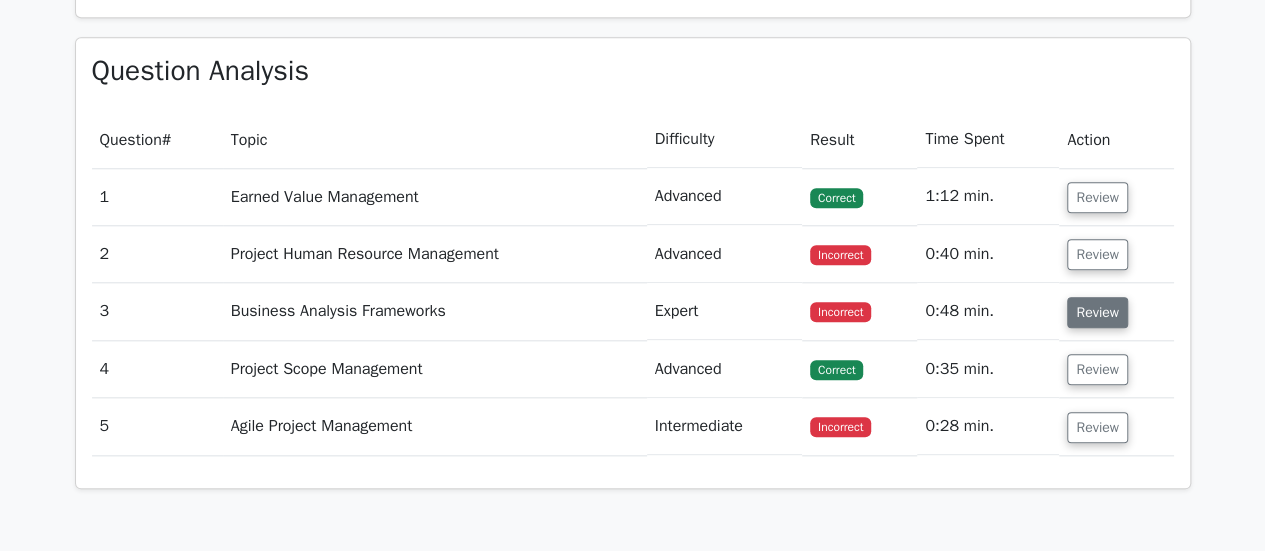 click on "Review" at bounding box center (1097, 312) 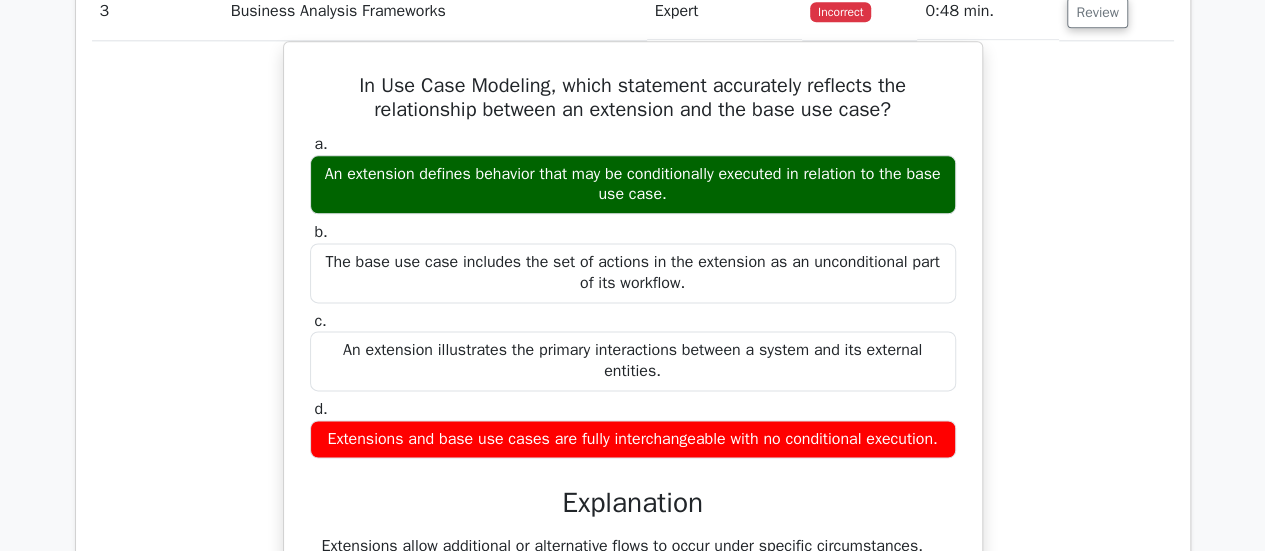 scroll, scrollTop: 1400, scrollLeft: 0, axis: vertical 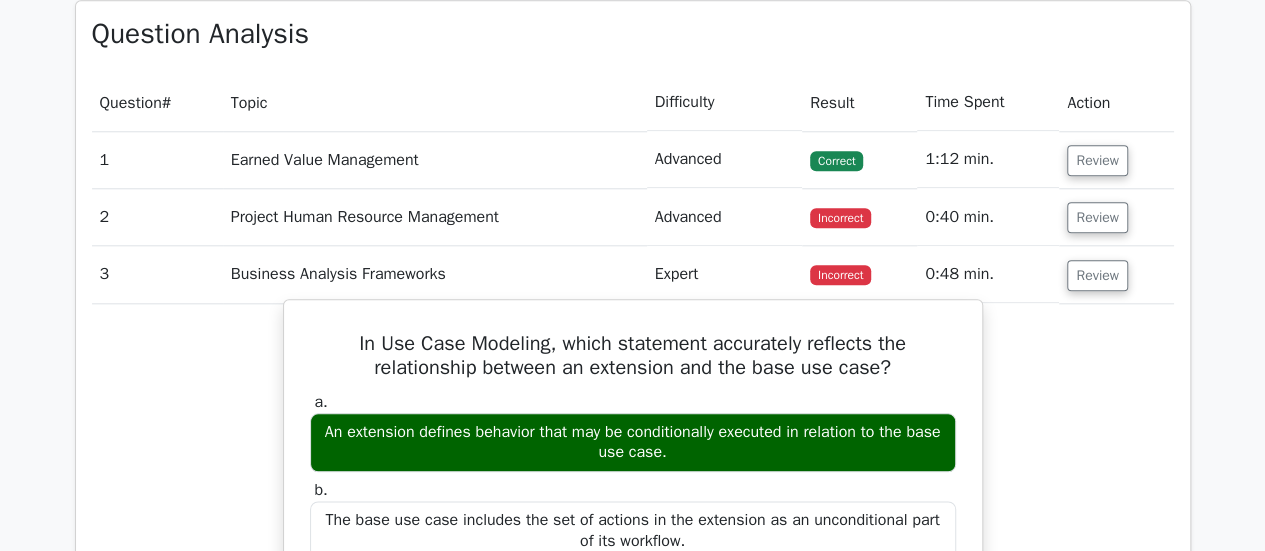 drag, startPoint x: 936, startPoint y: 219, endPoint x: 308, endPoint y: 327, distance: 637.21893 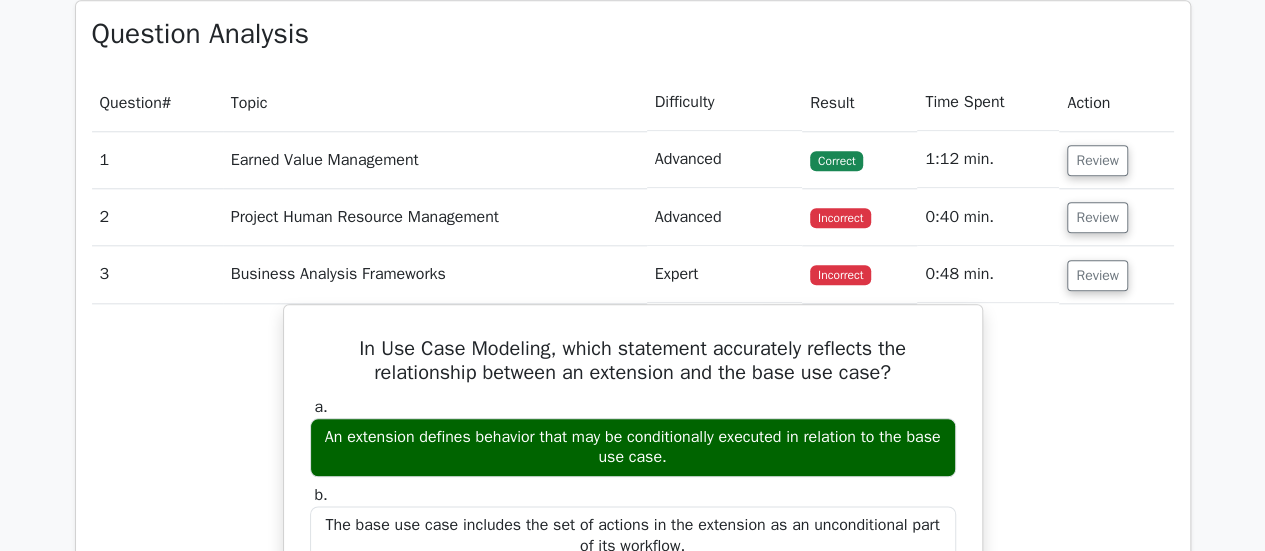 copy on "In Use Case Modeling, which statement accurately reflects the relationship between an extension and the base use case?
a.
An extension defines behavior that may be conditionally executed in relation to the base use case.
b.
The base use case includes the set of actions in the extension as an unconditional part of its workflow.
c.
An extension illustrates the primary interactions between a system and its external entities.
d.
Extensions and base use cases are fully interchangeable with no conditional executio" 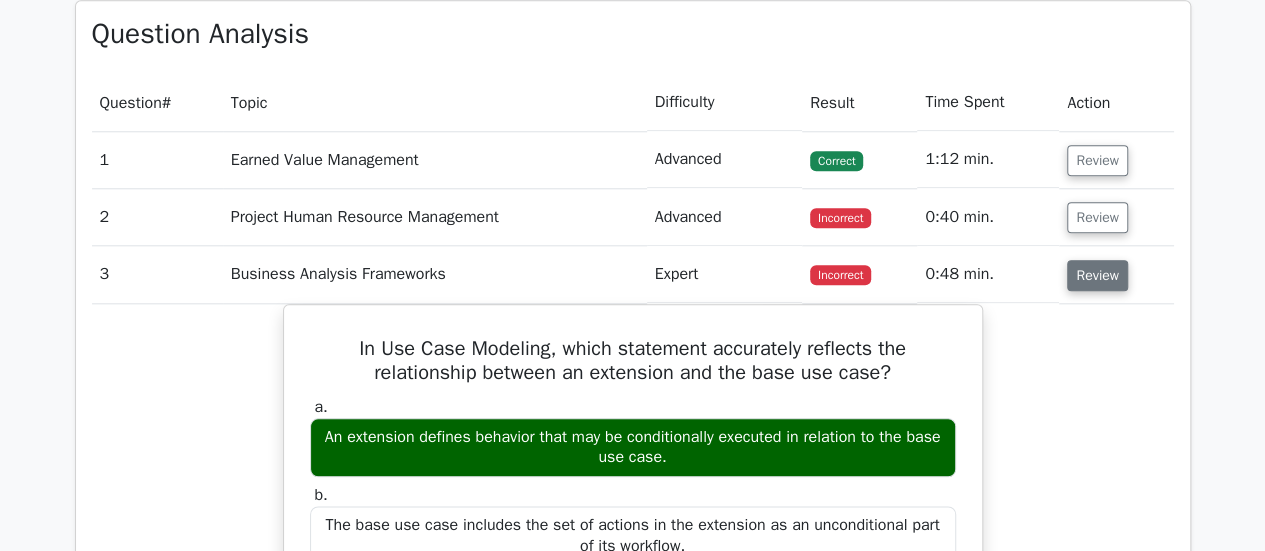click on "Review" at bounding box center [1097, 275] 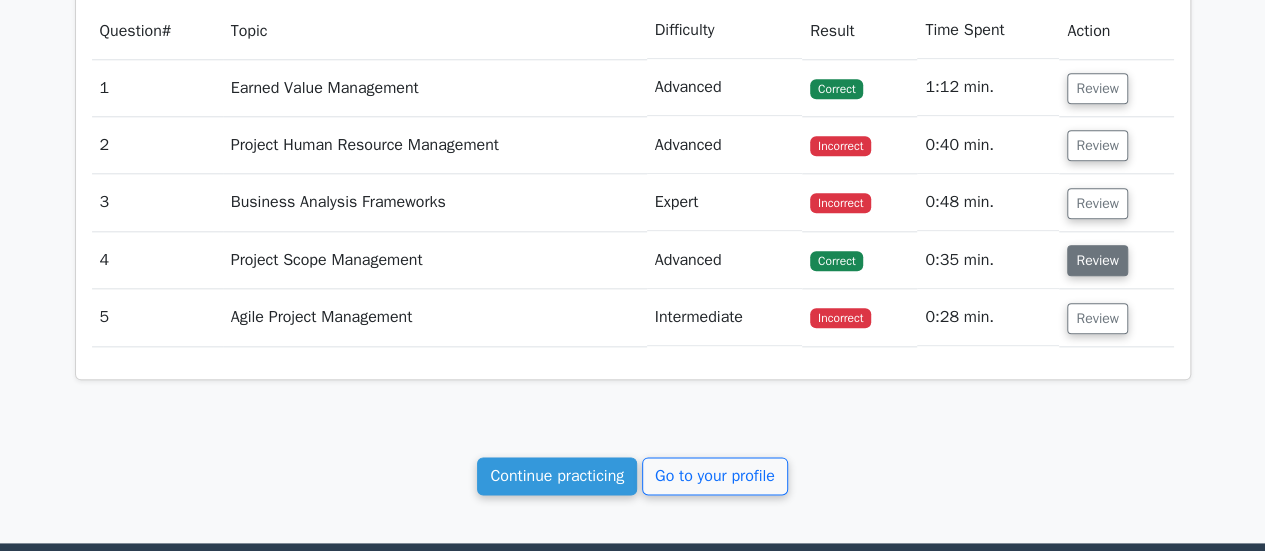 scroll, scrollTop: 1037, scrollLeft: 0, axis: vertical 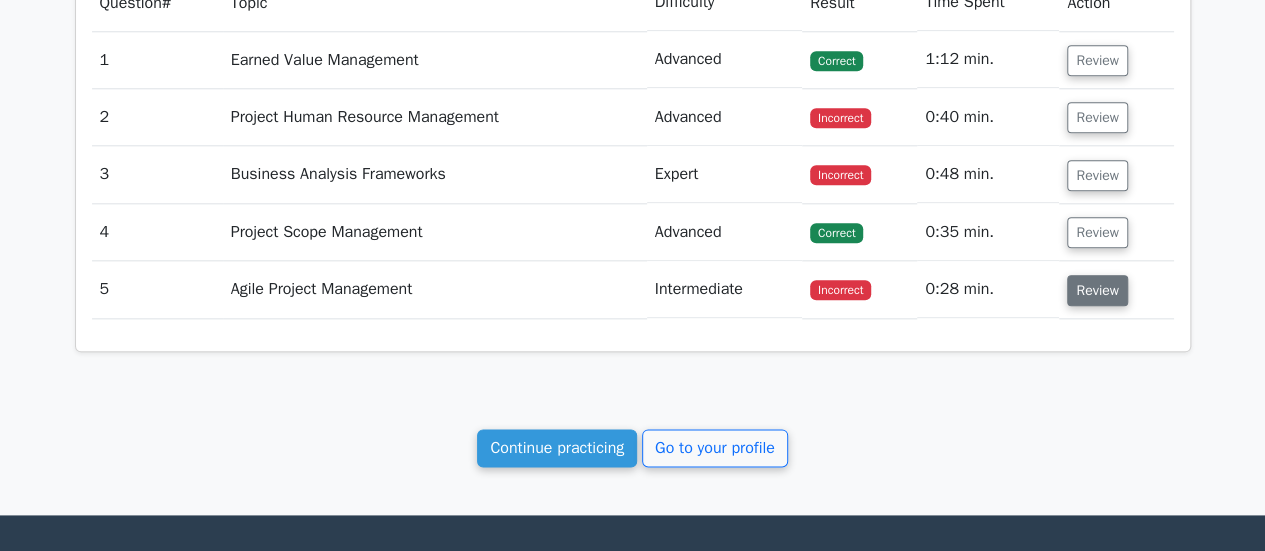 click on "Review" at bounding box center [1097, 290] 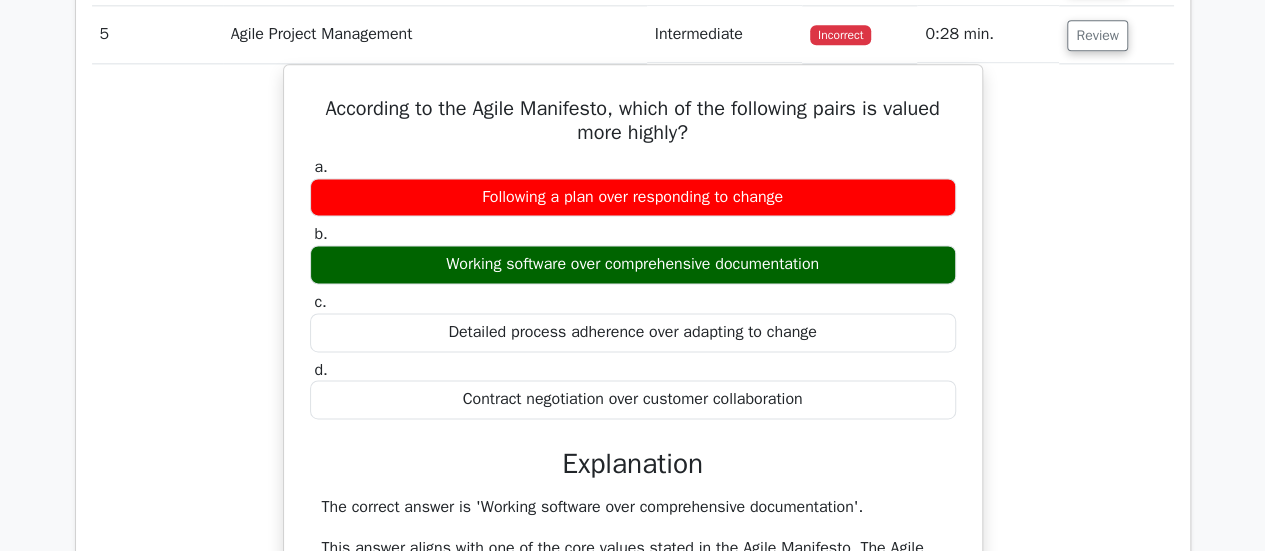 scroll, scrollTop: 1337, scrollLeft: 0, axis: vertical 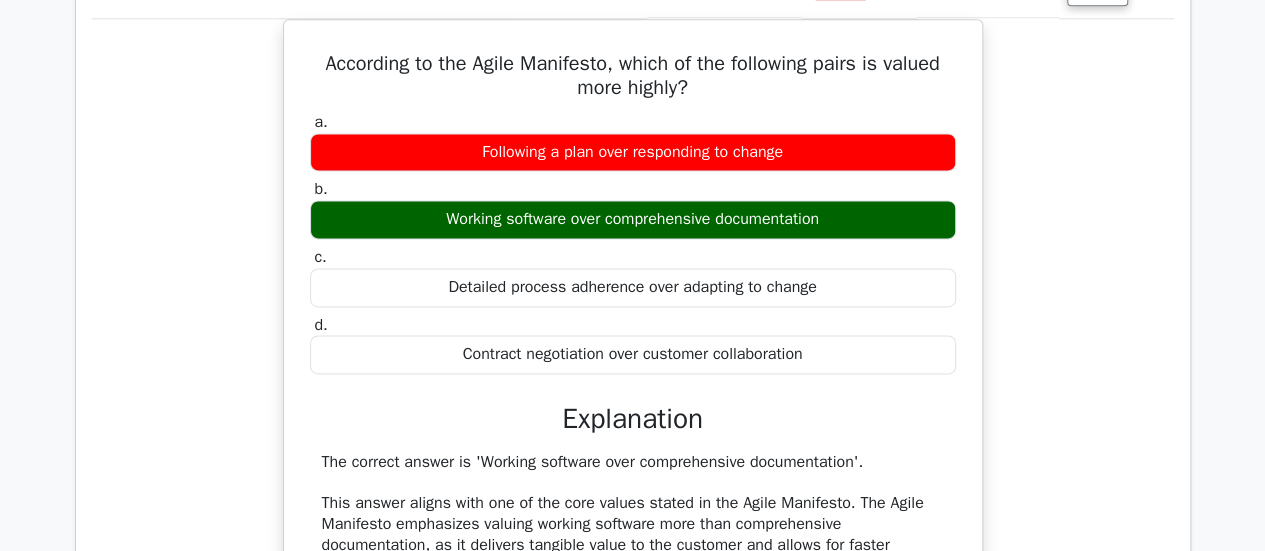 drag, startPoint x: 842, startPoint y: 341, endPoint x: 214, endPoint y: 46, distance: 693.8364 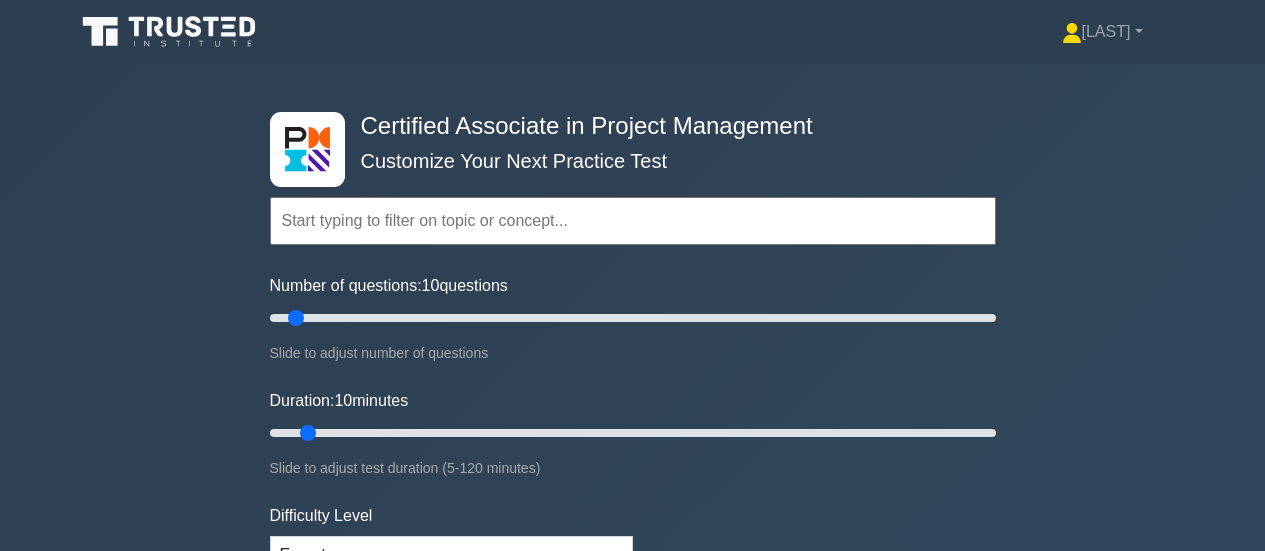 scroll, scrollTop: 0, scrollLeft: 0, axis: both 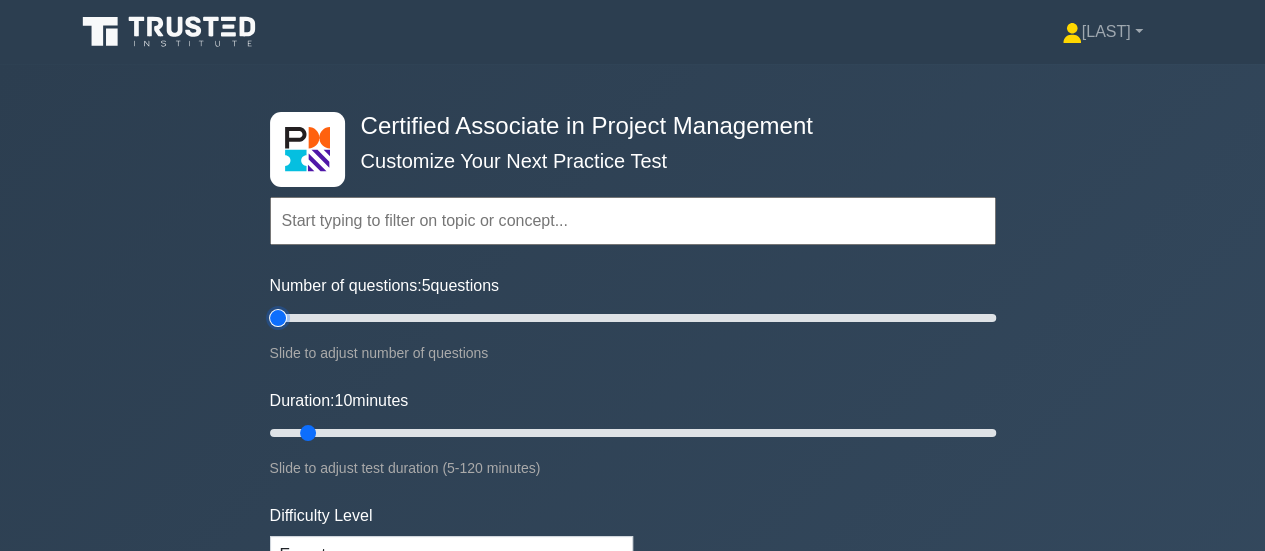 drag, startPoint x: 284, startPoint y: 313, endPoint x: 204, endPoint y: 303, distance: 80.622574 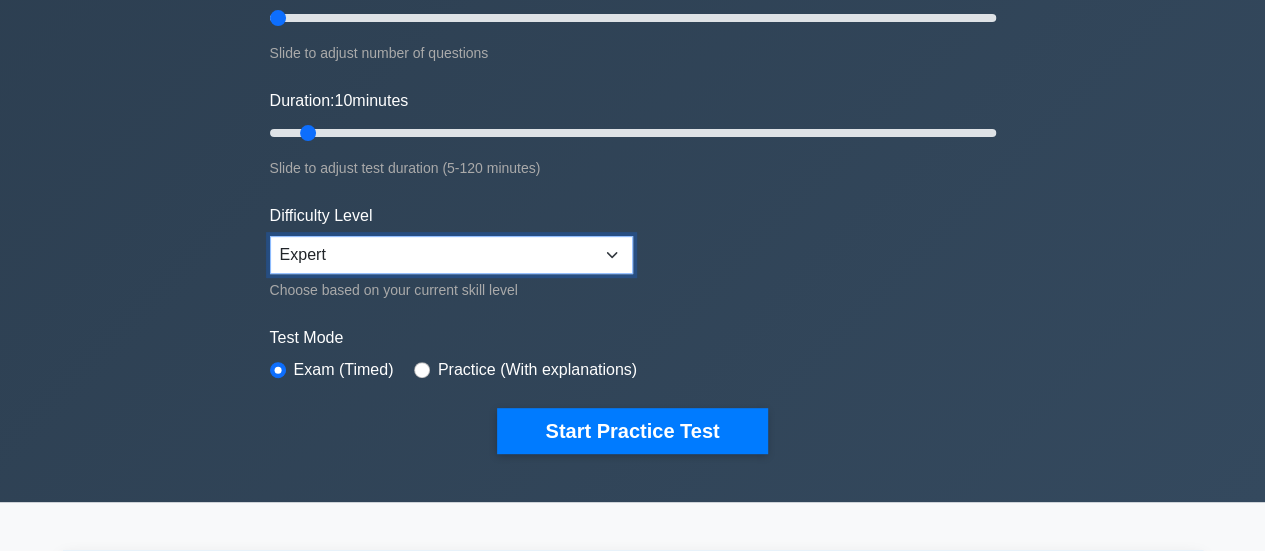 click on "Beginner
Intermediate
Expert" at bounding box center [451, 255] 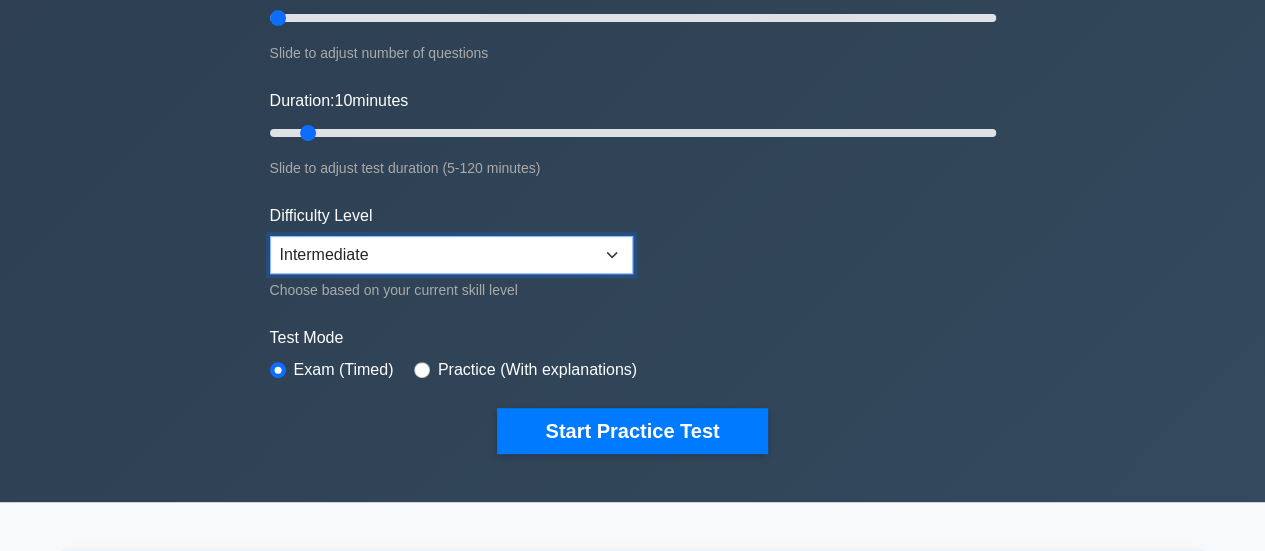click on "Beginner
Intermediate
Expert" at bounding box center (451, 255) 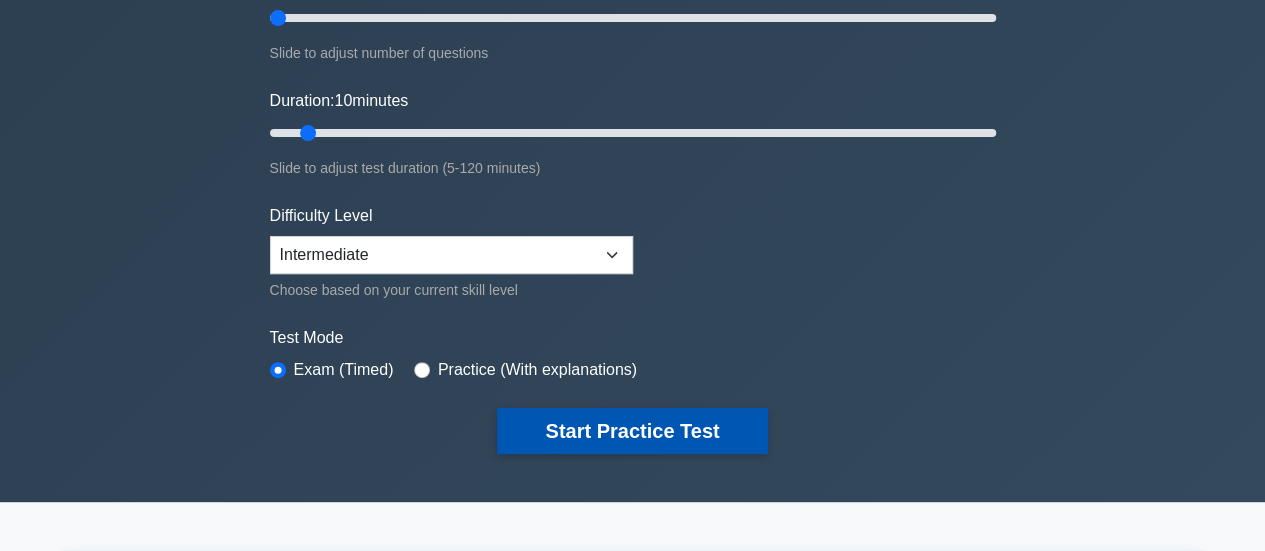 click on "Start Practice Test" at bounding box center [632, 431] 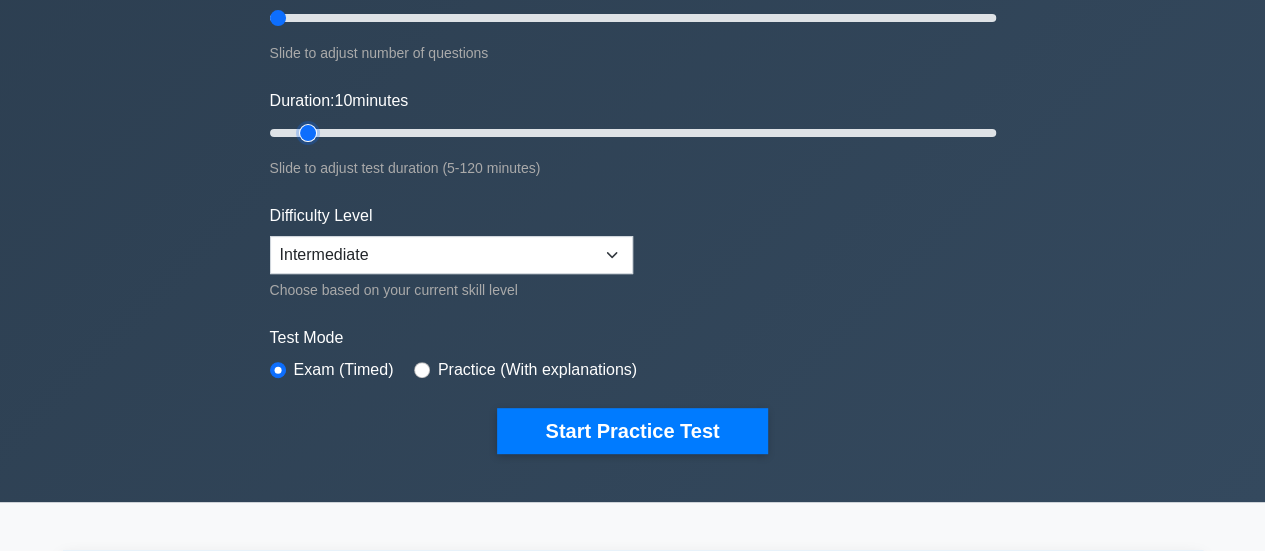 click on "Duration:  10  minutes" at bounding box center (633, 133) 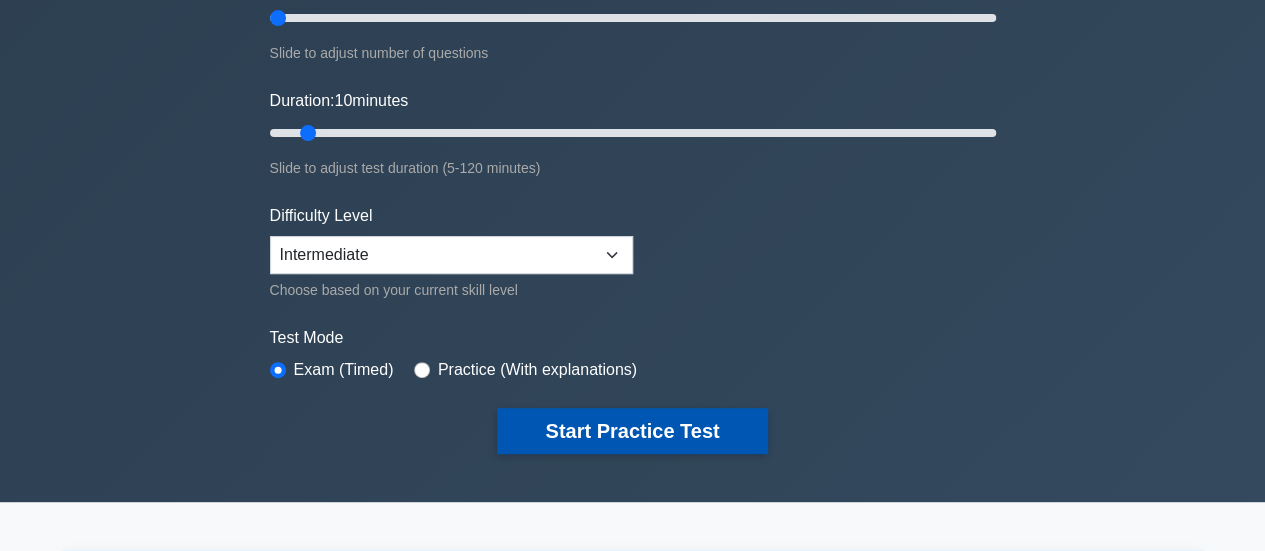 click on "Start Practice Test" at bounding box center [632, 431] 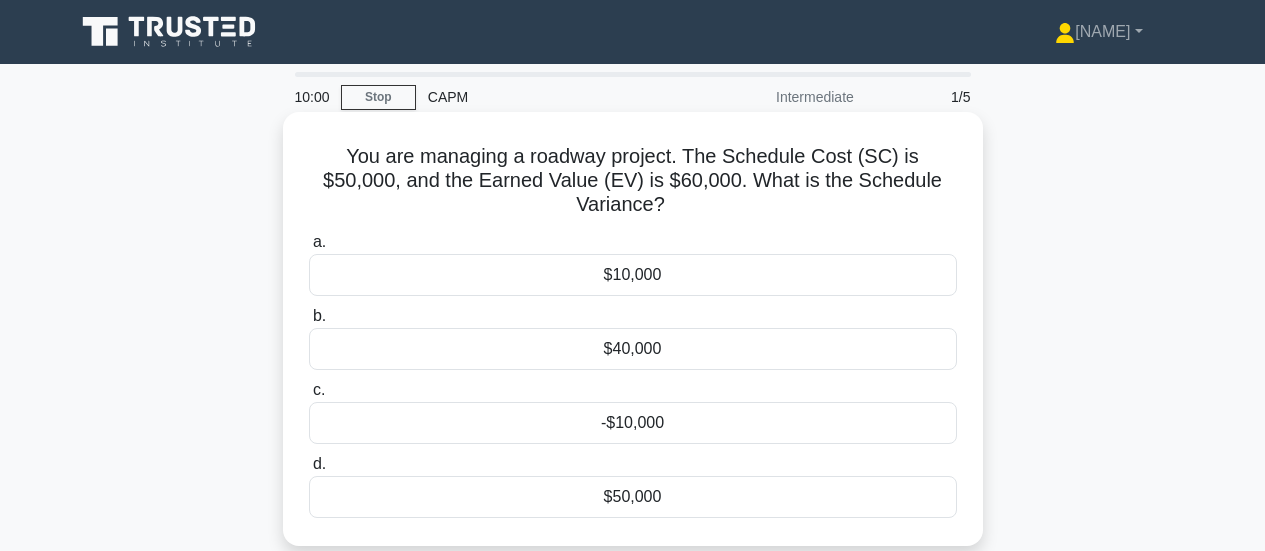 scroll, scrollTop: 0, scrollLeft: 0, axis: both 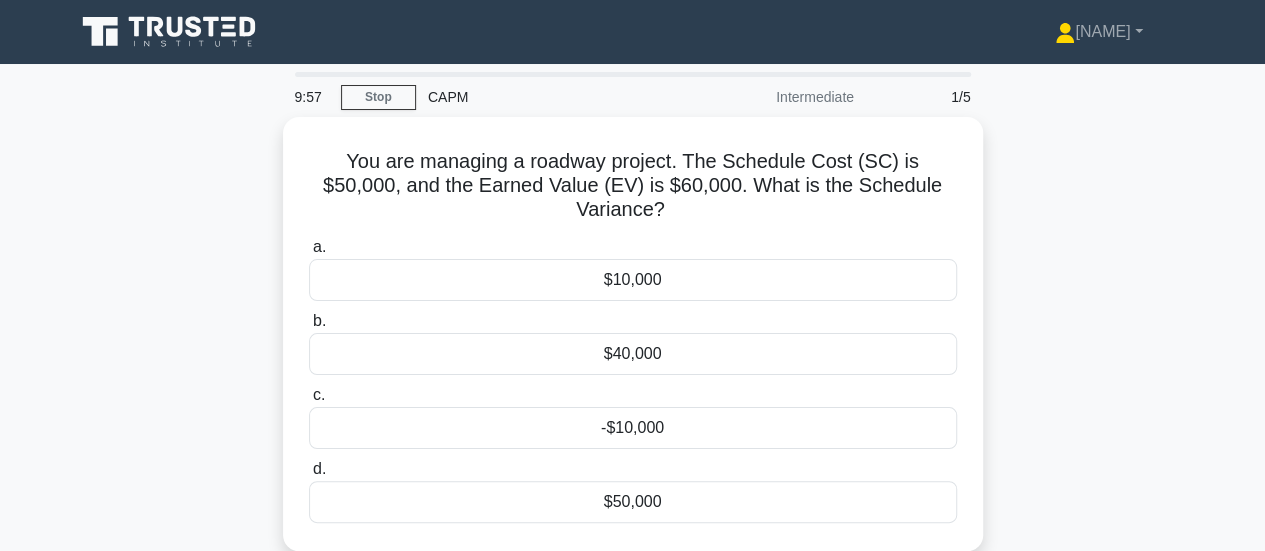 drag, startPoint x: 718, startPoint y: 489, endPoint x: 252, endPoint y: 151, distance: 575.6735 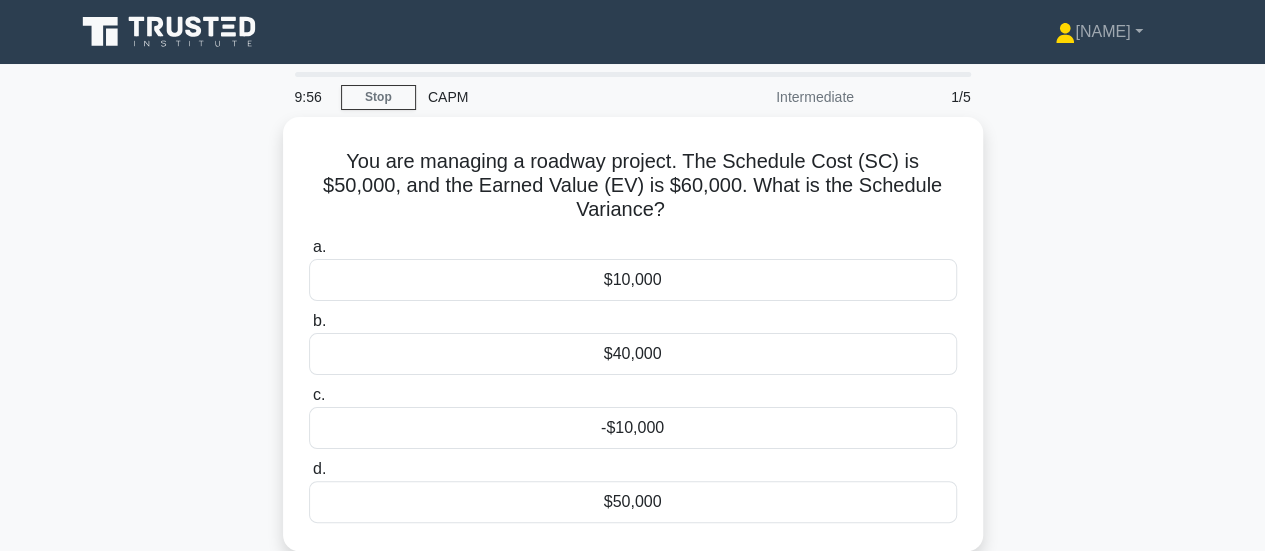 copy on "You are managing a roadway project. The Schedule Cost (SC) is $[MONEY], and the Earned Value (EV) is $[MONEY]. What is the Schedule Variance?
.spinner_0XTQ{transform-origin:center;animation:spinner_y6GP .75s linear infinite}@keyframes spinner_y6GP{100%{transform:rotate(360deg)}}
a.
$[MONEY]
b.
$[MONEY]
c.
$[MONEY]
d.
$[MONEY]" 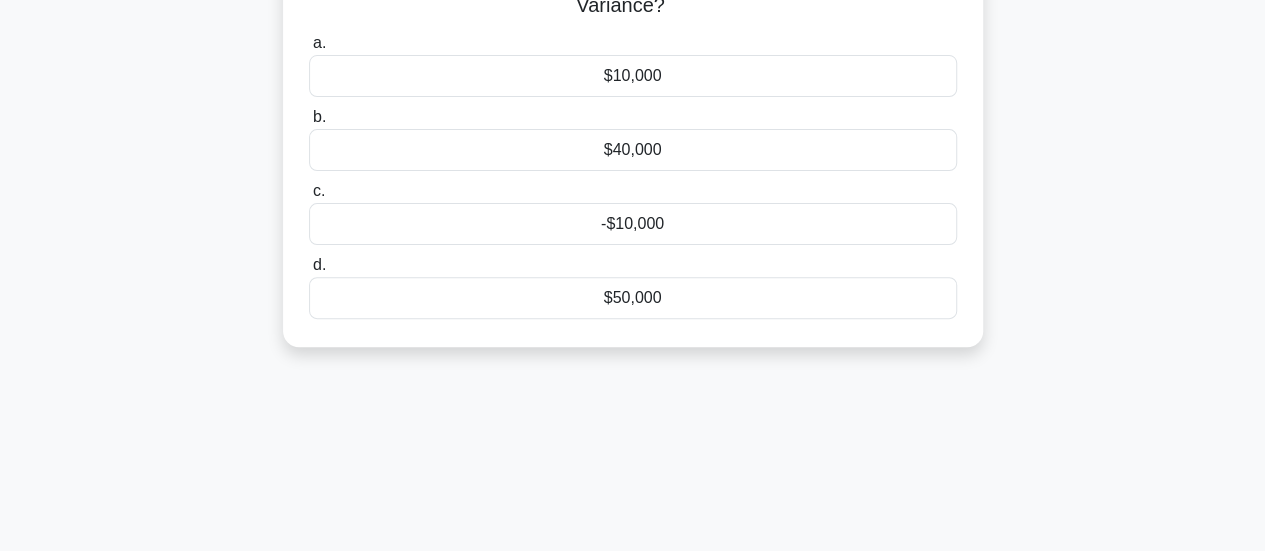 scroll, scrollTop: 200, scrollLeft: 0, axis: vertical 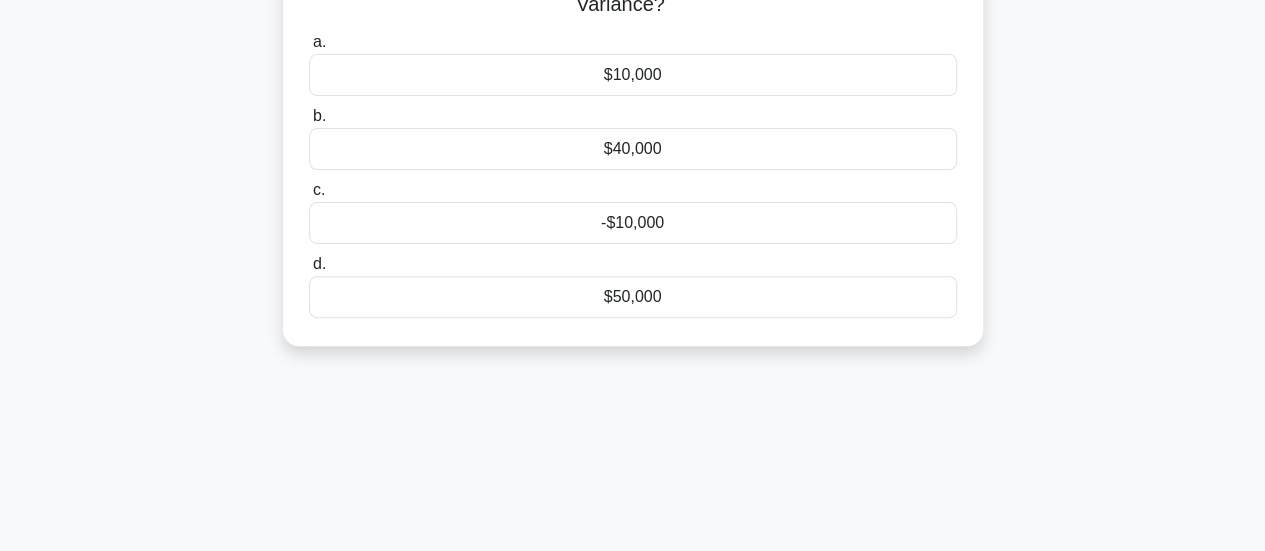 click on "$50,000" at bounding box center [633, 297] 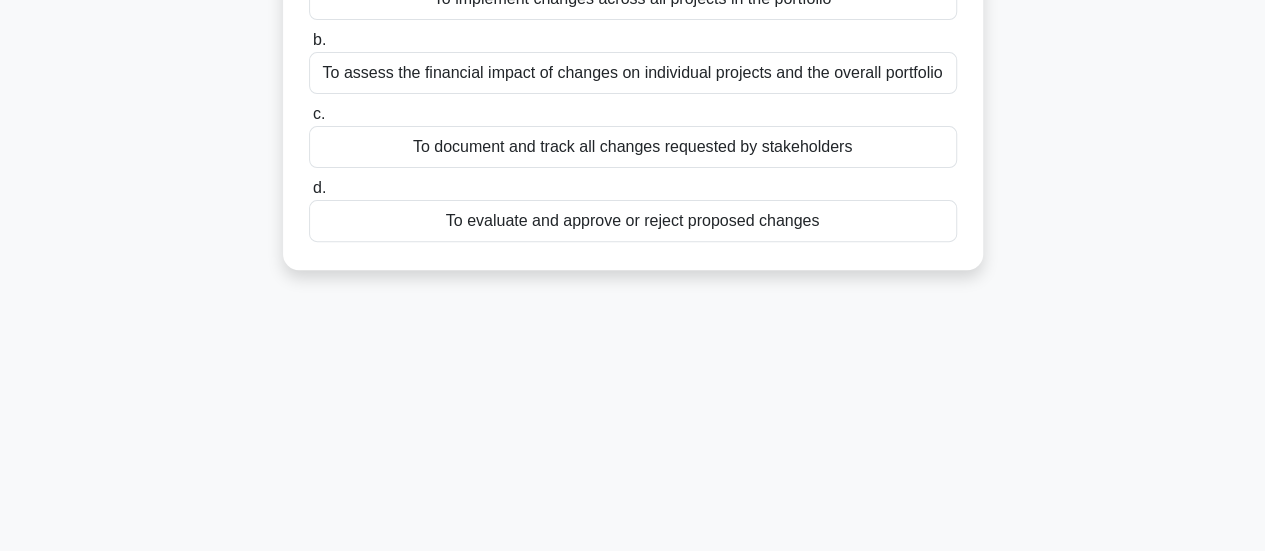 scroll, scrollTop: 0, scrollLeft: 0, axis: both 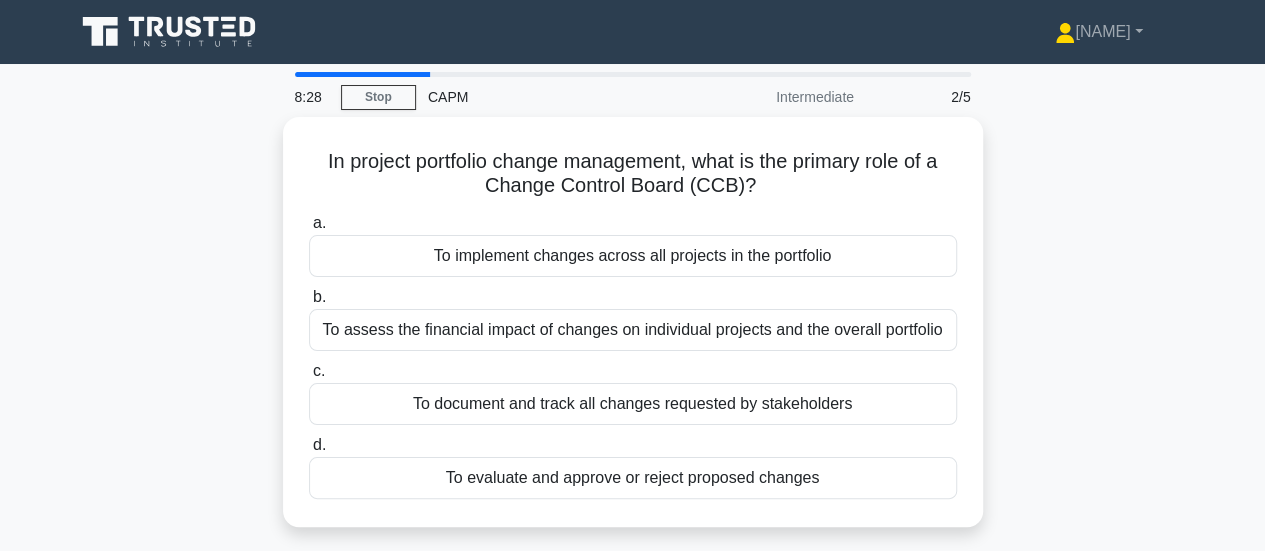 drag, startPoint x: 845, startPoint y: 476, endPoint x: 265, endPoint y: 137, distance: 671.80426 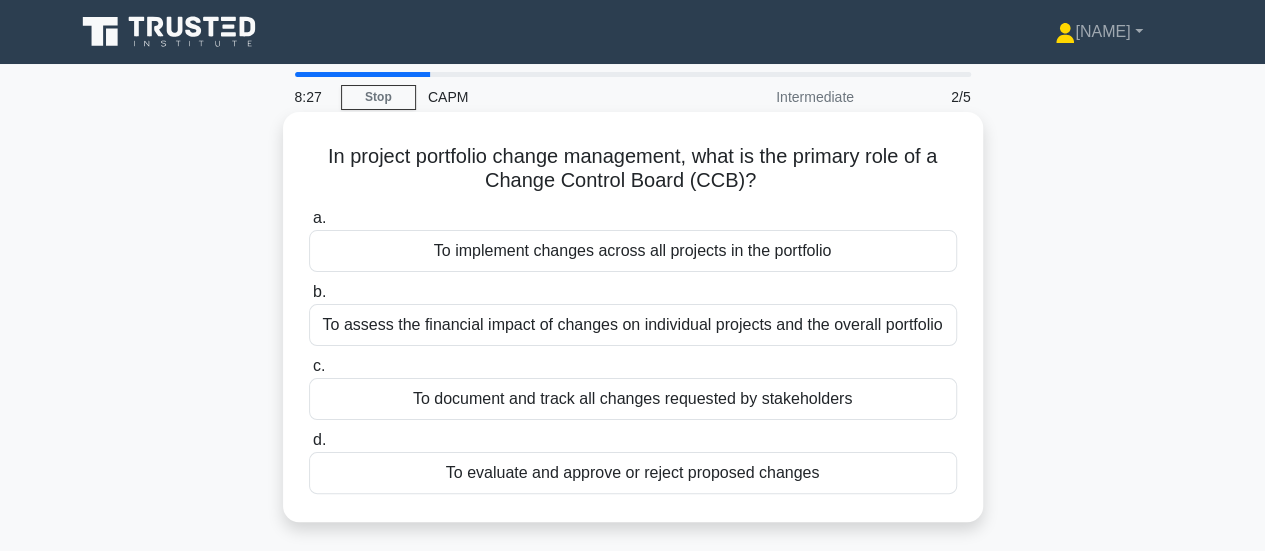 copy on "In project portfolio change management, what is the primary role of a Change Control Board (CCB)?
.spinner_0XTQ{transform-origin:center;animation:spinner_y6GP .75s linear infinite}@keyframes spinner_y6GP{100%{transform:rotate(360deg)}}
a.
To implement changes across all projects in the portfolio
b.
To assess the financial impact of changes on individual projects and the overall portfolio
c.
To document and track all changes requested by stakeholders
d.
To evaluate and approve or reject proposed changes" 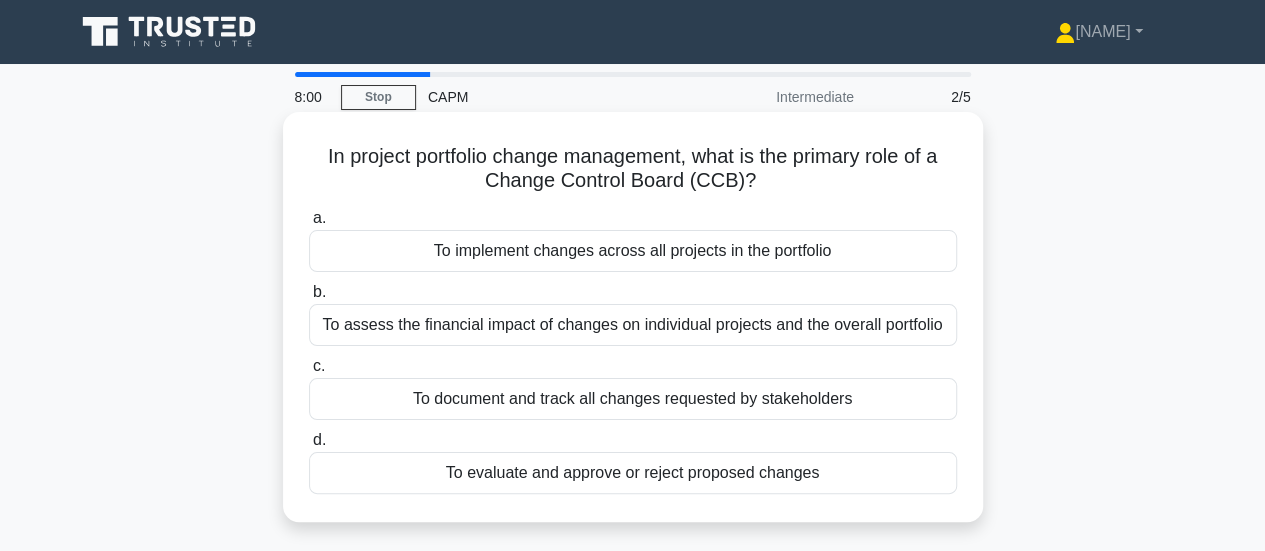 click on "To evaluate and approve or reject proposed changes" at bounding box center (633, 473) 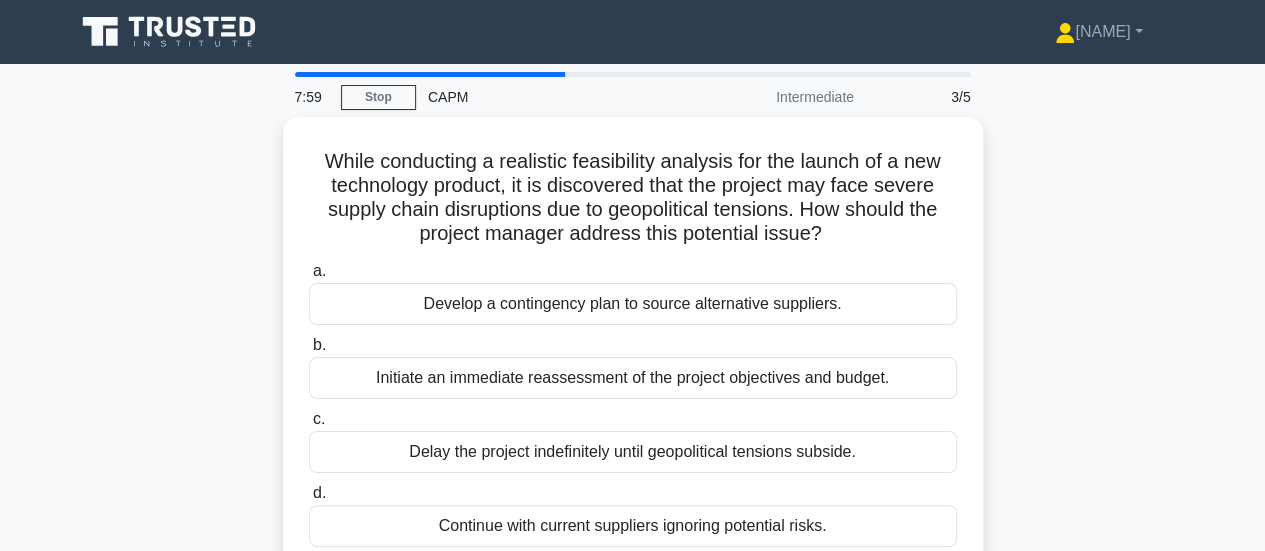 scroll, scrollTop: 200, scrollLeft: 0, axis: vertical 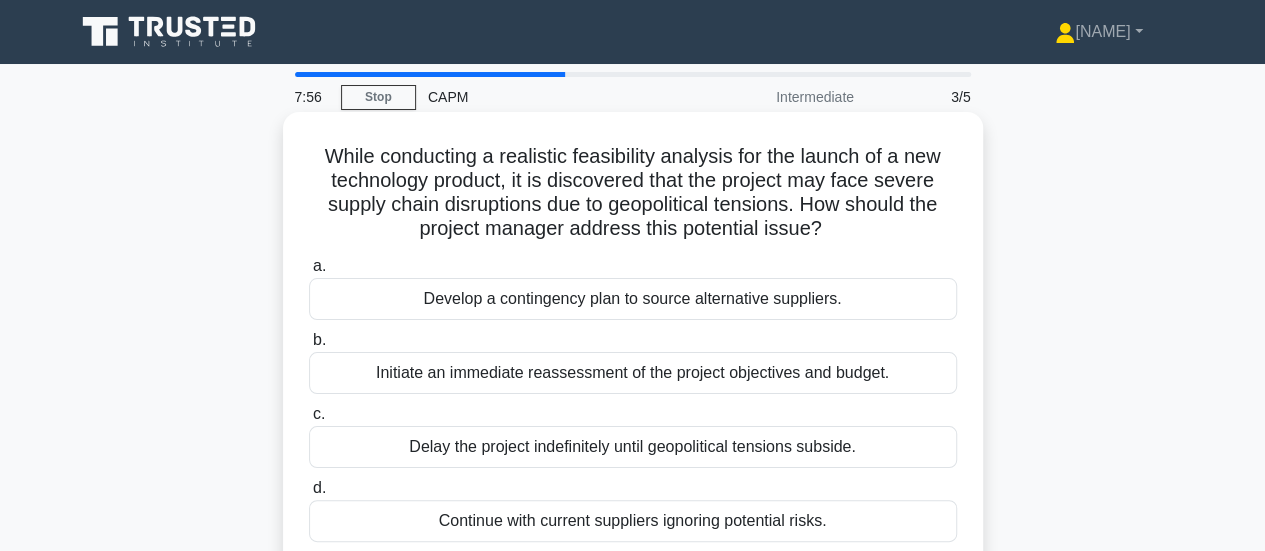drag, startPoint x: 846, startPoint y: 321, endPoint x: 293, endPoint y: 147, distance: 579.7284 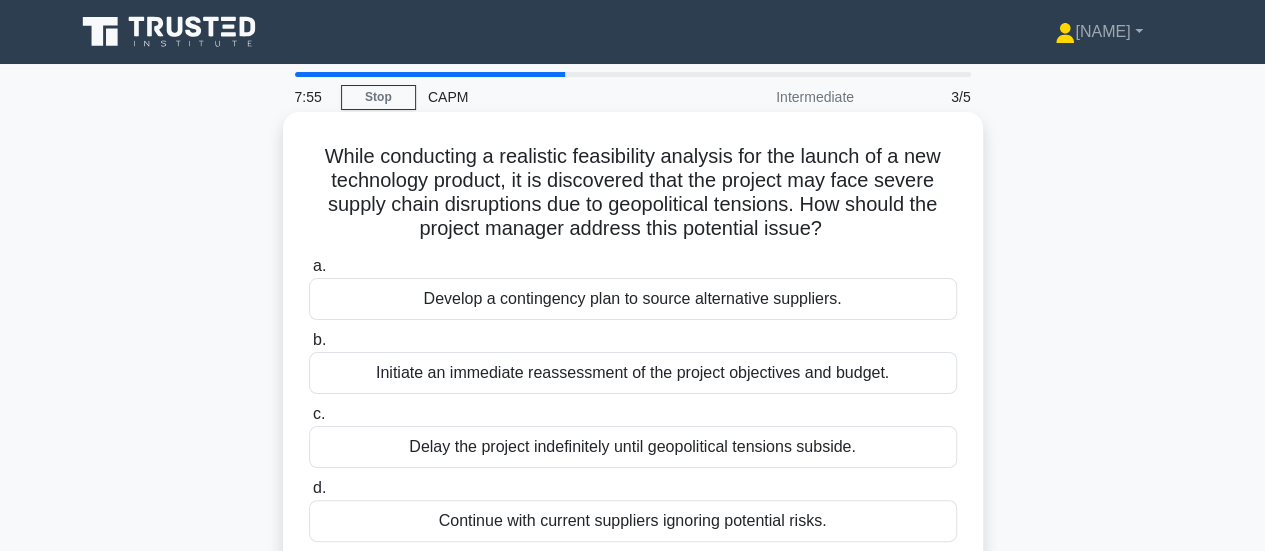 copy on "While conducting a realistic feasibility analysis for the launch of a new technology product, it is discovered that the project may face severe supply chain disruptions due to geopolitical tensions. How should the project manager address this potential issue?
.spinner_0XTQ{transform-origin:center;animation:spinner_y6GP .75s linear infinite}@keyframes spinner_y6GP{100%{transform:rotate(360deg)}}
a.
Develop a contingency plan to source alternative suppliers.
b.
Initiate an immediate reassessment of the project objectives and budget.
c.
Delay the project indefinitely until geopolitical tensions subside.
d.
Continue with current suppliers ignoring potential risks." 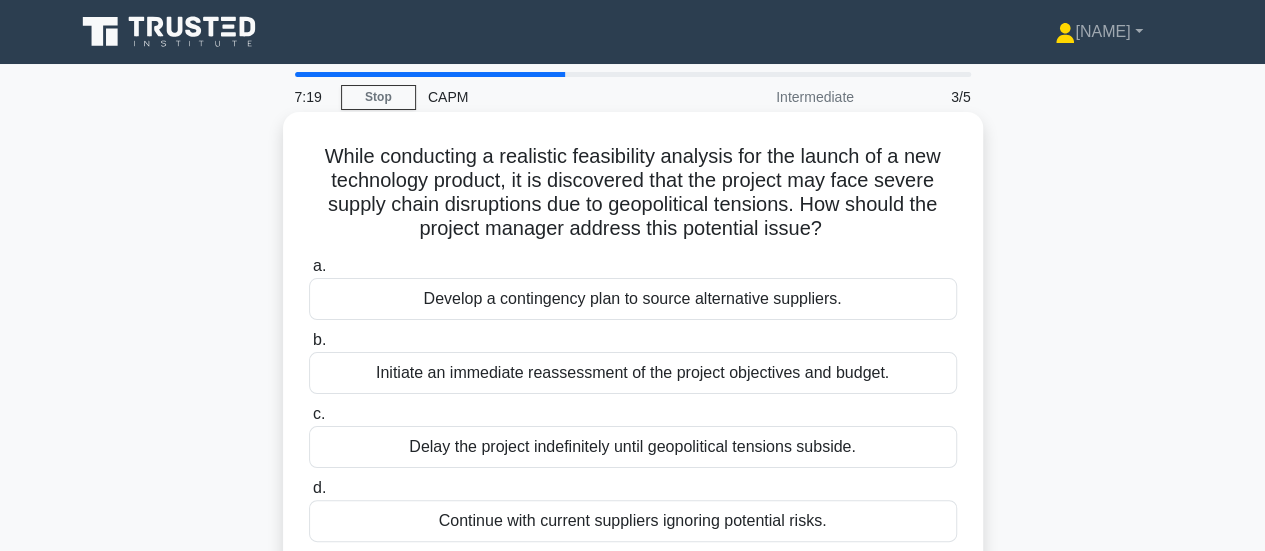 click on "Develop a contingency plan to source alternative suppliers." at bounding box center (633, 299) 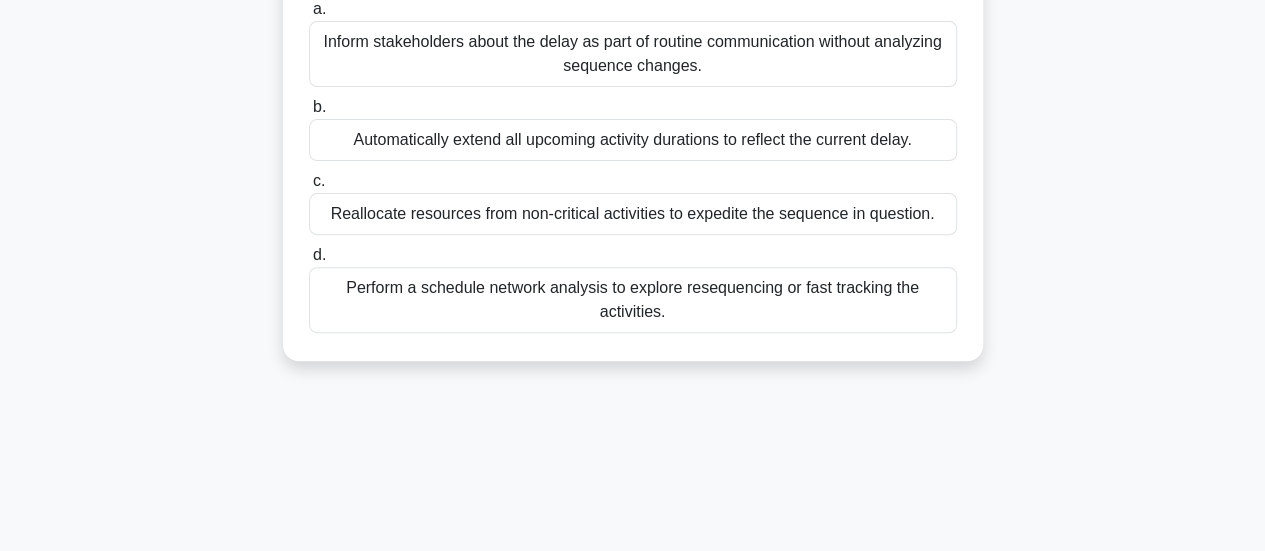 scroll, scrollTop: 300, scrollLeft: 0, axis: vertical 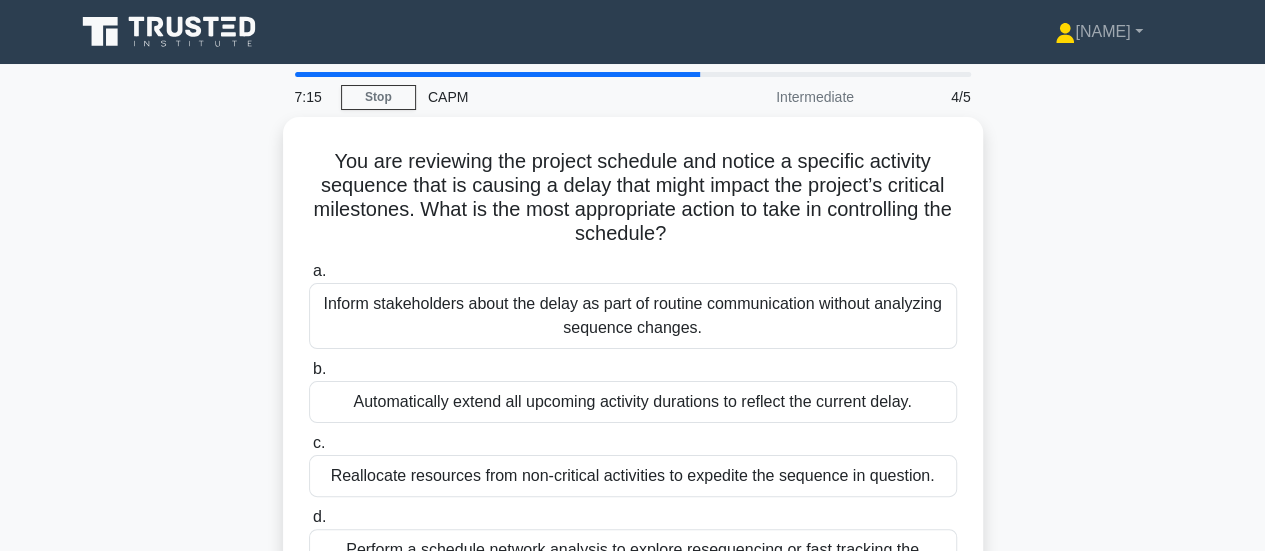 drag, startPoint x: 771, startPoint y: 271, endPoint x: 242, endPoint y: 137, distance: 545.7078 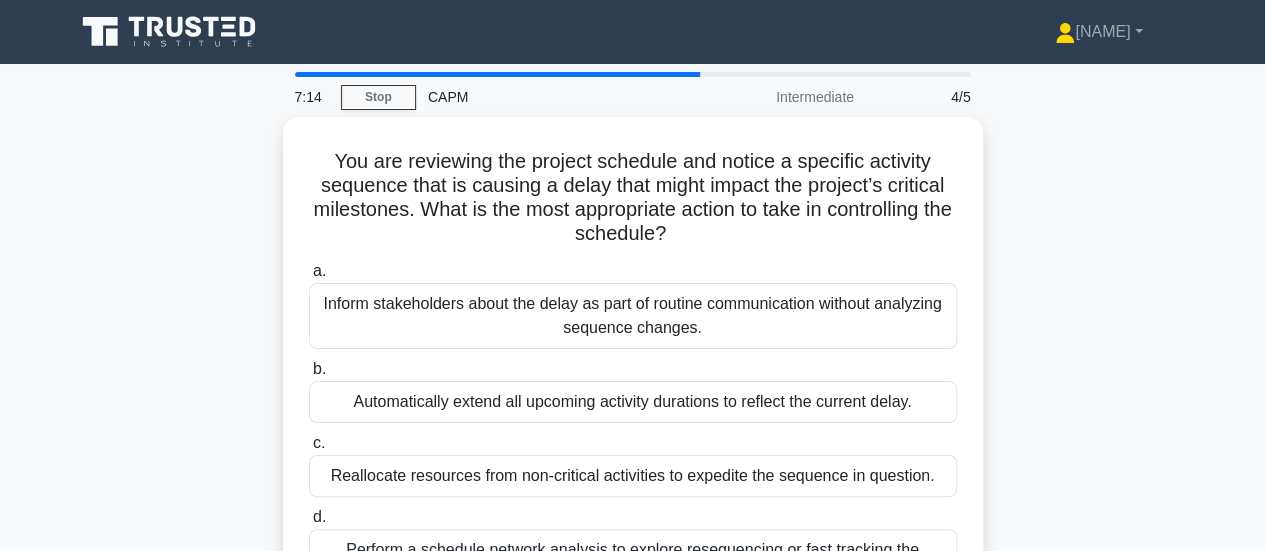 copy on "You are reviewing the project schedule and notice a specific activity sequence that is causing a delay that might impact the project’s critical milestones. What is the most appropriate action to take in controlling the schedule?
.spinner_0XTQ{transform-origin:center;animation:spinner_y6GP .75s linear infinite}@keyframes spinner_y6GP{100%{transform:rotate(360deg)}}
a.
Inform stakeholders about the delay as part of routine communication without analyzing sequence changes.
b.
Automatically extend all upcoming activity durations to reflect the current delay.
c.
Reallocate resources from non-critical activities to expedite the sequence in question.
d.
Perform a schedule network analysis to explore resequencing ..." 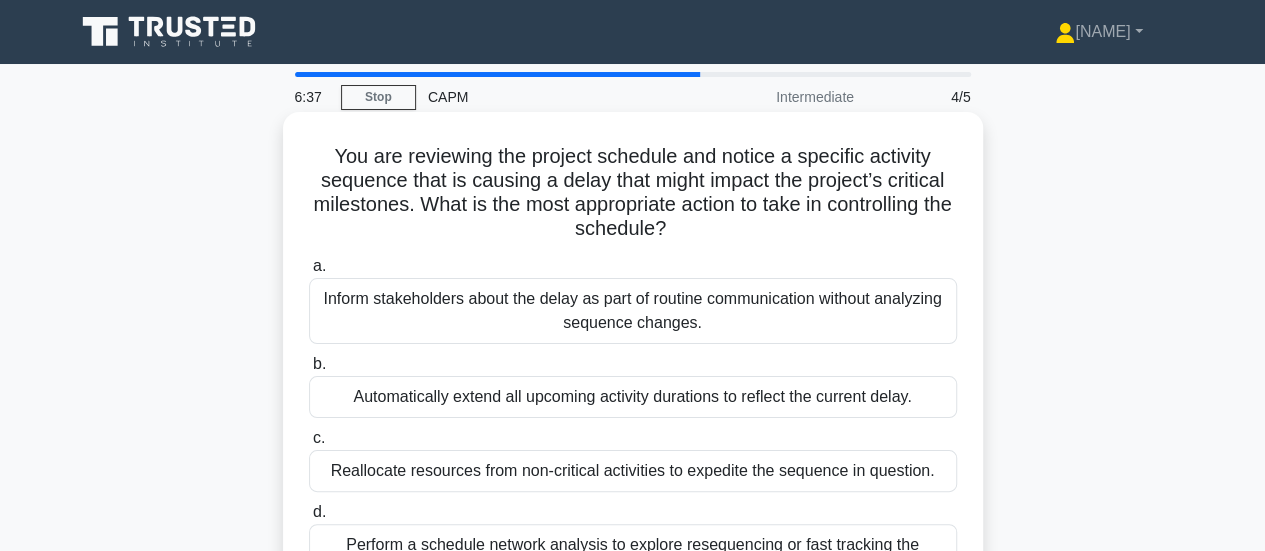 scroll, scrollTop: 300, scrollLeft: 0, axis: vertical 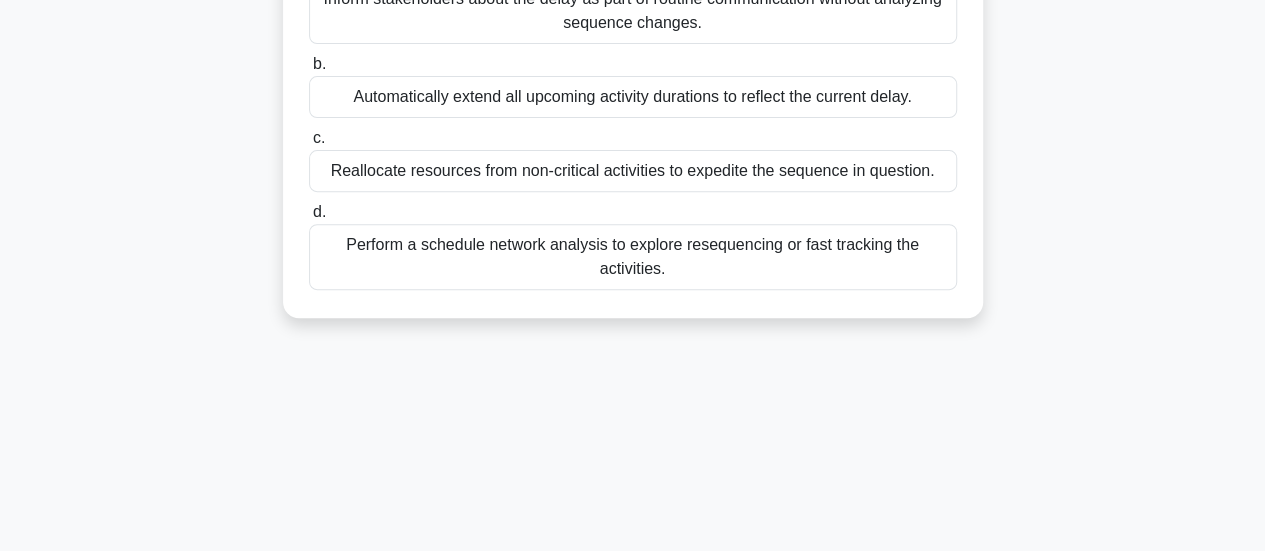 click on "Perform a schedule network analysis to explore resequencing or fast tracking the activities." at bounding box center [633, 257] 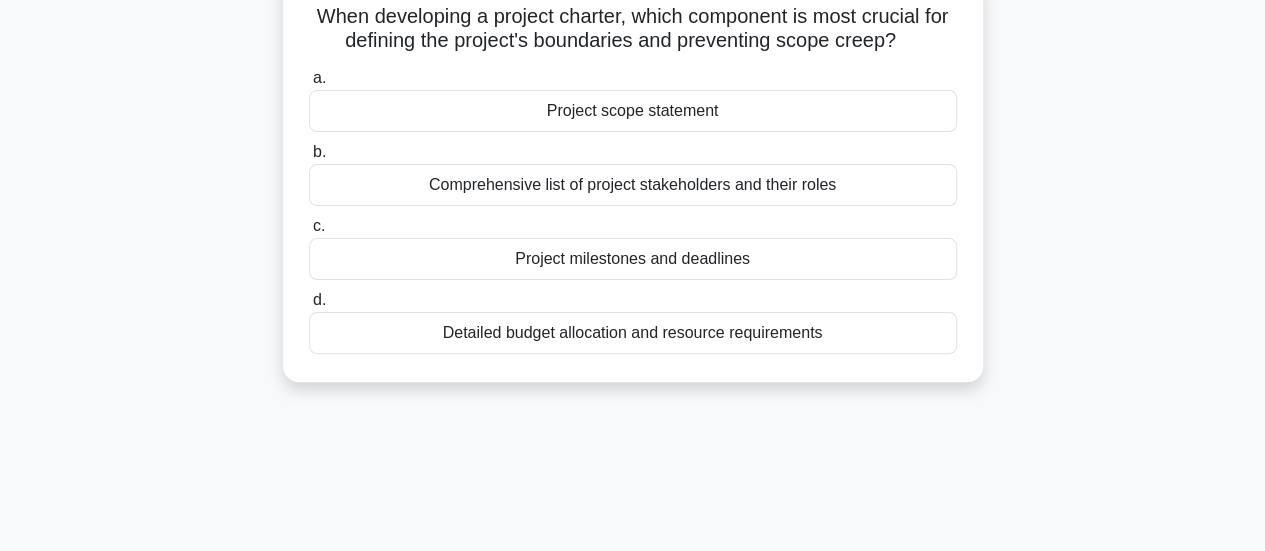 scroll, scrollTop: 0, scrollLeft: 0, axis: both 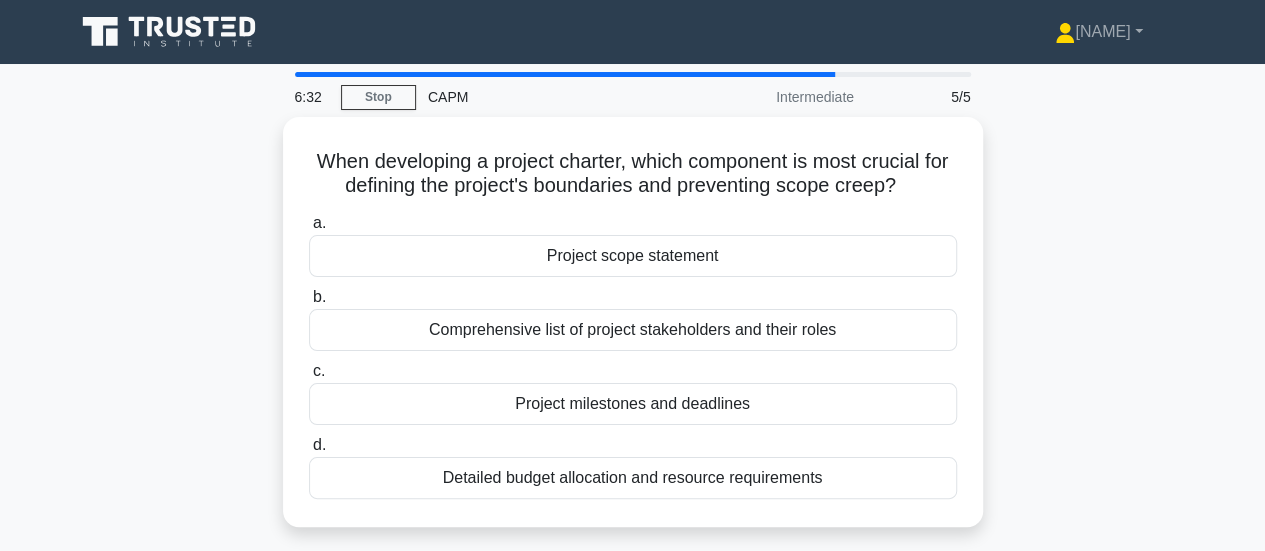 drag, startPoint x: 844, startPoint y: 471, endPoint x: 284, endPoint y: 106, distance: 668.4497 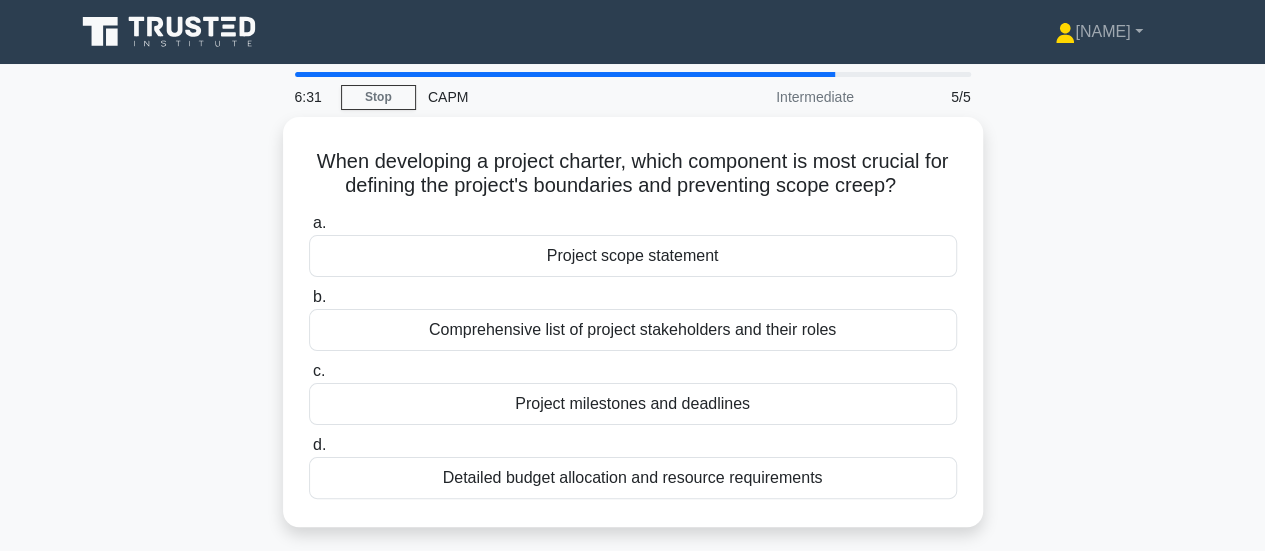 copy on "6:32
Stop
CAPM
Intermediate
5/5
When developing a project charter, which component is most crucial for defining the project's boundaries and preventing scope creep?
.spinner_0XTQ{transform-origin:center;animation:spinner_y6GP .75s linear infinite}@keyframes spinner_y6GP{100%{transform:rotate(360deg)}}
a.
Project scope statement
b.
Comprehensive list of project stakeholders and their roles
c.
Project milestones and deadlines
d.
Detailed budget allocation and resource requirements" 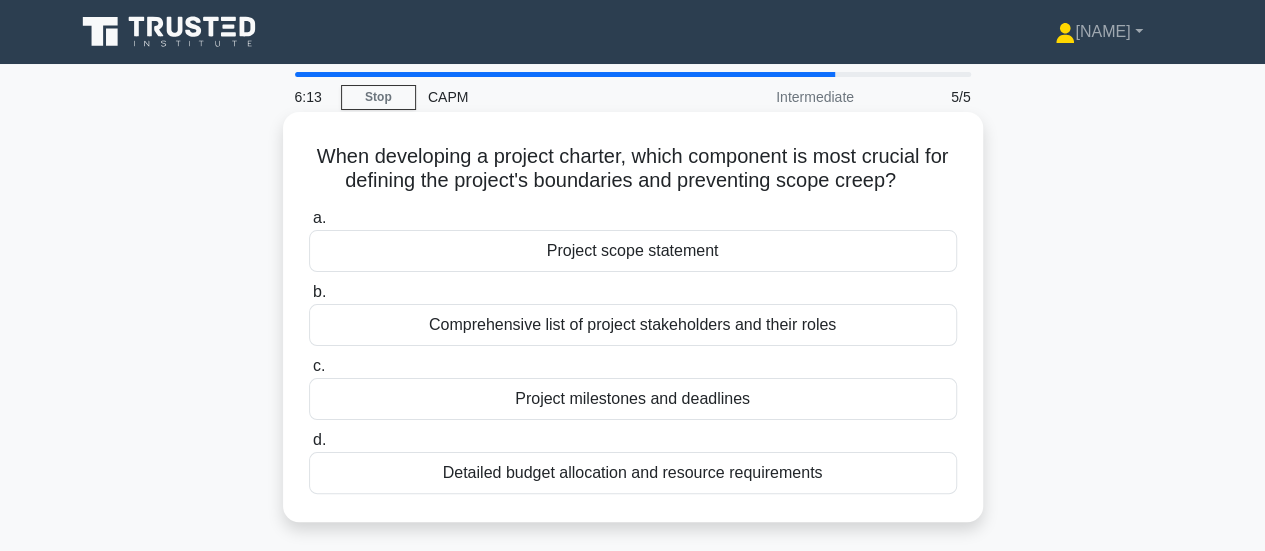 click on "Project scope statement" at bounding box center [633, 251] 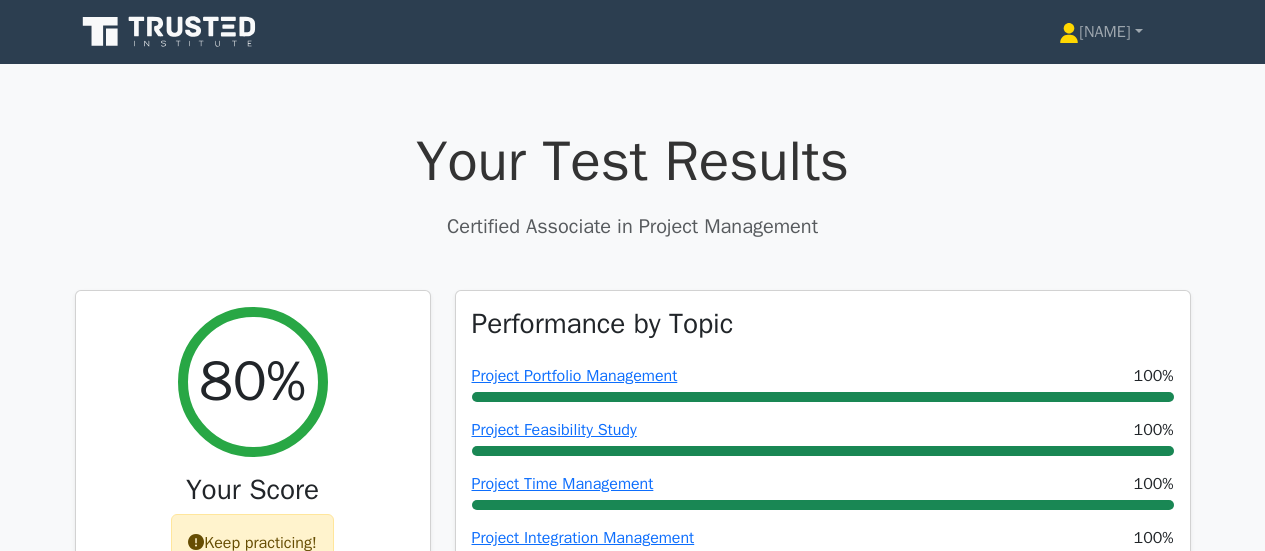 scroll, scrollTop: 0, scrollLeft: 0, axis: both 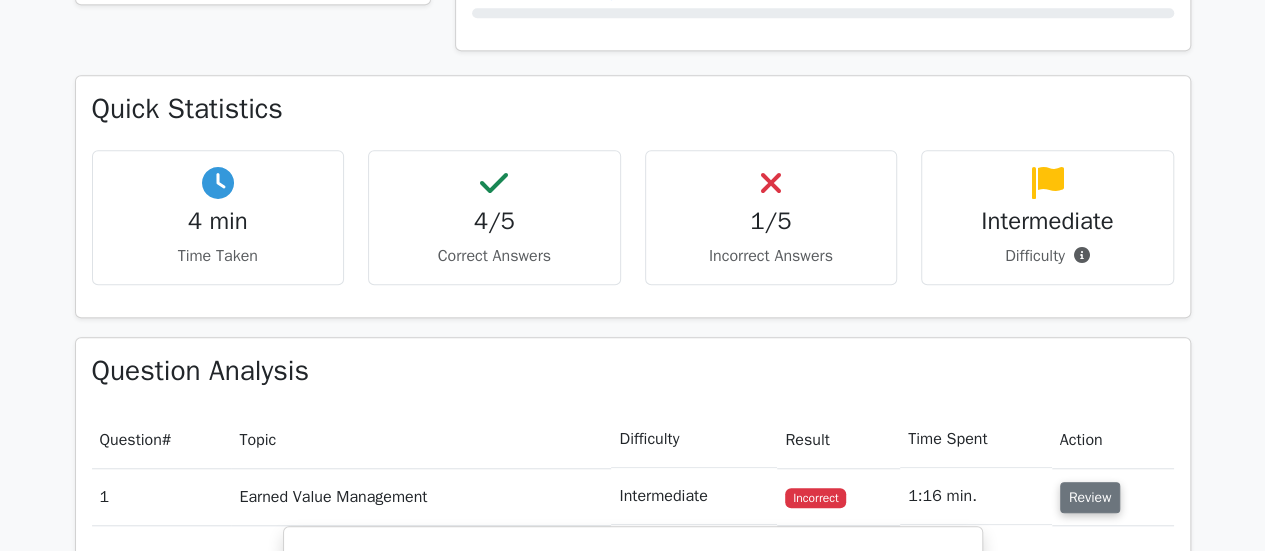 click on "Review" at bounding box center (1090, 497) 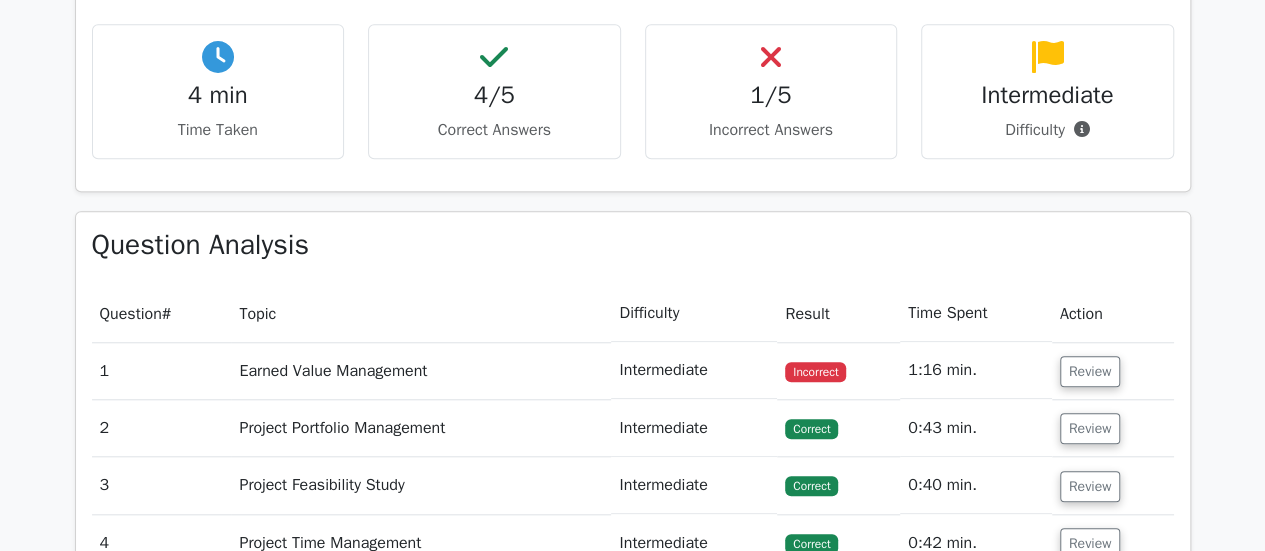 scroll, scrollTop: 900, scrollLeft: 0, axis: vertical 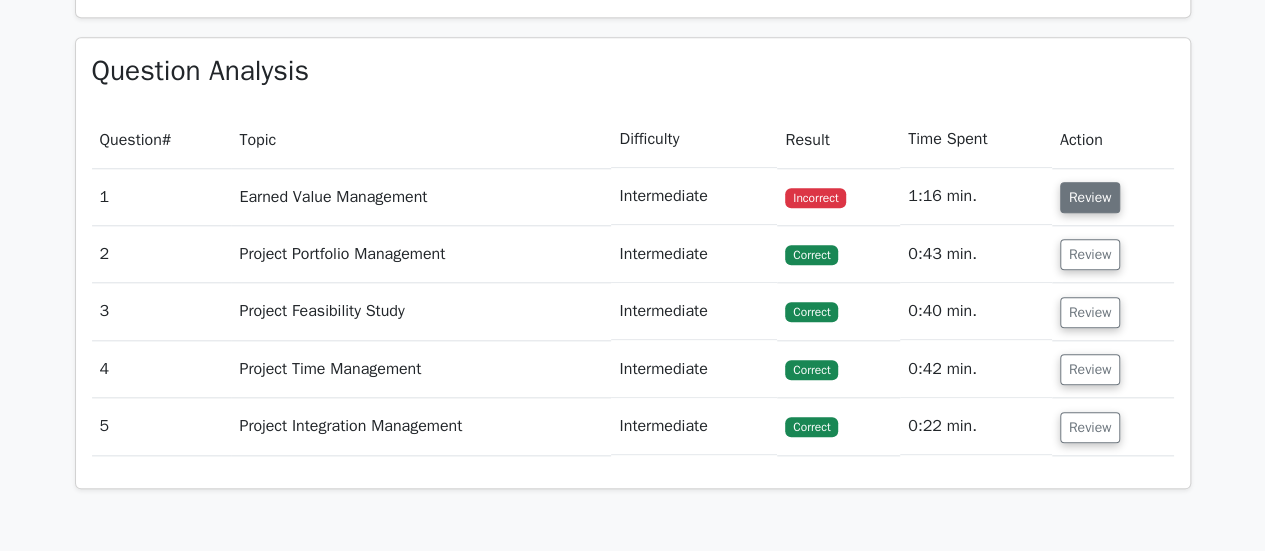 click on "Review" at bounding box center [1090, 197] 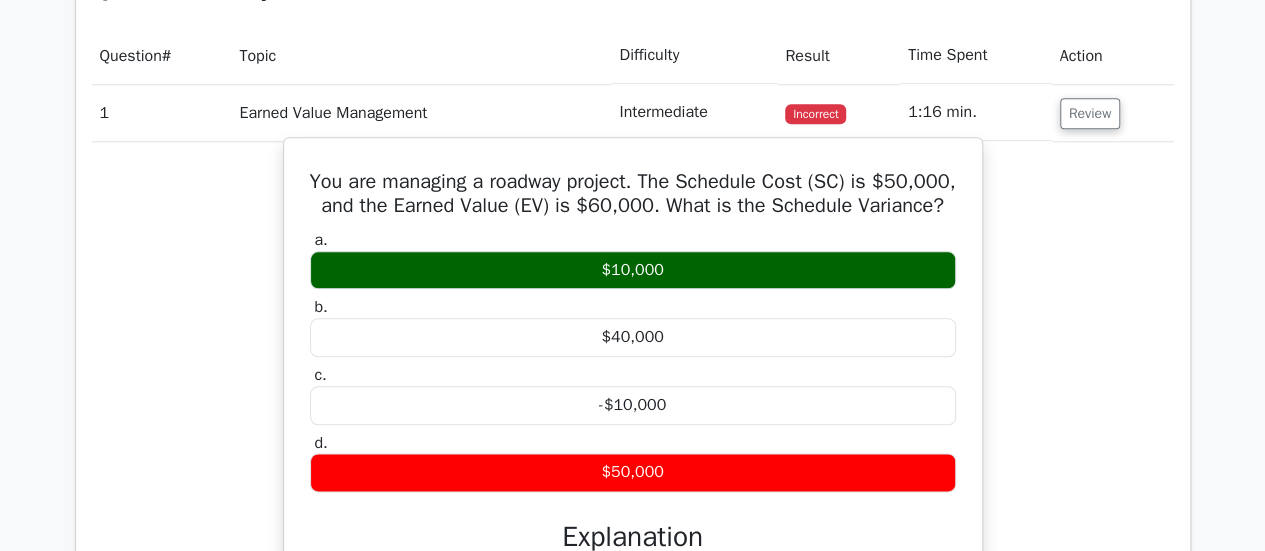 scroll, scrollTop: 1100, scrollLeft: 0, axis: vertical 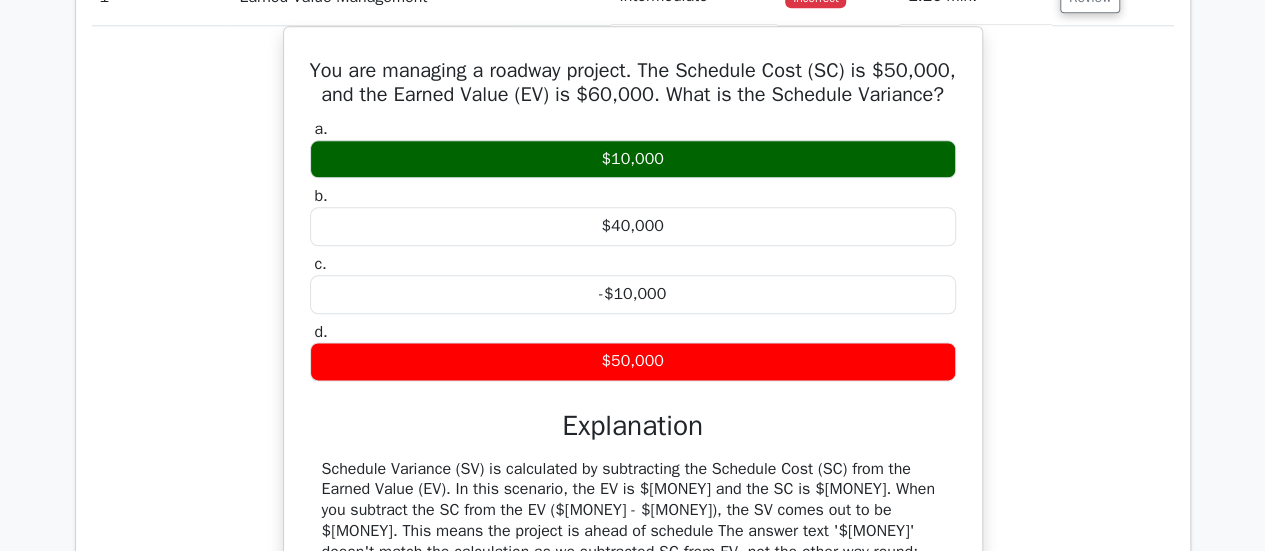 drag, startPoint x: 679, startPoint y: 373, endPoint x: 273, endPoint y: 68, distance: 507.80017 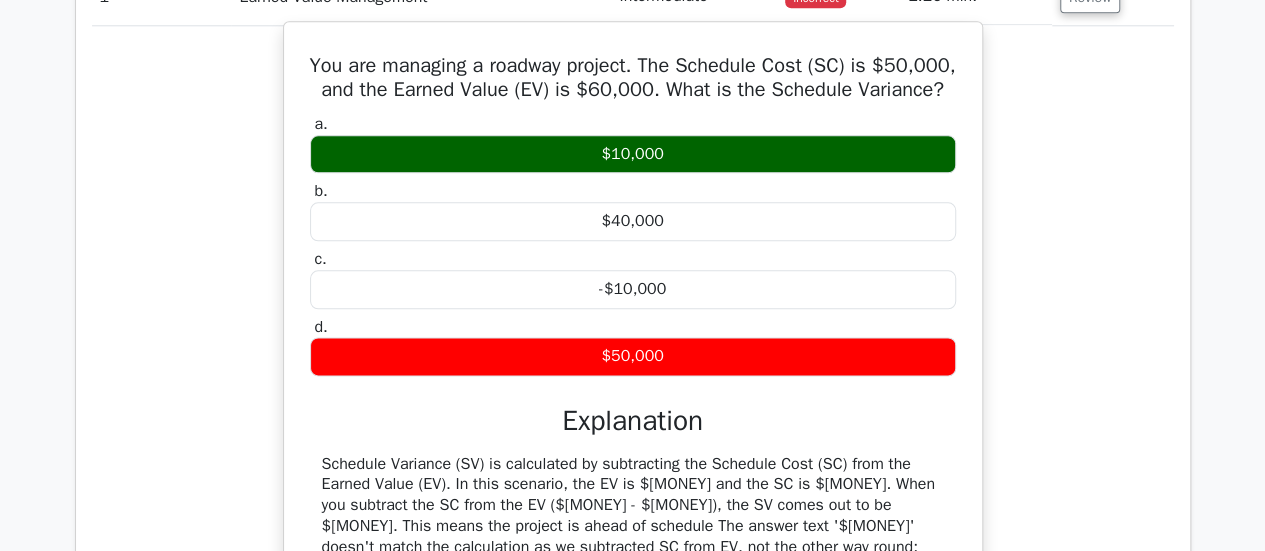 copy on "You are managing a roadway project. The Schedule Cost (SC) is $50,000, and the Earned Value (EV) is $60,000. What is the Schedule Variance?
a.
$10,000
b.
$40,000
c.
-$10,000
d.
$50,000" 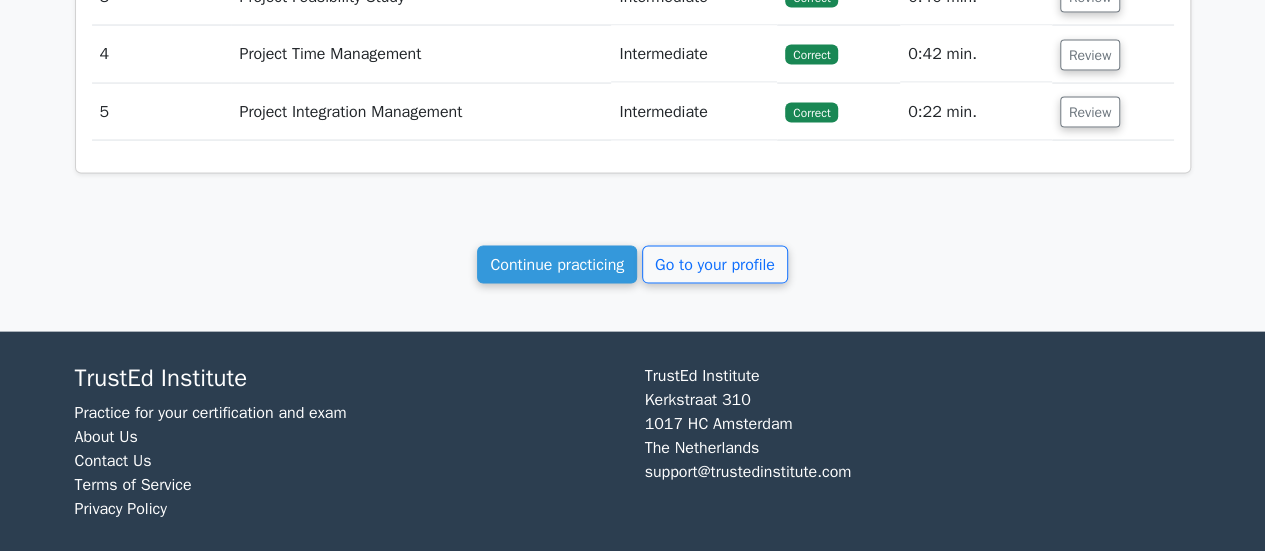 scroll, scrollTop: 2000, scrollLeft: 0, axis: vertical 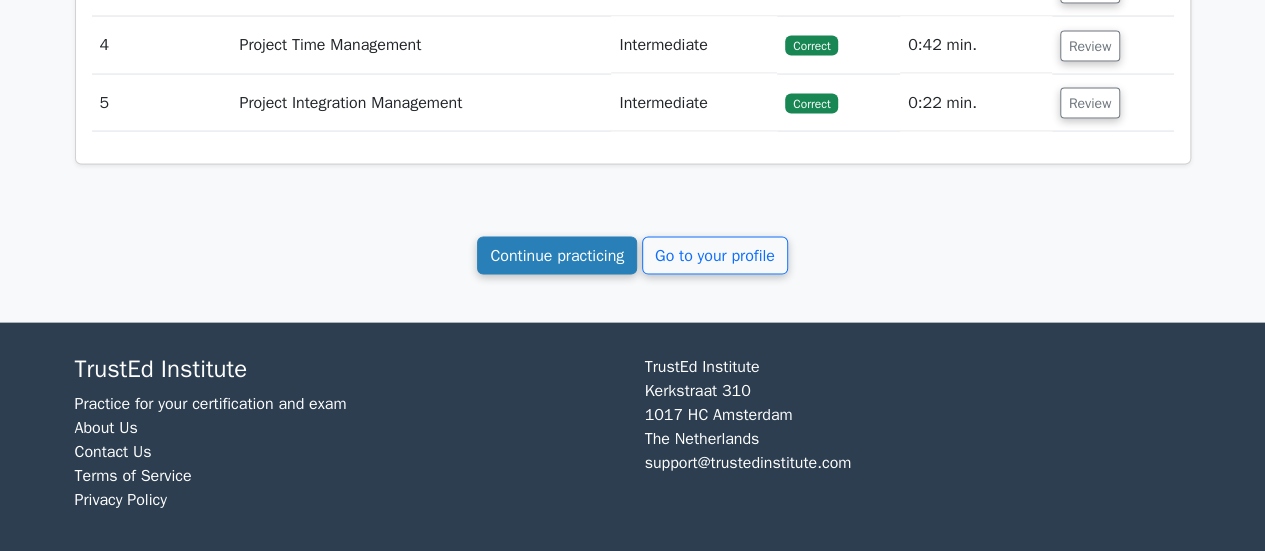 click on "Continue practicing" at bounding box center [557, 256] 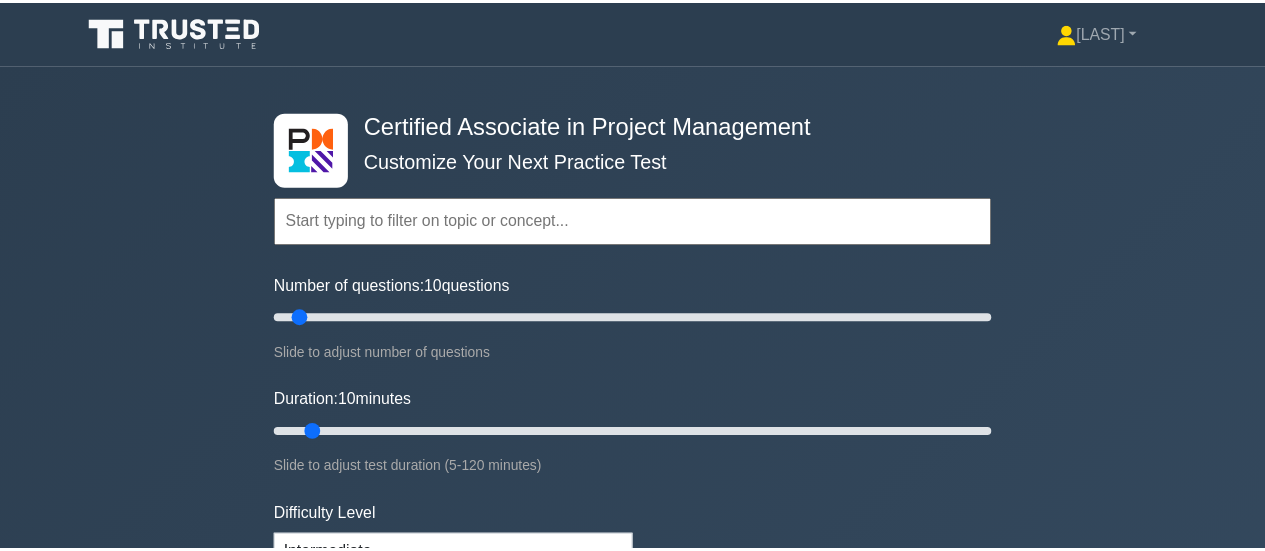 scroll, scrollTop: 0, scrollLeft: 0, axis: both 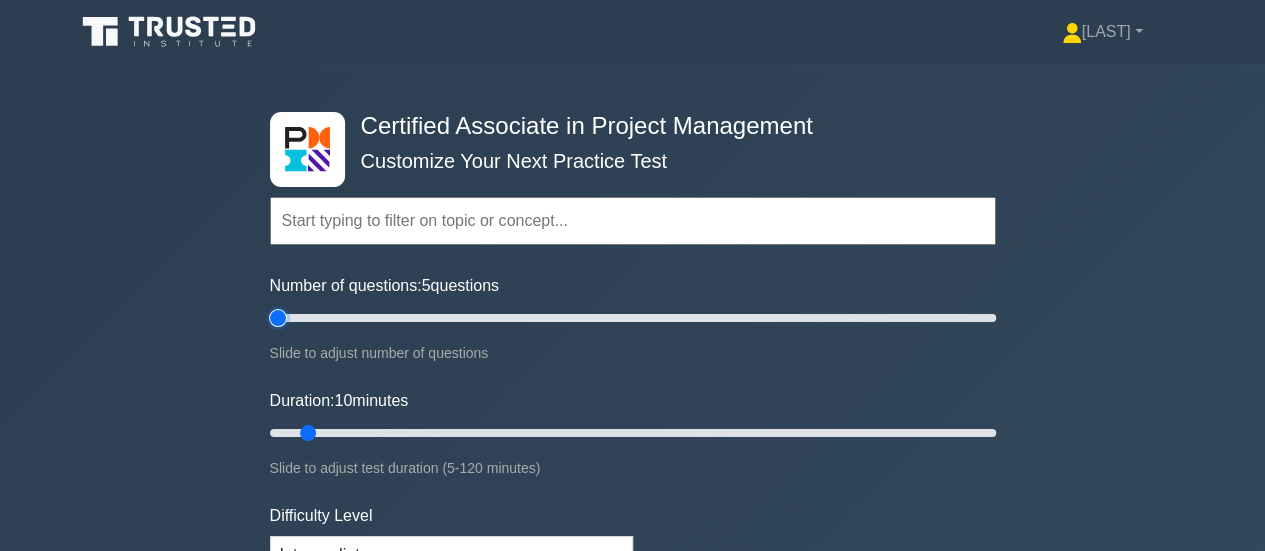 drag, startPoint x: 296, startPoint y: 322, endPoint x: 248, endPoint y: 314, distance: 48.6621 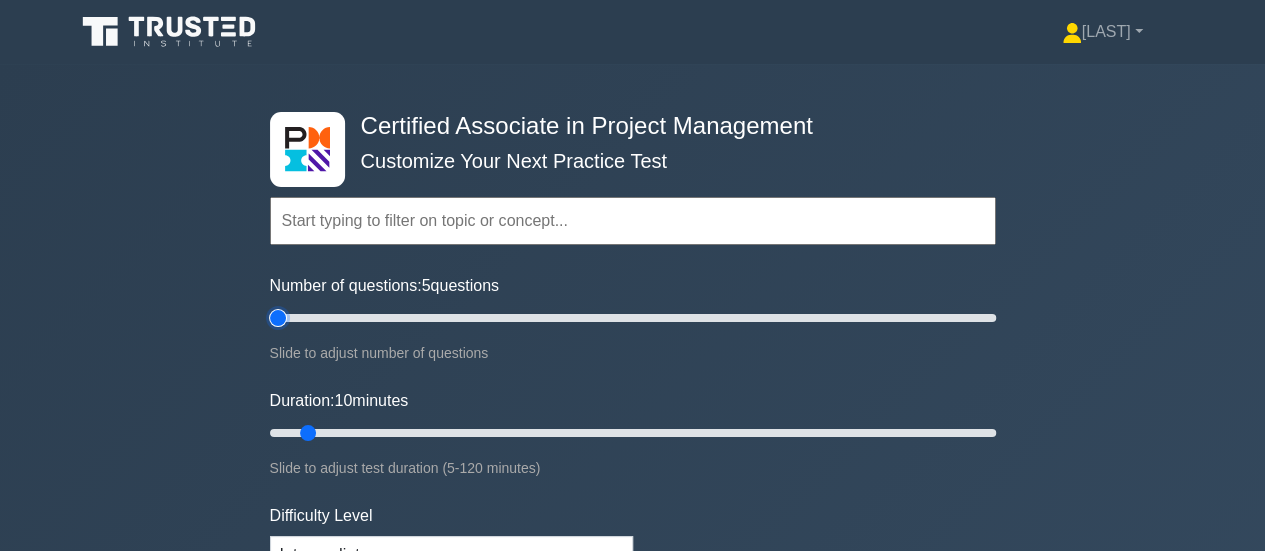 type on "5" 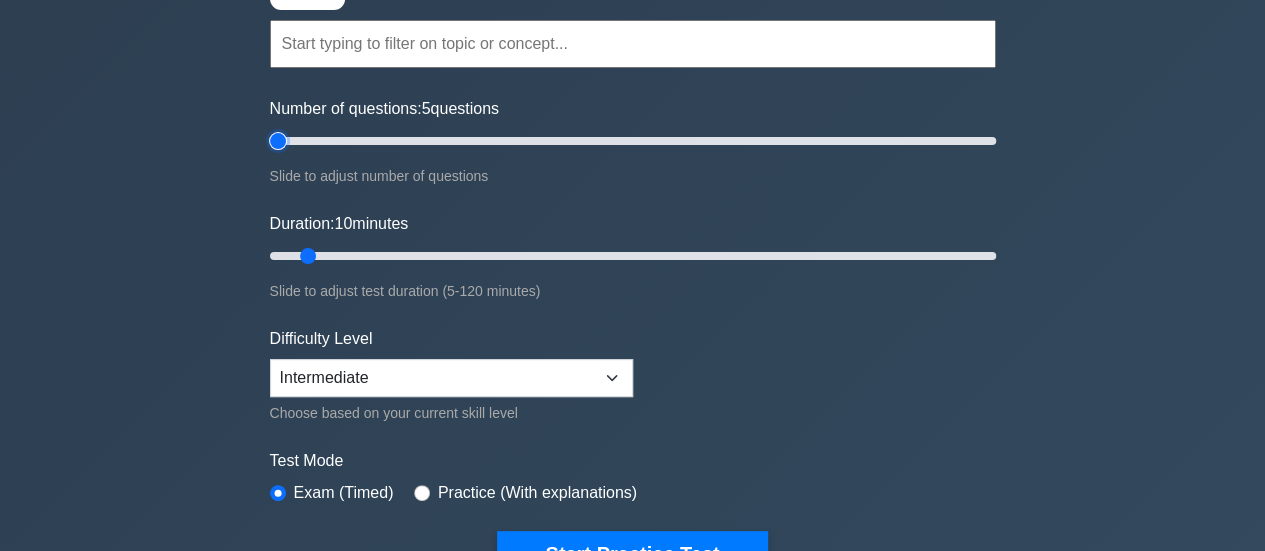 scroll, scrollTop: 400, scrollLeft: 0, axis: vertical 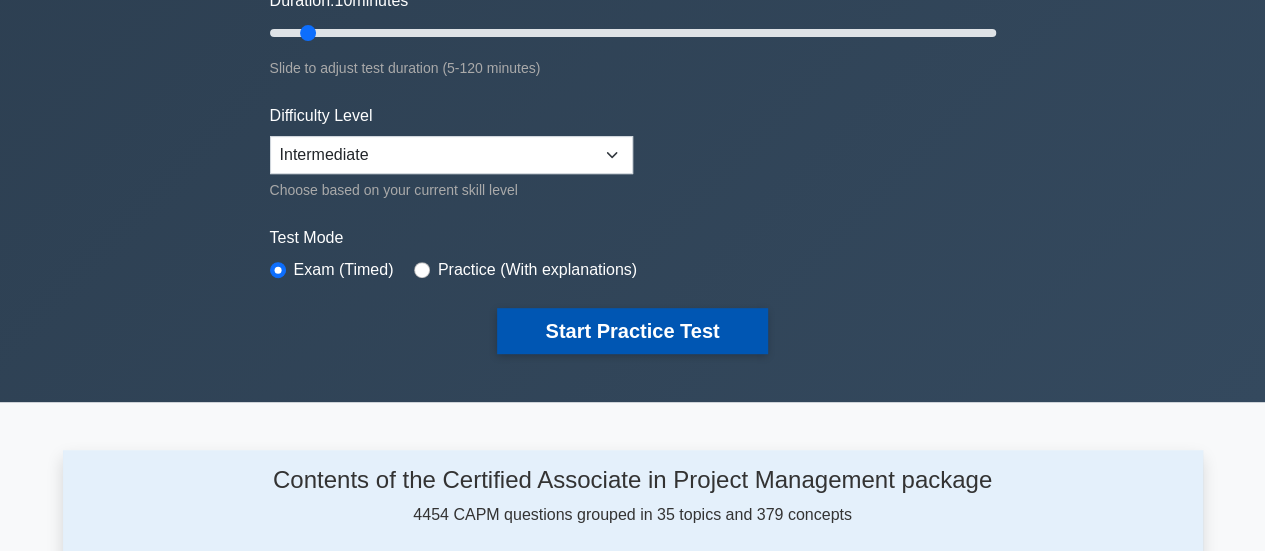 click on "Start Practice Test" at bounding box center (632, 331) 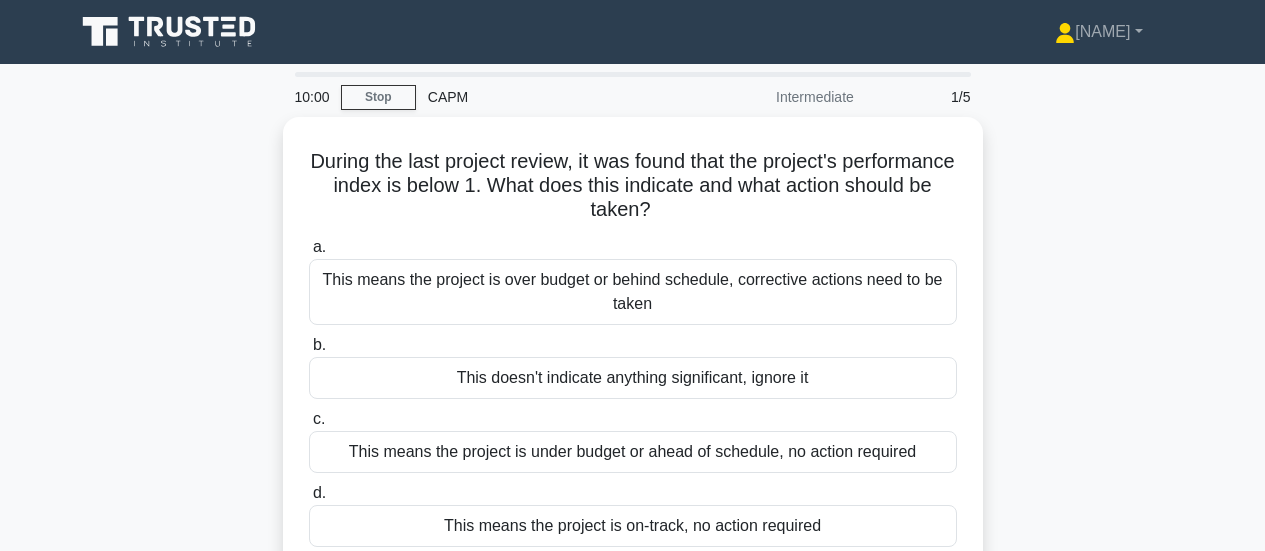 scroll, scrollTop: 0, scrollLeft: 0, axis: both 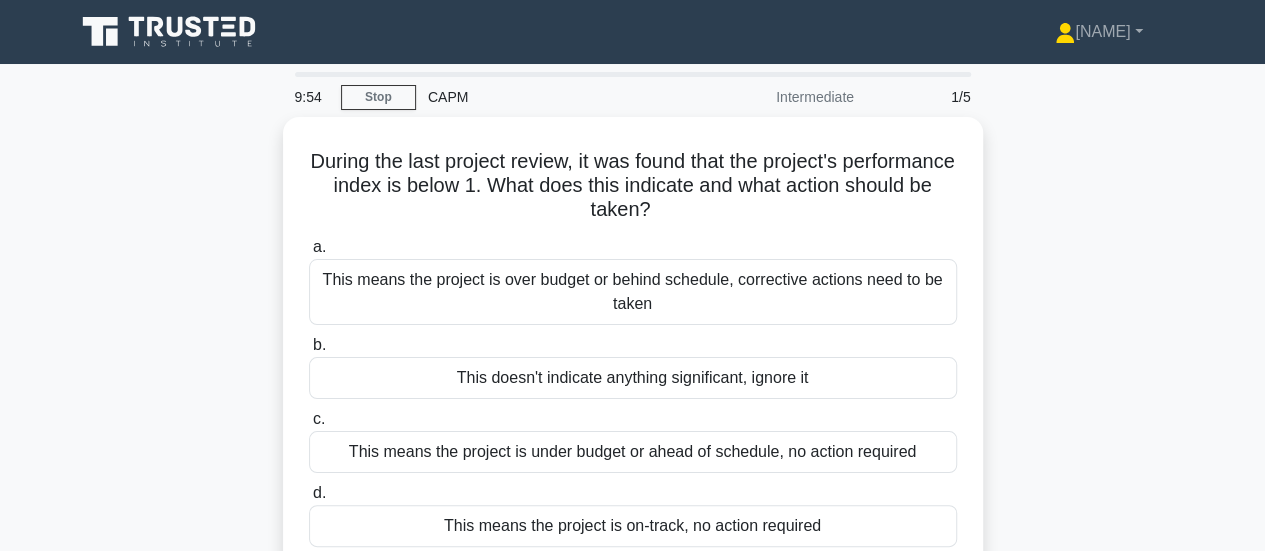 drag, startPoint x: 869, startPoint y: 333, endPoint x: 282, endPoint y: 120, distance: 624.45013 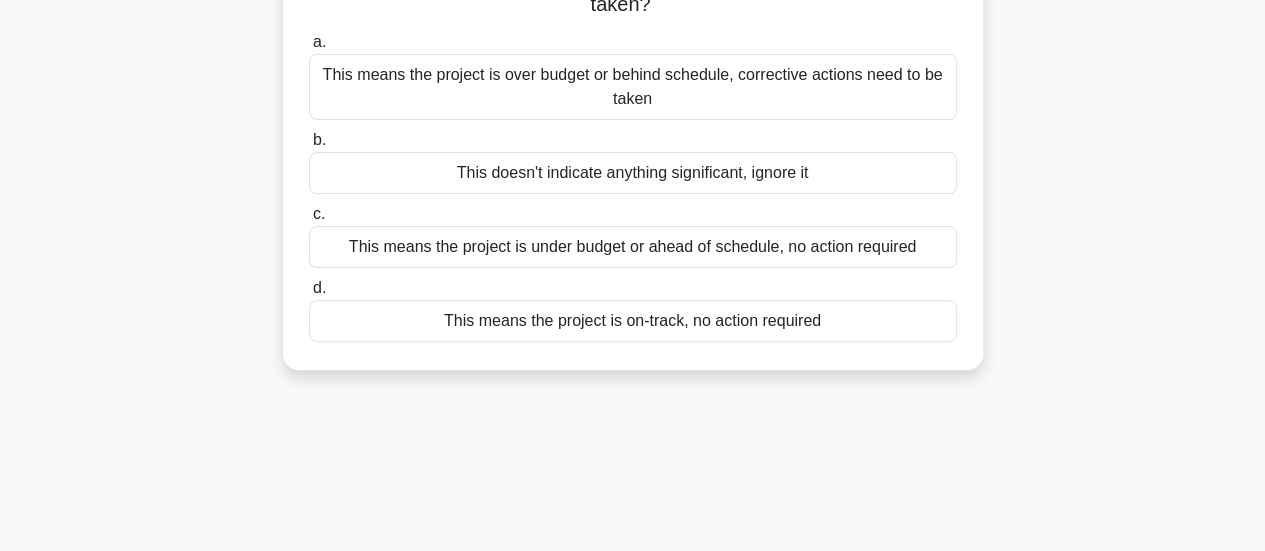 click on "This means the project is on-track, no action required" at bounding box center (633, 321) 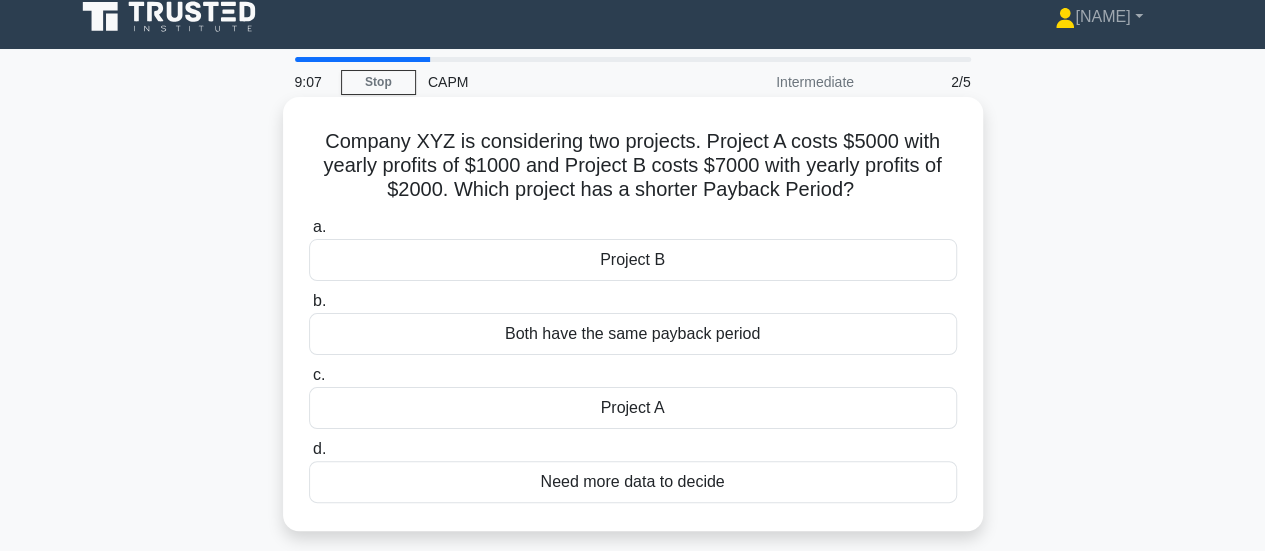 scroll, scrollTop: 0, scrollLeft: 0, axis: both 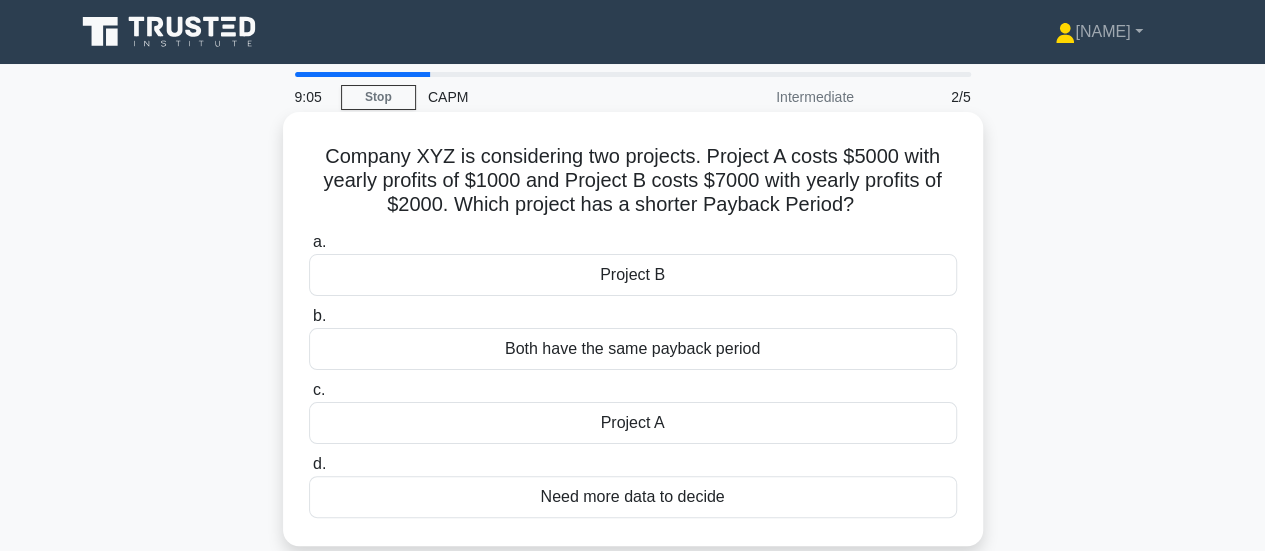 drag, startPoint x: 769, startPoint y: 506, endPoint x: 305, endPoint y: 124, distance: 601.0158 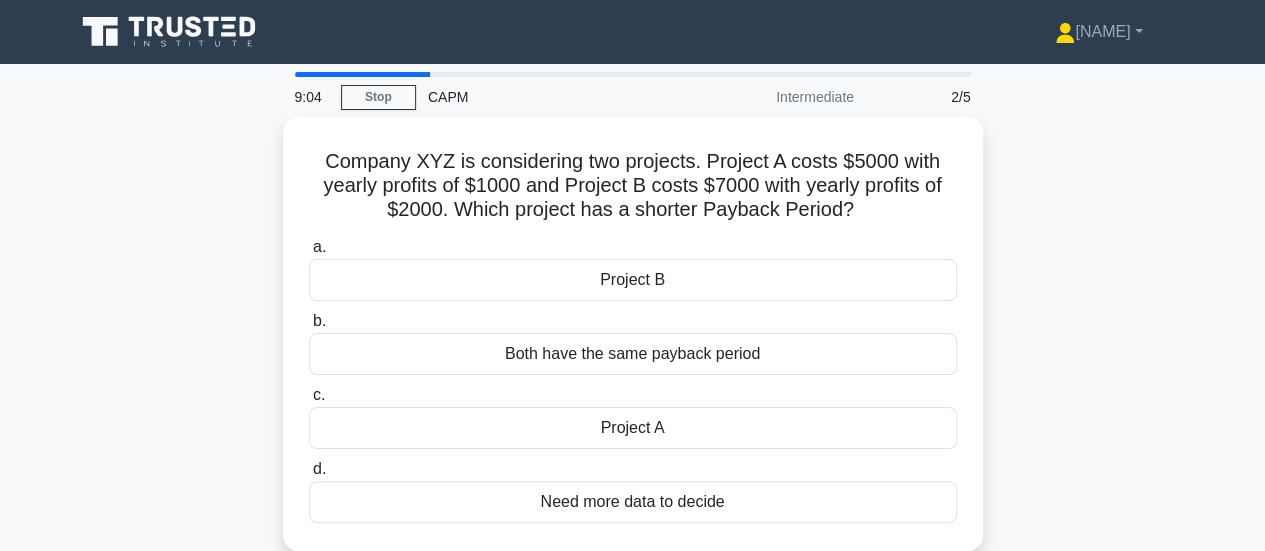 copy on "Company XYZ is considering two projects. Project A costs $5000 with yearly profits of $1000 and Project B costs $7000 with yearly profits of $2000. Which project has a shorter Payback Period?
.spinner_0XTQ{transform-origin:center;animation:spinner_y6GP .75s linear infinite}@keyframes spinner_y6GP{100%{transform:rotate(360deg)}}
a.
Project B
b.
Both have the same payback period
c.
Project A
d.
Need more data to decide" 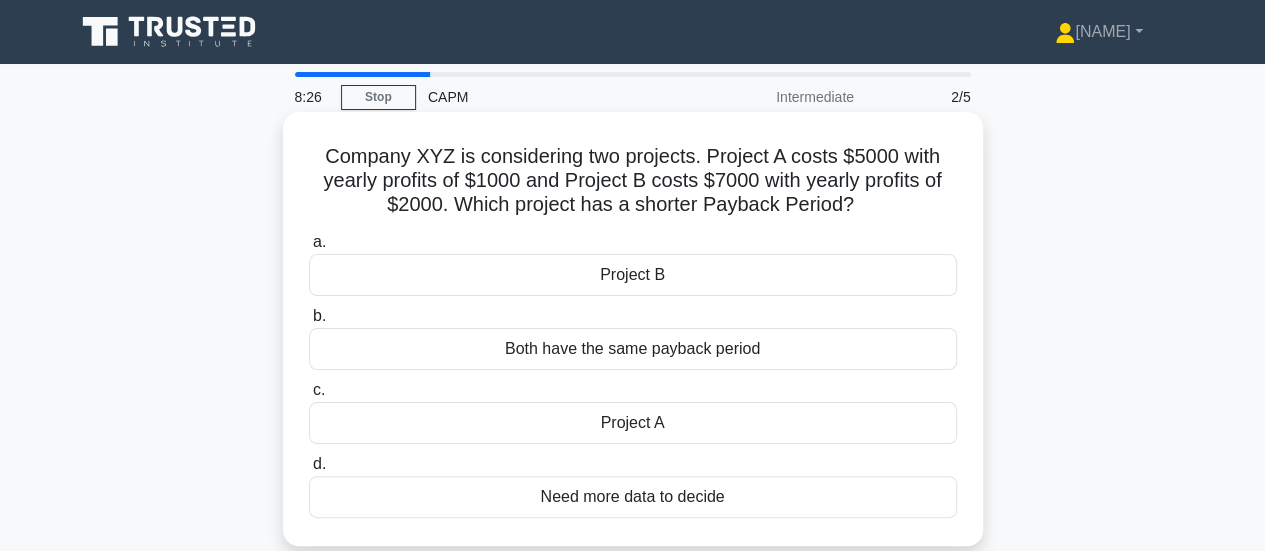 click on "Project B" at bounding box center [633, 275] 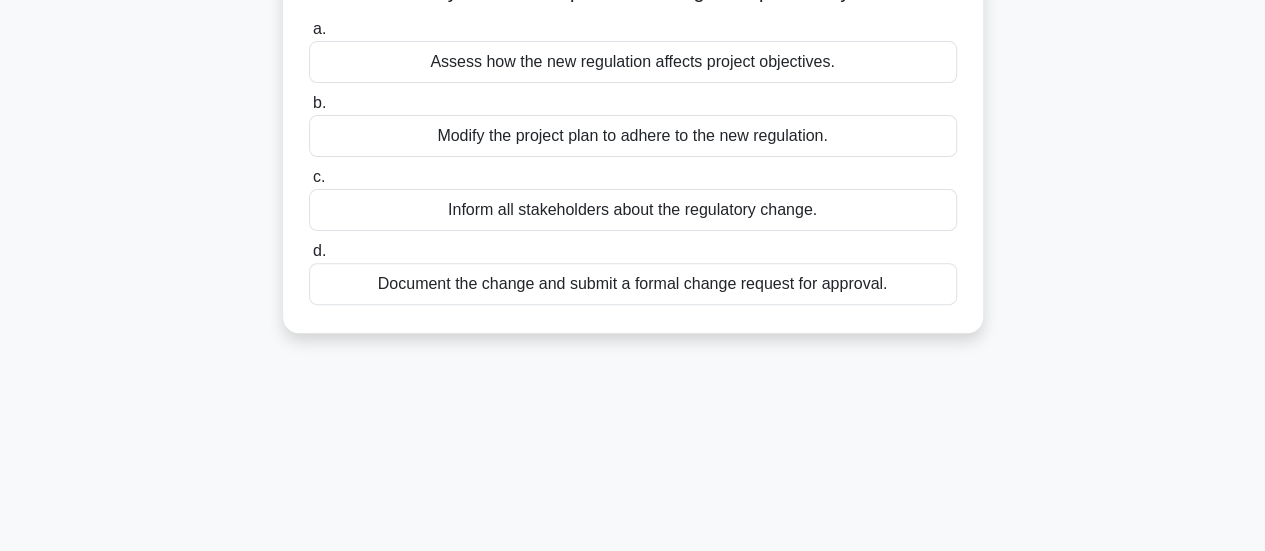 scroll, scrollTop: 300, scrollLeft: 0, axis: vertical 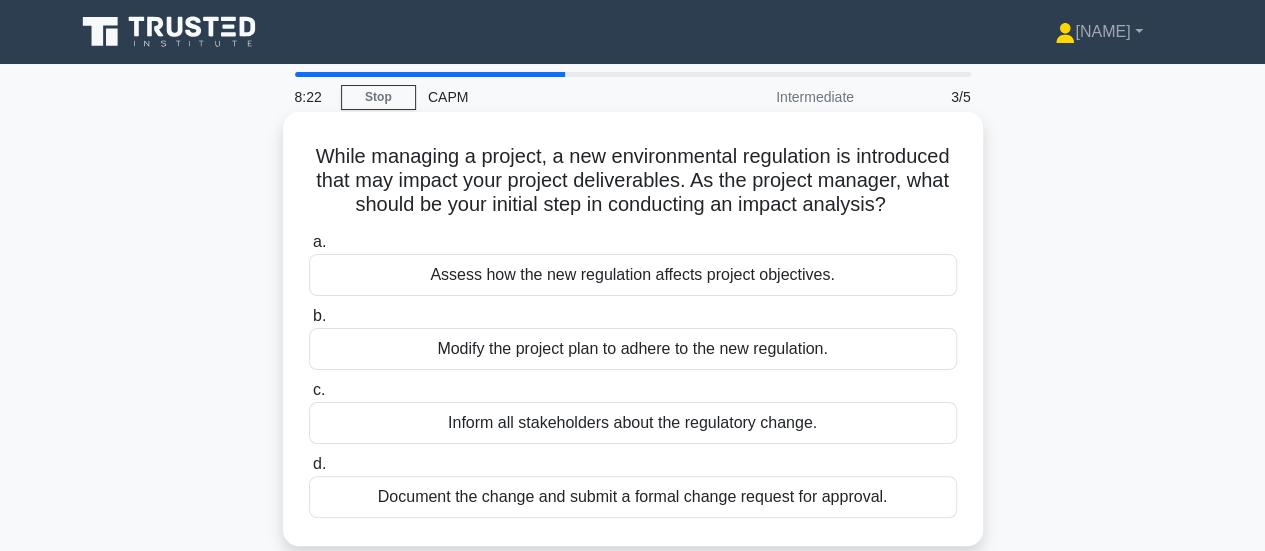 drag, startPoint x: 917, startPoint y: 219, endPoint x: 292, endPoint y: 122, distance: 632.4824 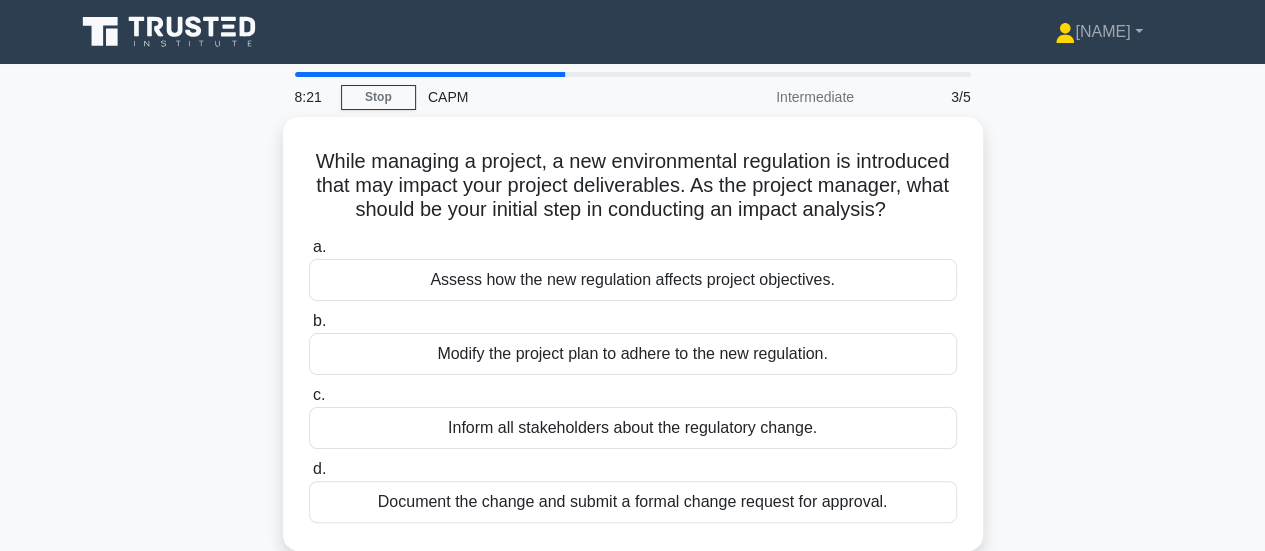 copy on "While managing a project, a new environmental regulation is introduced that may impact your project deliverables. As the project manager, what should be your initial step in conducting an impact analysis?
.spinner_0XTQ{transform-origin:center;animation:spinner_y6GP .75s linear infinite}@keyframes spinner_y6GP{100%{transform:rotate(360deg)}}
a.
Assess how the new regulation affects project objectives.
b.
Modify the project plan to adhere to the new regulation.
c.
Inform all stakeholders about the regulatory change.
d.
Document the change and submit a formal change request for approval." 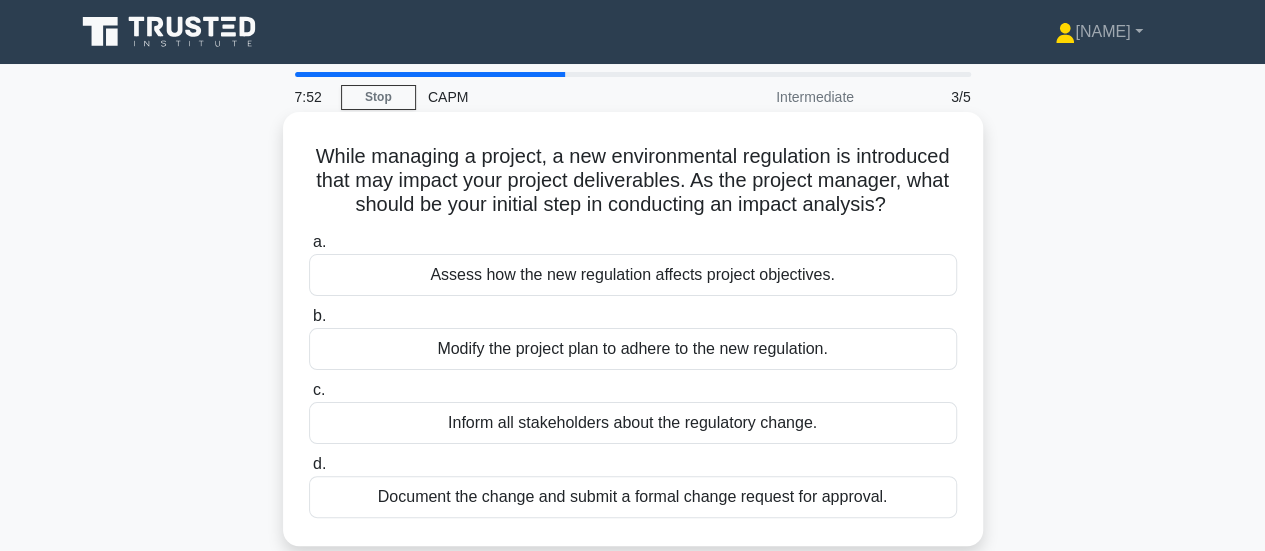 click on "Assess how the new regulation affects project objectives." at bounding box center [633, 275] 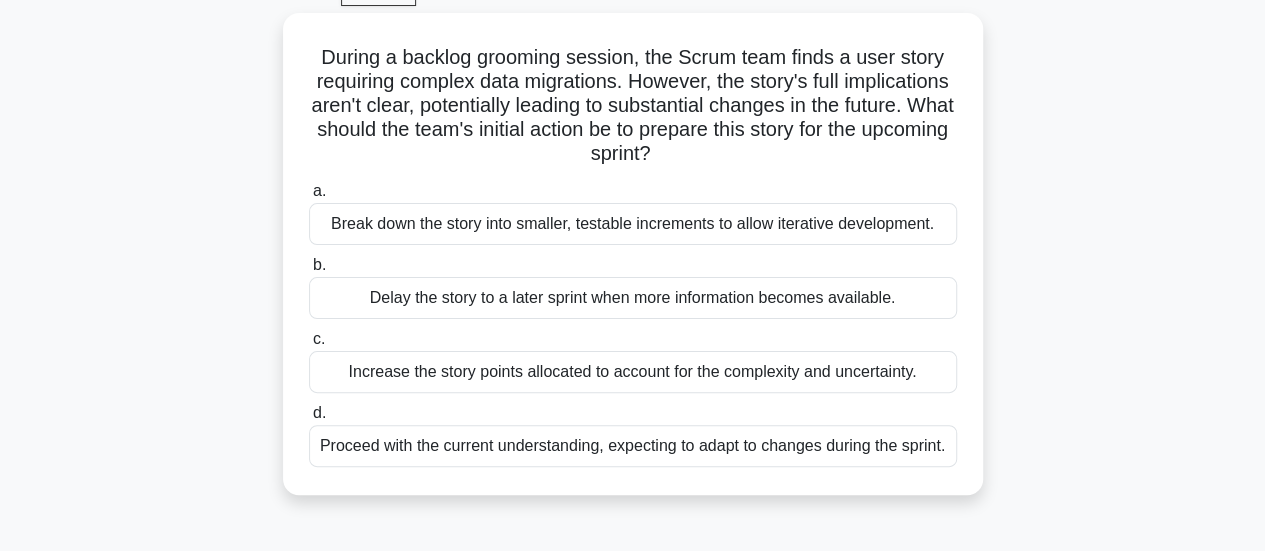 scroll, scrollTop: 300, scrollLeft: 0, axis: vertical 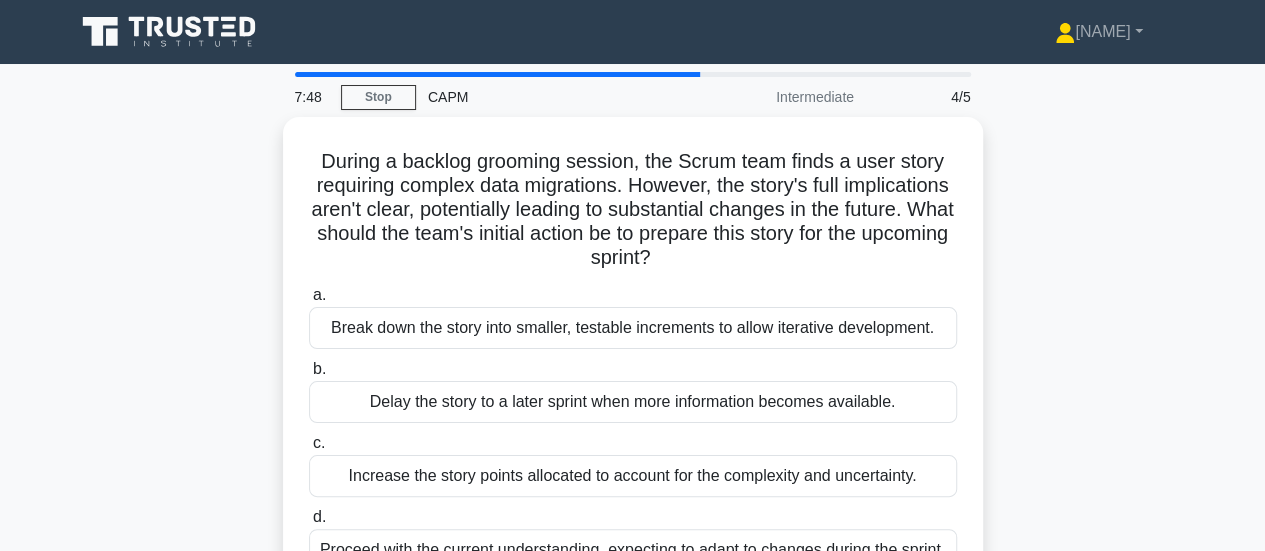 drag, startPoint x: 947, startPoint y: 247, endPoint x: 288, endPoint y: 117, distance: 671.7001 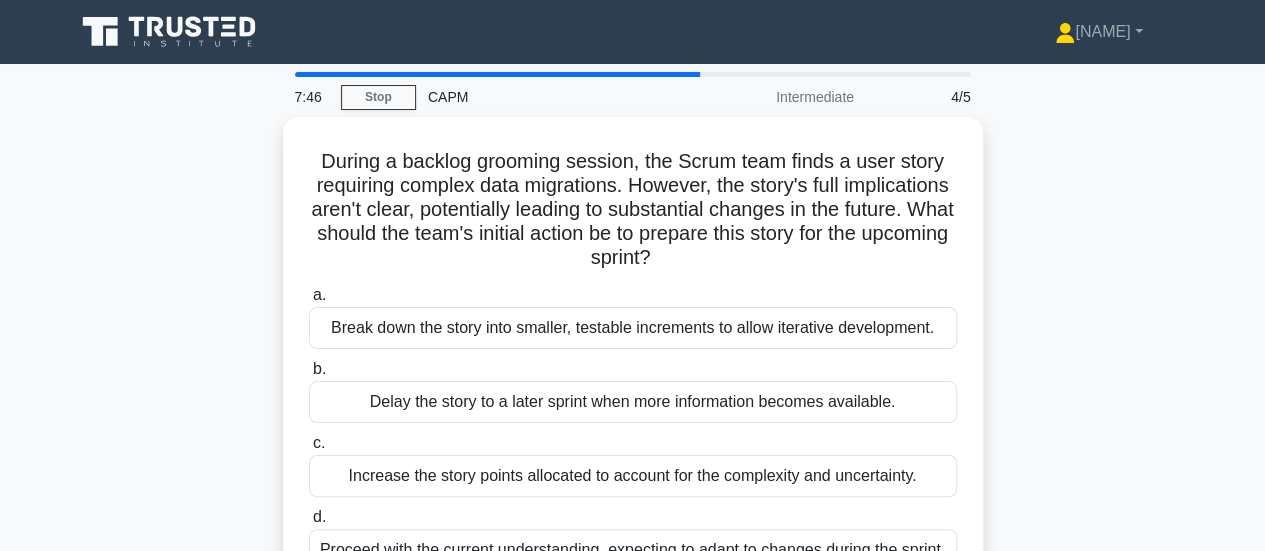 copy on "7:48
Stop
CAPM
Intermediate
4/5
During a backlog grooming session, the Scrum team finds a user story requiring complex data migrations. However, the story's full implications aren't clear, potentially leading to substantial changes in the future. What should the team's initial action be to prepare this story for the upcoming sprint?
.spinner_0XTQ{transform-origin:center;animation:spinner_y6GP .75s linear infinite}@keyframes spinner_y6GP{100%{transform:rotate(360deg)}}
a.
Break down the story into smaller, testable increments to allow iterative development.
b.
Delay the story to a later sprint when more information becomes available.
c.
Increase the story points allocated to account for the complexity and uncertainty." 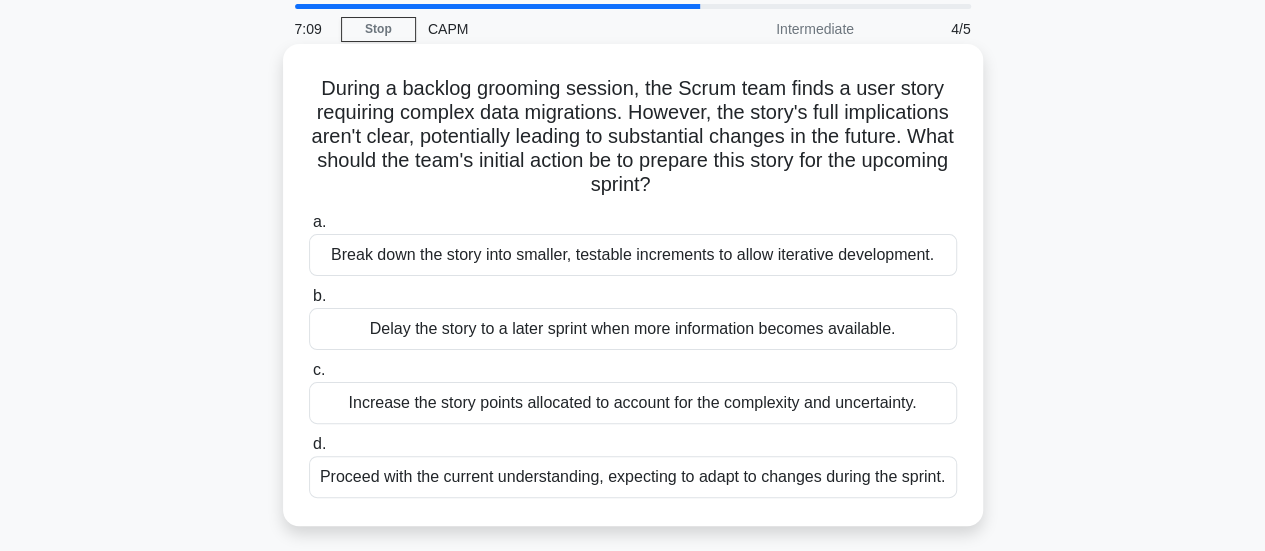 scroll, scrollTop: 100, scrollLeft: 0, axis: vertical 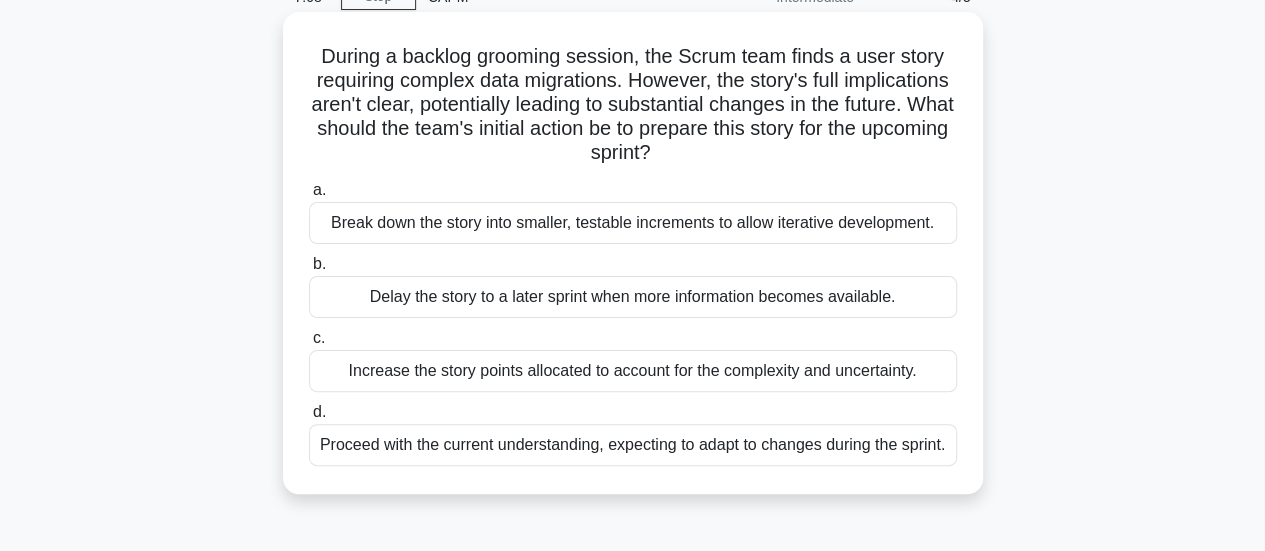 click on "Increase the story points allocated to account for the complexity and uncertainty." at bounding box center [633, 371] 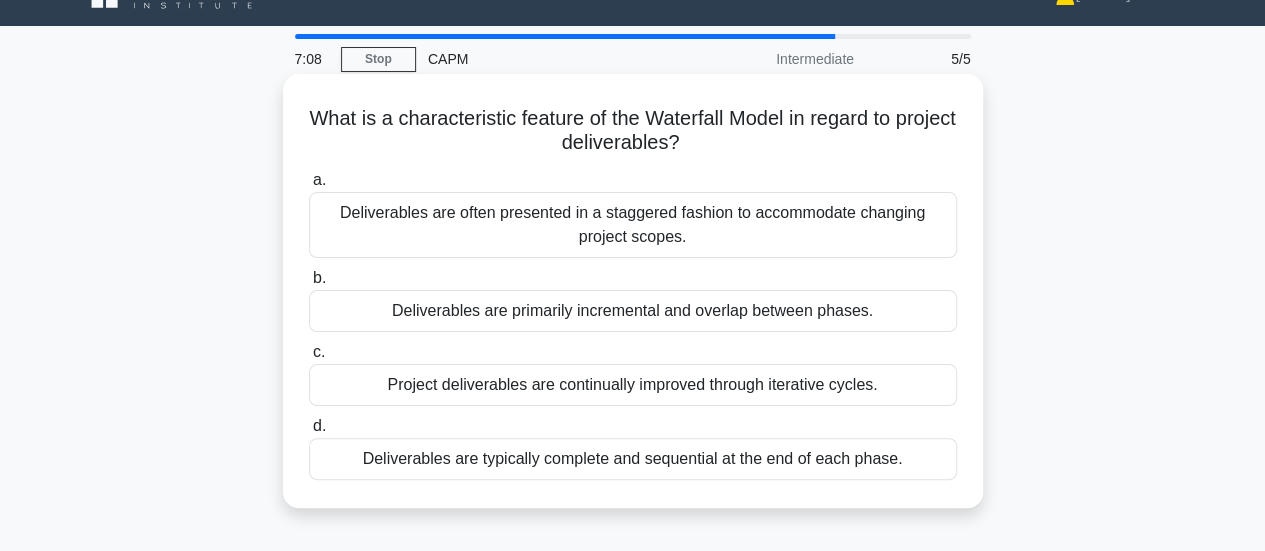 scroll, scrollTop: 0, scrollLeft: 0, axis: both 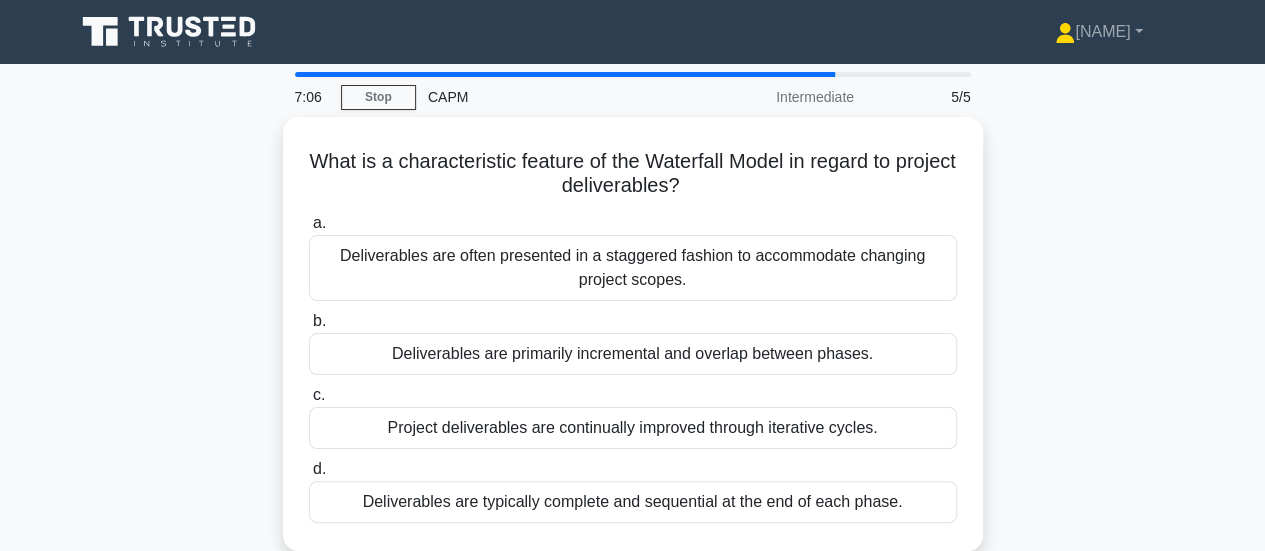 drag, startPoint x: 920, startPoint y: 494, endPoint x: 234, endPoint y: 160, distance: 762.98883 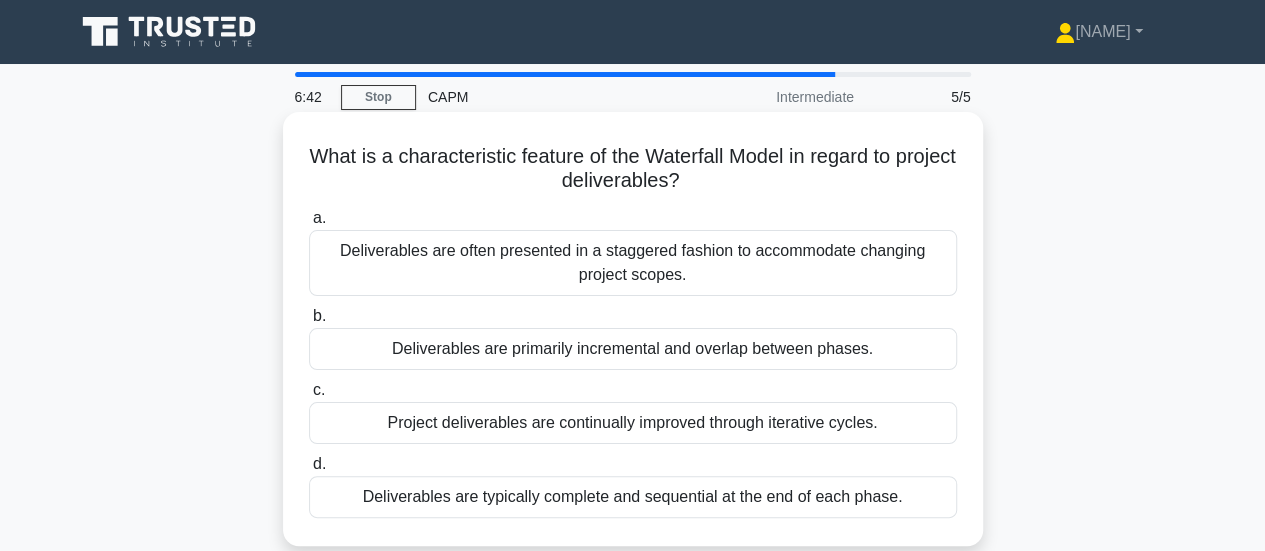 click on "Deliverables are primarily incremental and overlap between phases." at bounding box center [633, 349] 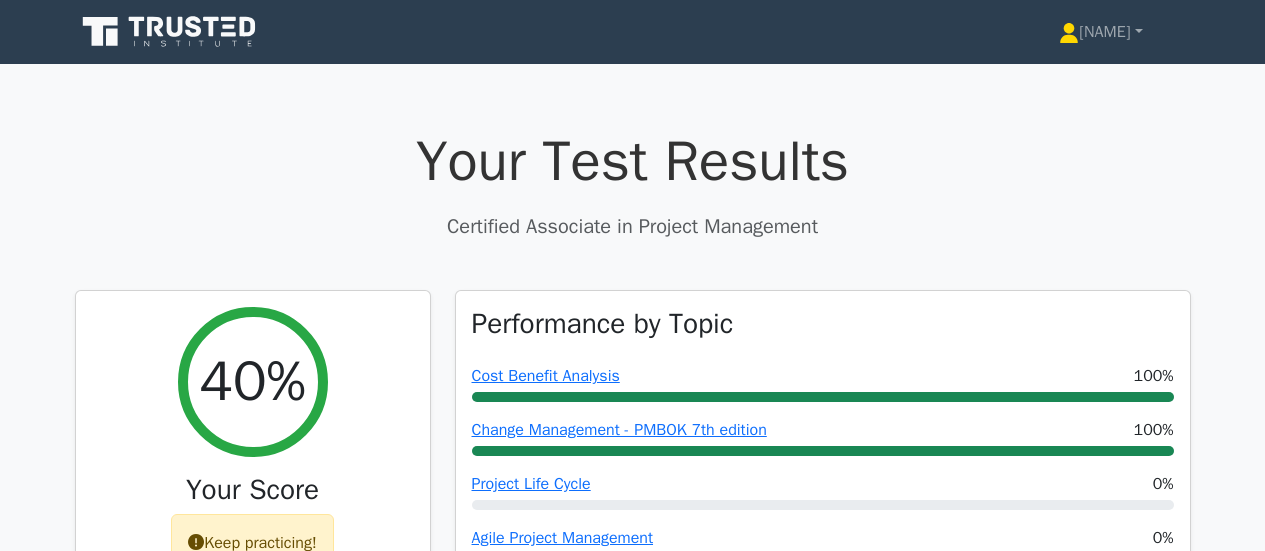scroll, scrollTop: 0, scrollLeft: 0, axis: both 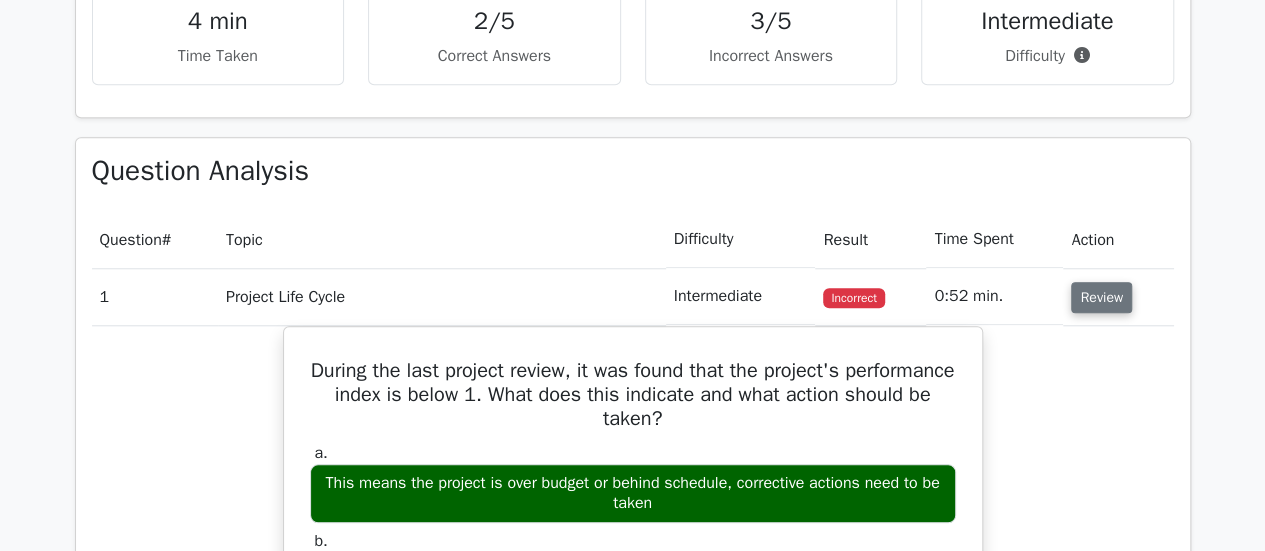 click on "Review" at bounding box center [1101, 297] 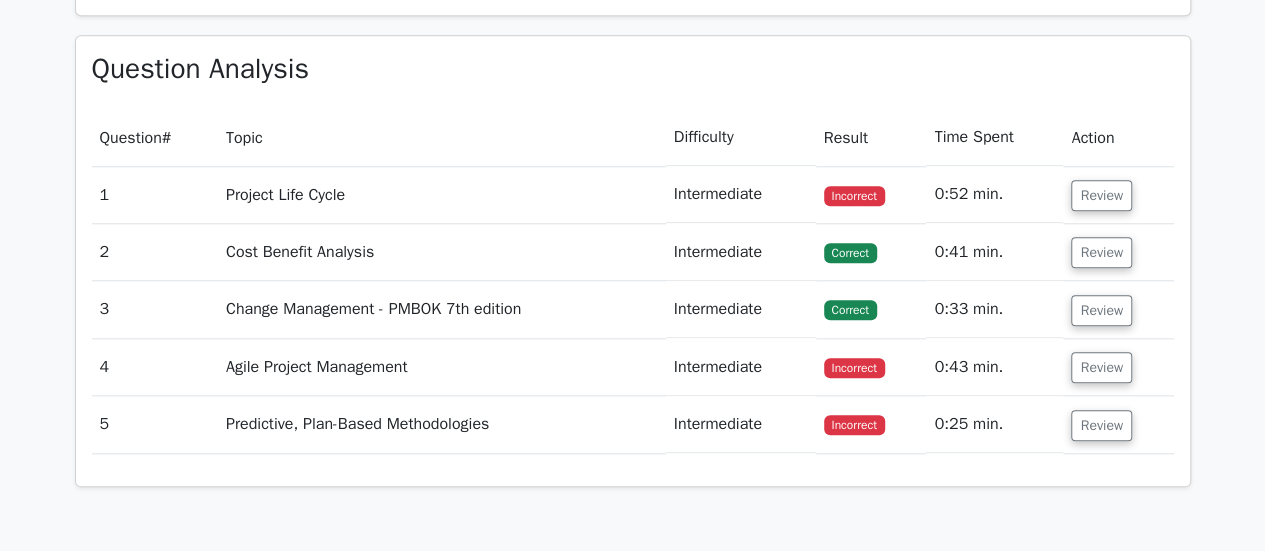 scroll, scrollTop: 1000, scrollLeft: 0, axis: vertical 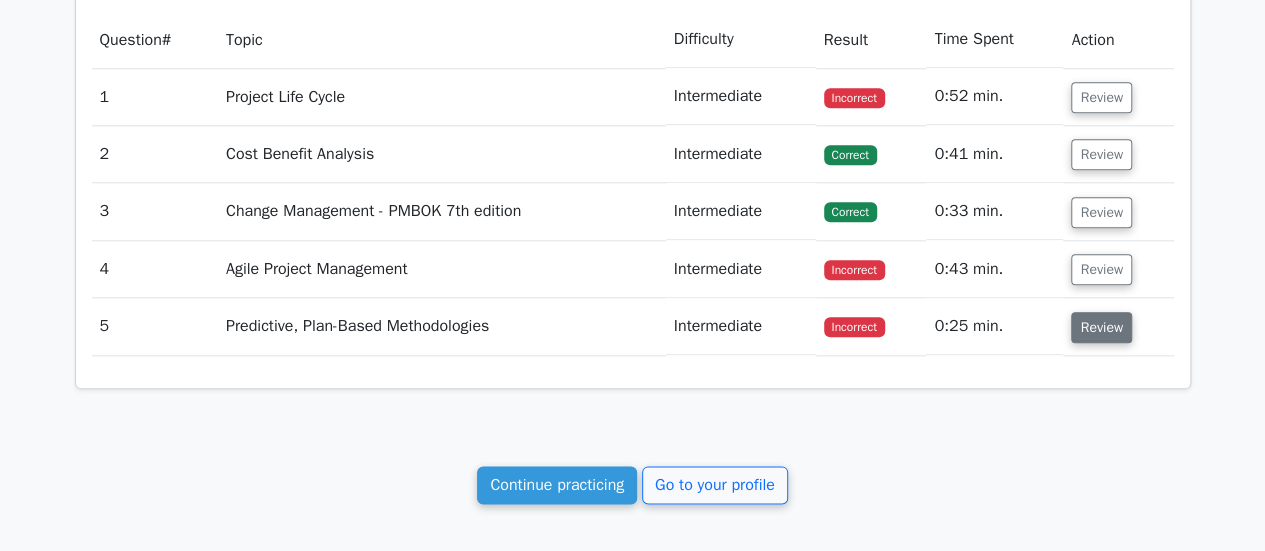 click on "Review" at bounding box center [1101, 327] 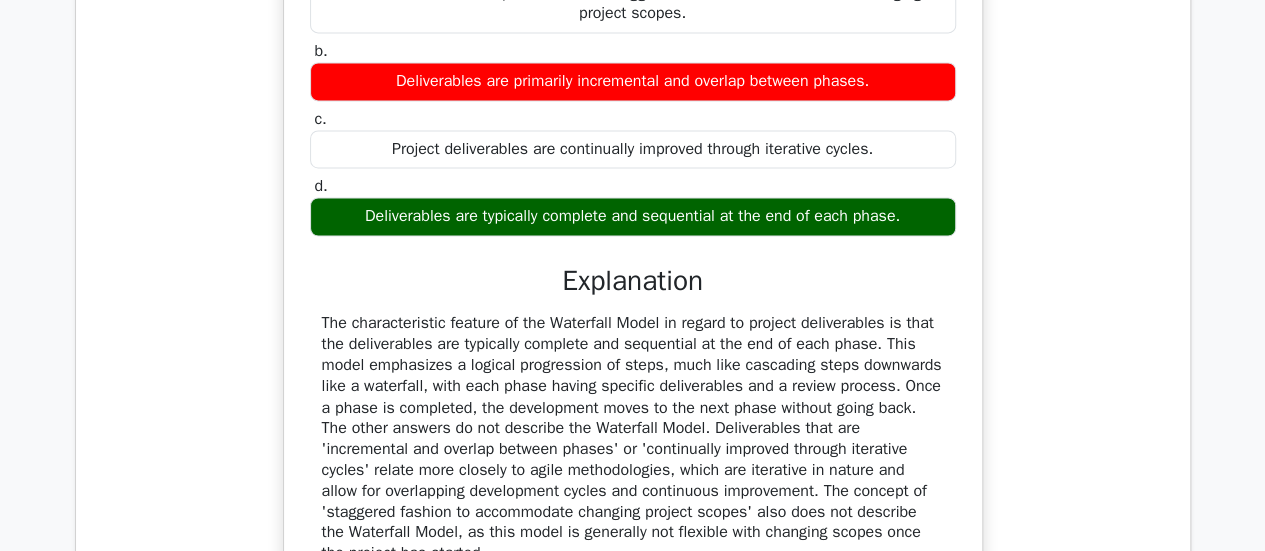 scroll, scrollTop: 1500, scrollLeft: 0, axis: vertical 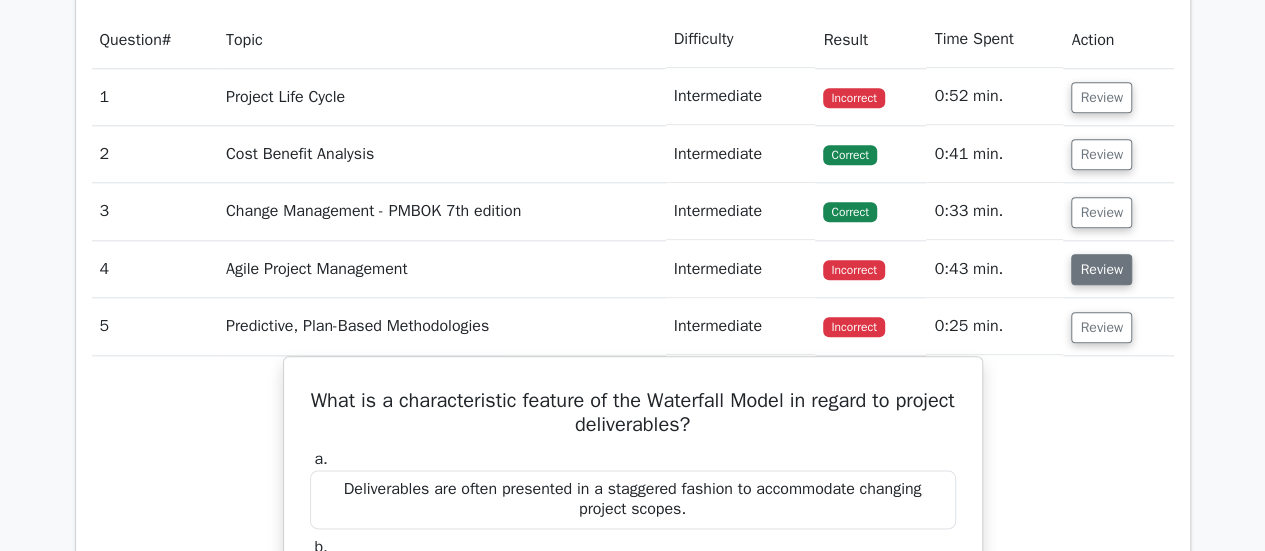 click on "Review" at bounding box center (1101, 269) 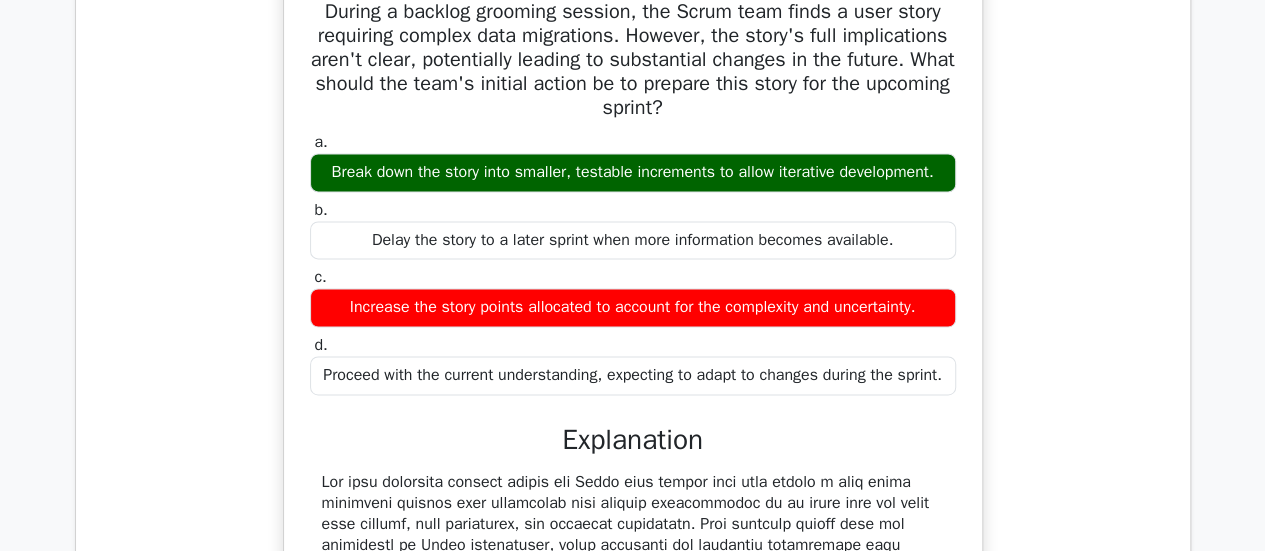 scroll, scrollTop: 1400, scrollLeft: 0, axis: vertical 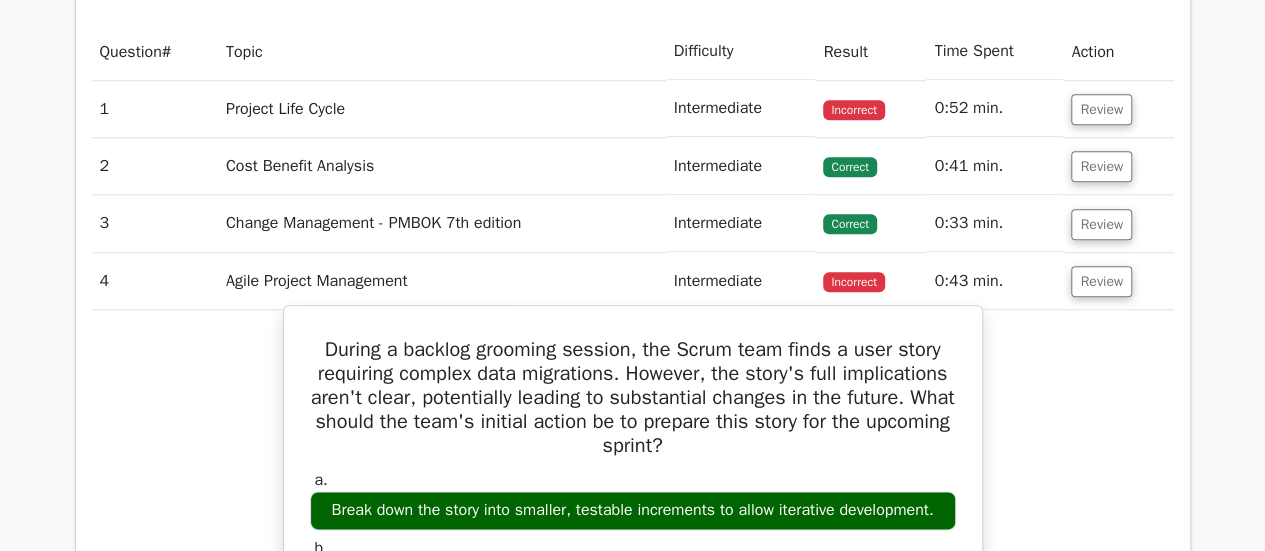 drag, startPoint x: 889, startPoint y: 305, endPoint x: 308, endPoint y: 313, distance: 581.05505 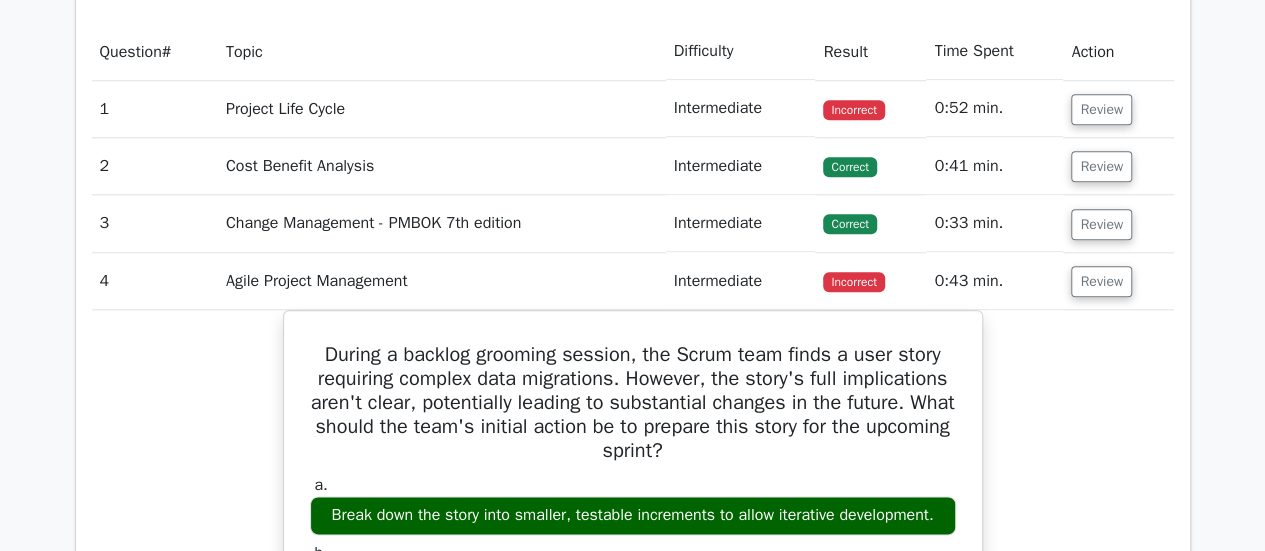 copy on "During a backlog grooming session, the Scrum team finds a user story requiring complex data migrations. However, the story's full implications aren't clear, potentially leading to substantial changes in the future. What should the team's initial action be to prepare this story for the upcoming sprint?
a.
Break down the story into smaller, testable increments to allow iterative development.
b.
Delay the story to a later sprint when more information becomes available.
c.
Increase the story points allocated to account for the complexity and uncertainty.
d.
Proceed with the current understanding, expecting to adapt to changes during the sprint." 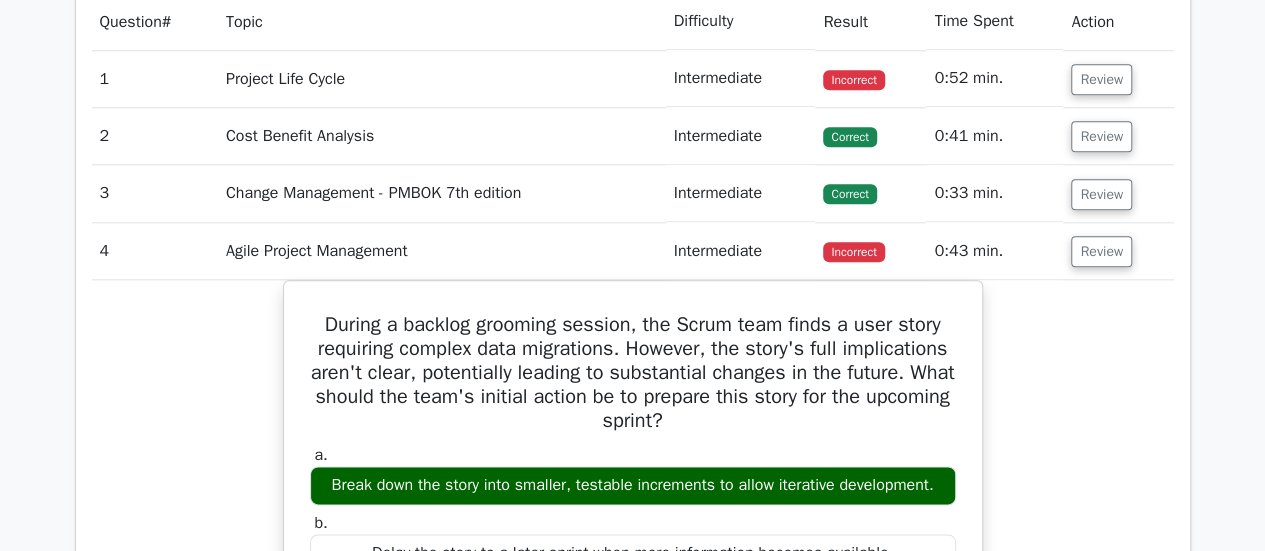 scroll, scrollTop: 988, scrollLeft: 0, axis: vertical 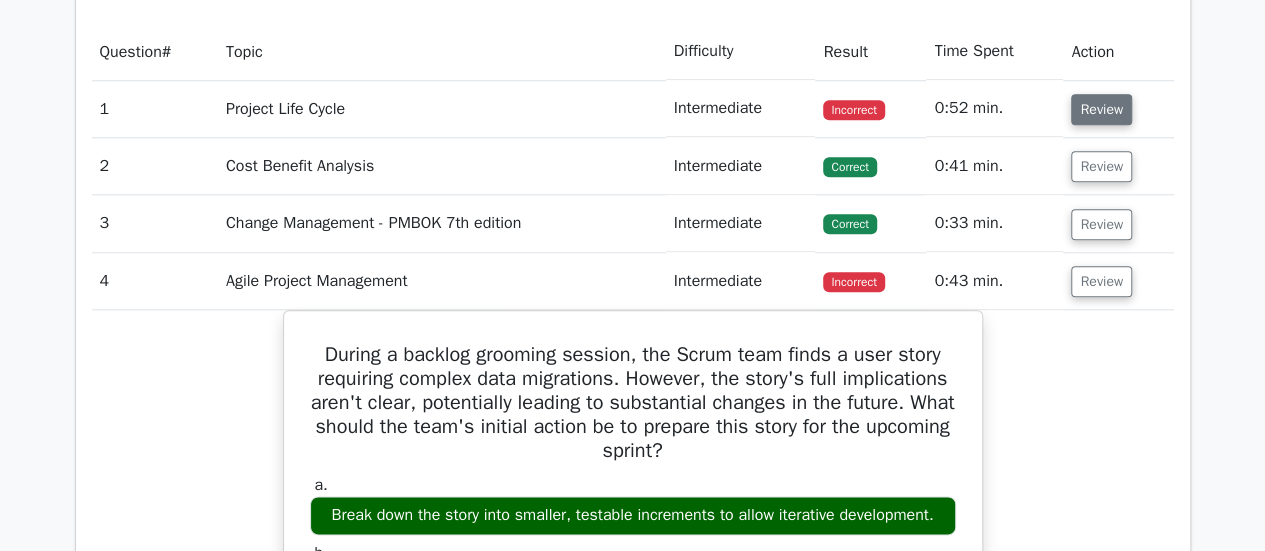 click on "Review" at bounding box center (1101, 109) 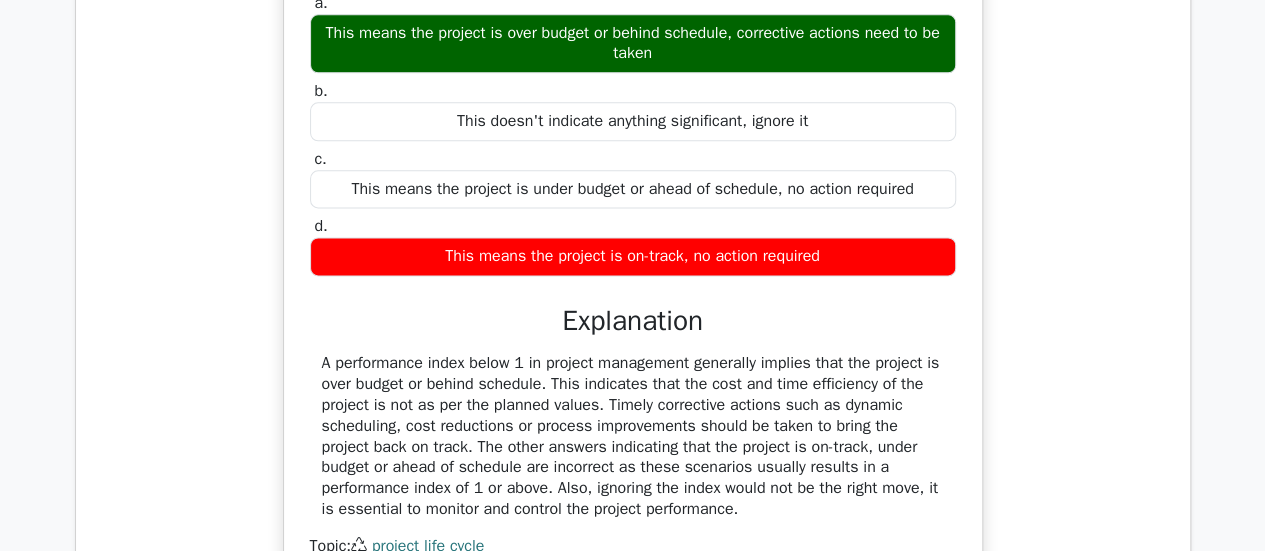 scroll, scrollTop: 1288, scrollLeft: 0, axis: vertical 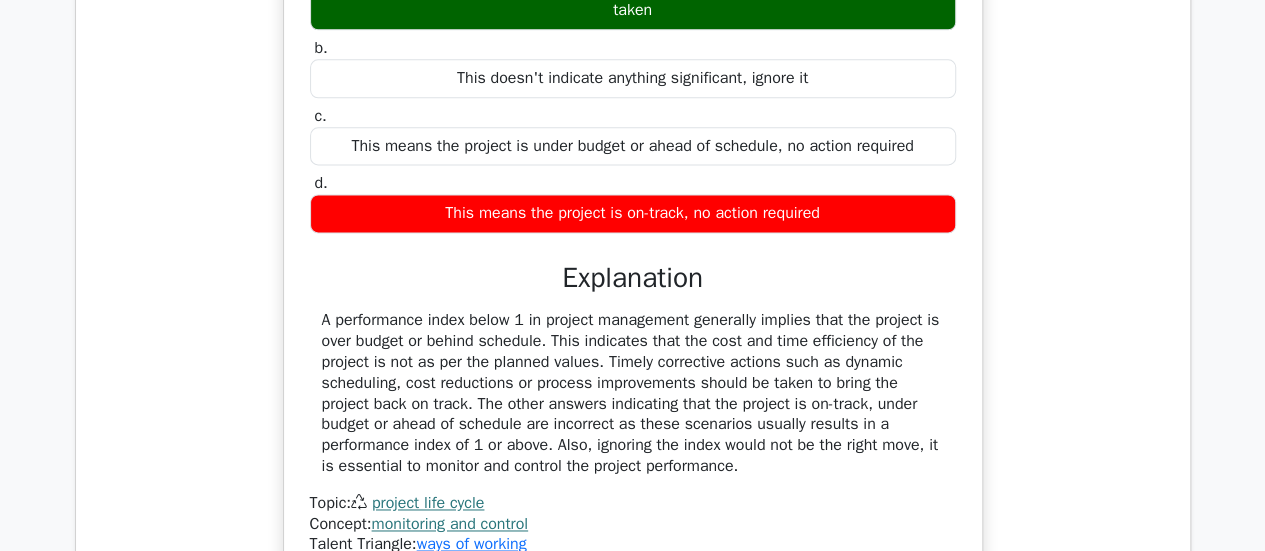 drag, startPoint x: 854, startPoint y: 202, endPoint x: 282, endPoint y: 41, distance: 594.2264 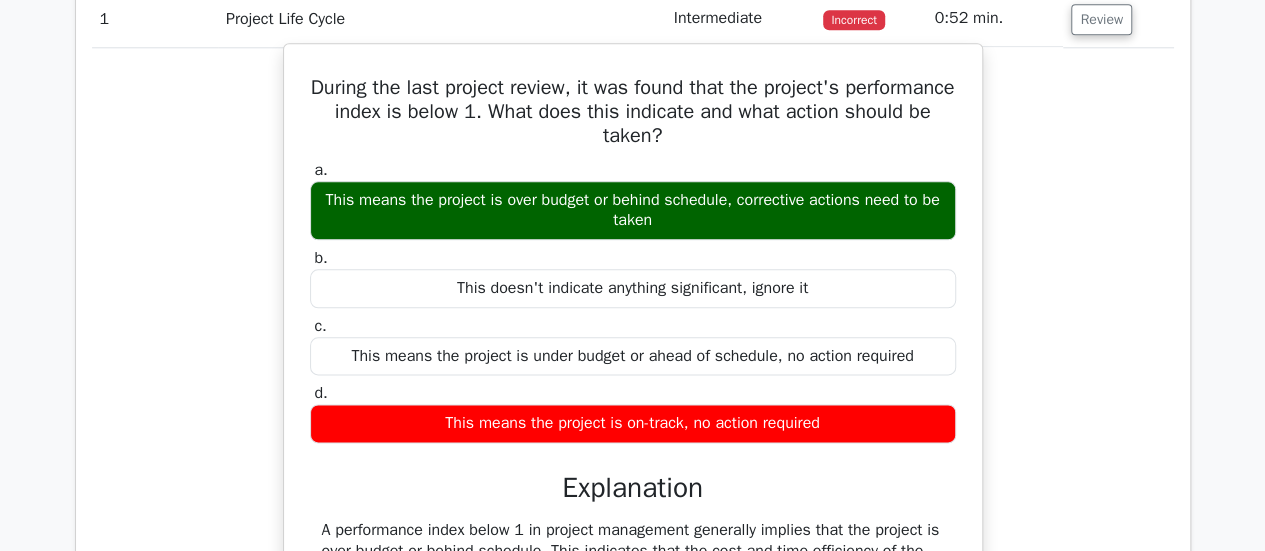 scroll, scrollTop: 1062, scrollLeft: 0, axis: vertical 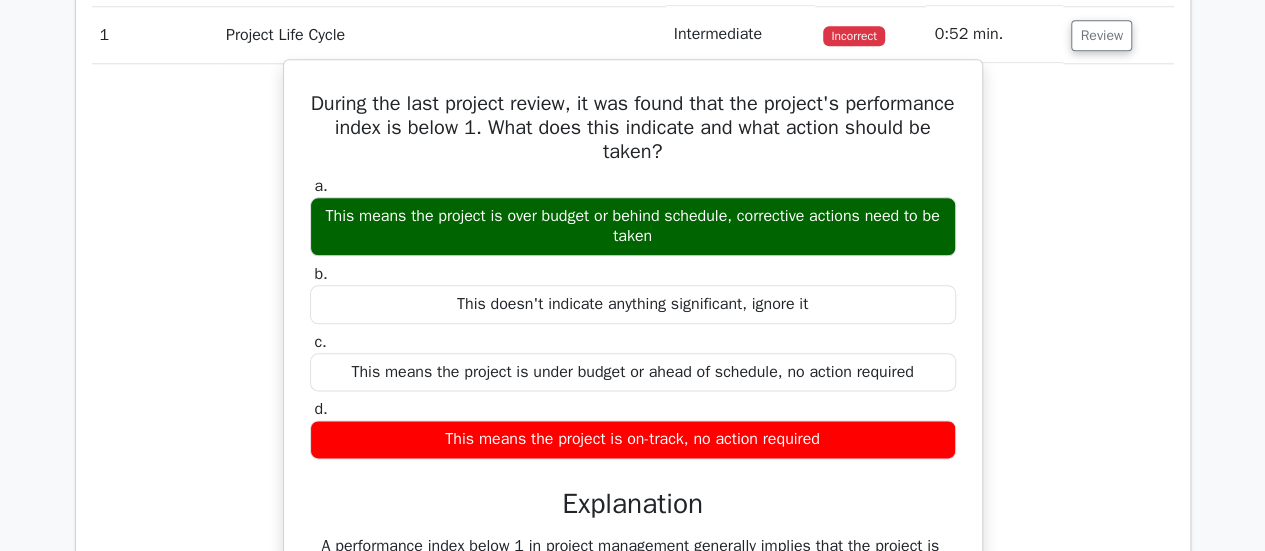 drag, startPoint x: 834, startPoint y: 209, endPoint x: 294, endPoint y: 75, distance: 556.37756 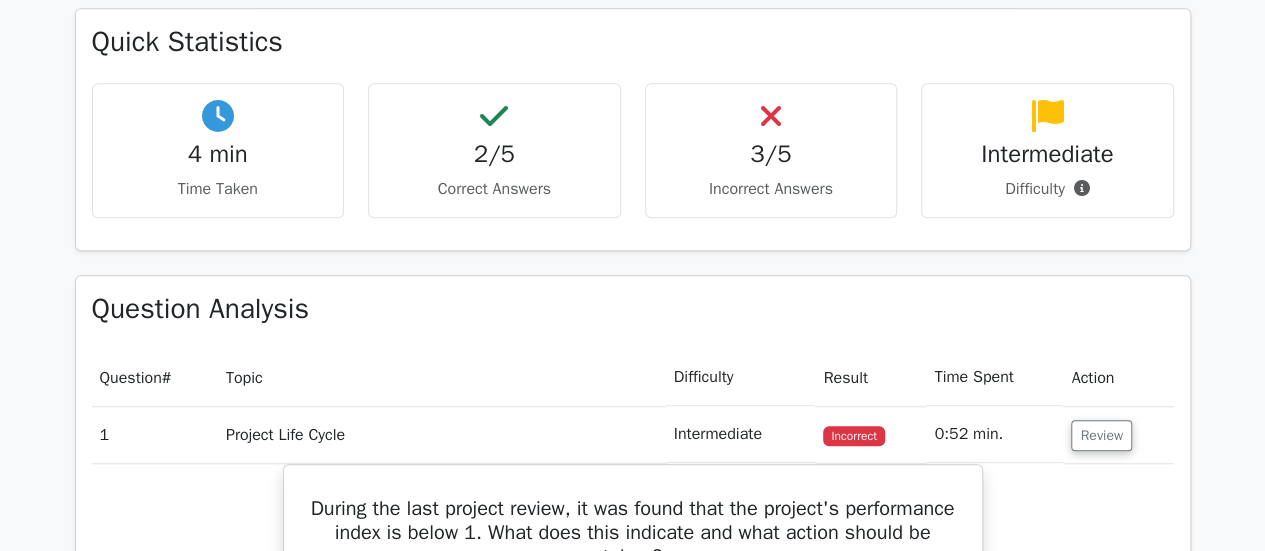 scroll, scrollTop: 662, scrollLeft: 0, axis: vertical 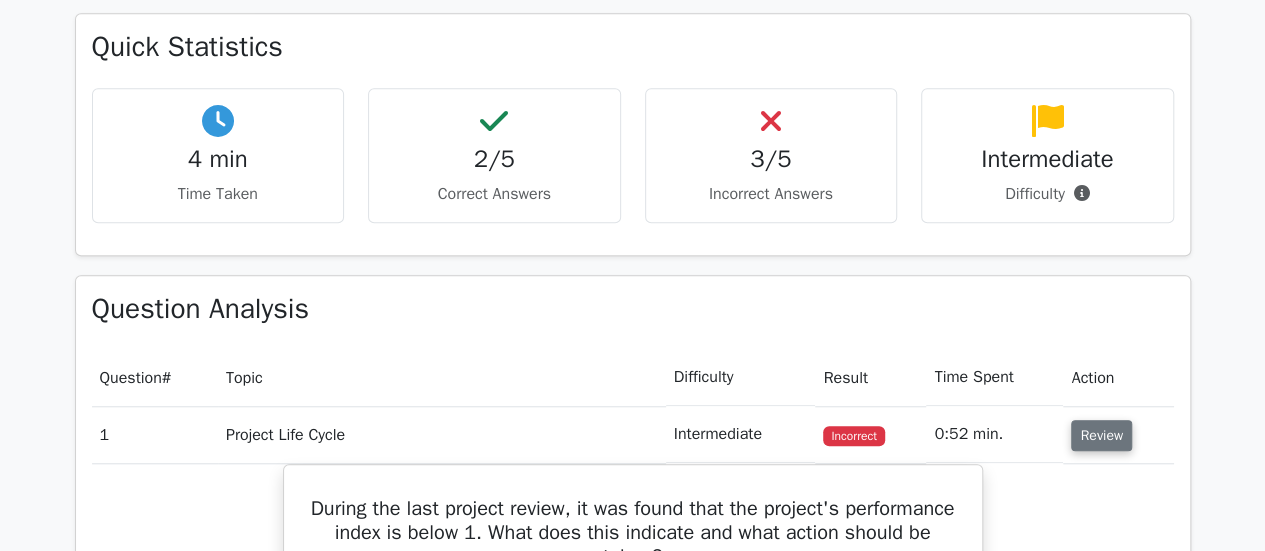 click on "Review" at bounding box center [1101, 435] 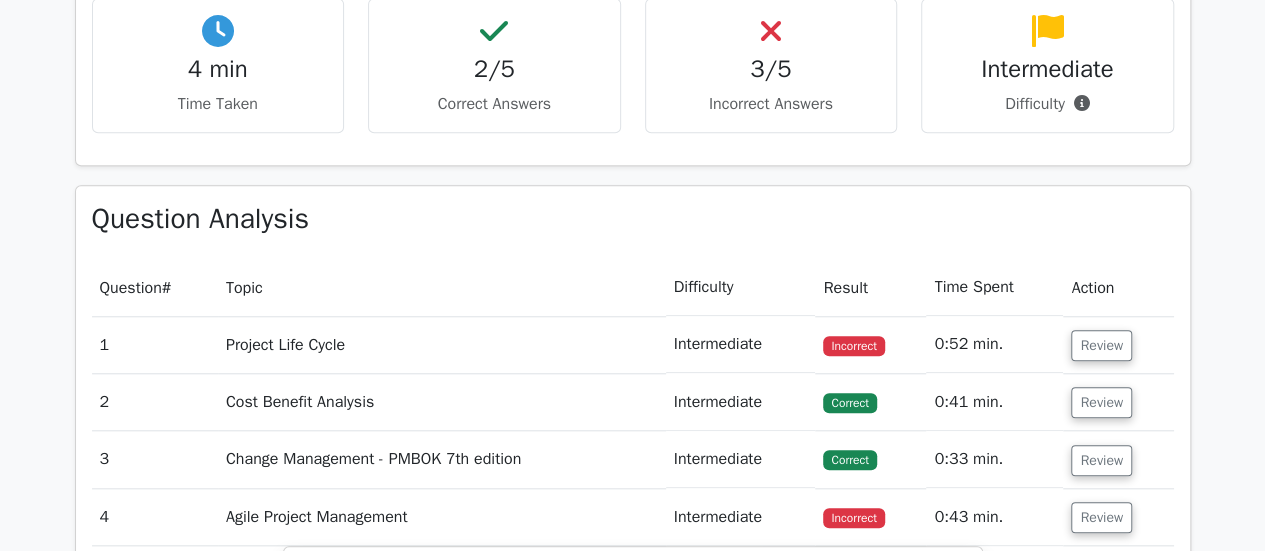 scroll, scrollTop: 862, scrollLeft: 0, axis: vertical 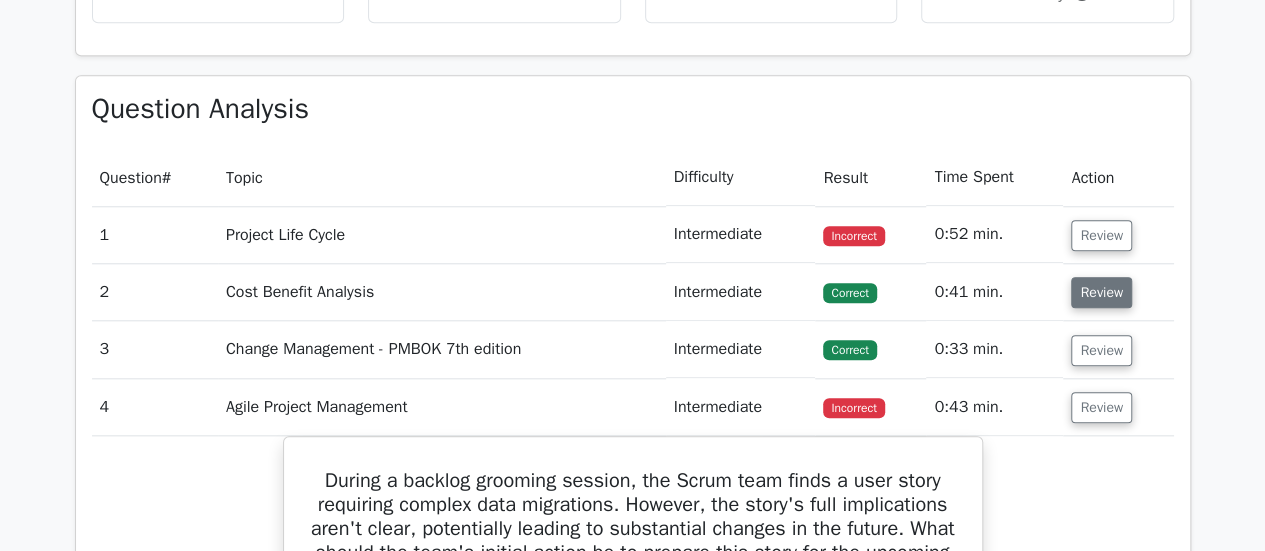 click on "Review" at bounding box center (1101, 292) 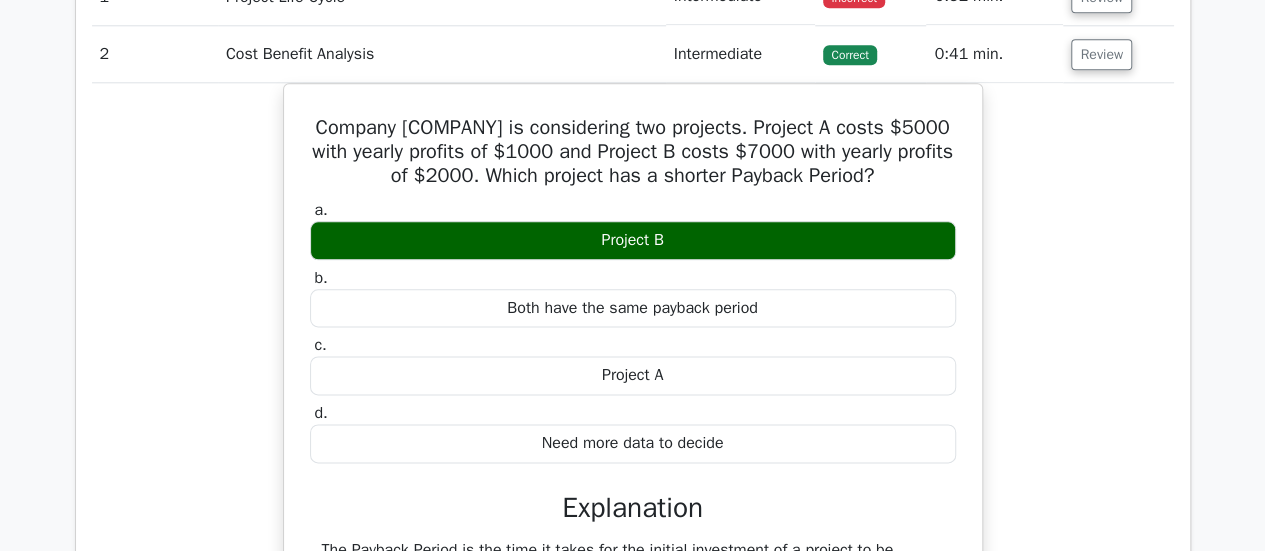 scroll, scrollTop: 962, scrollLeft: 0, axis: vertical 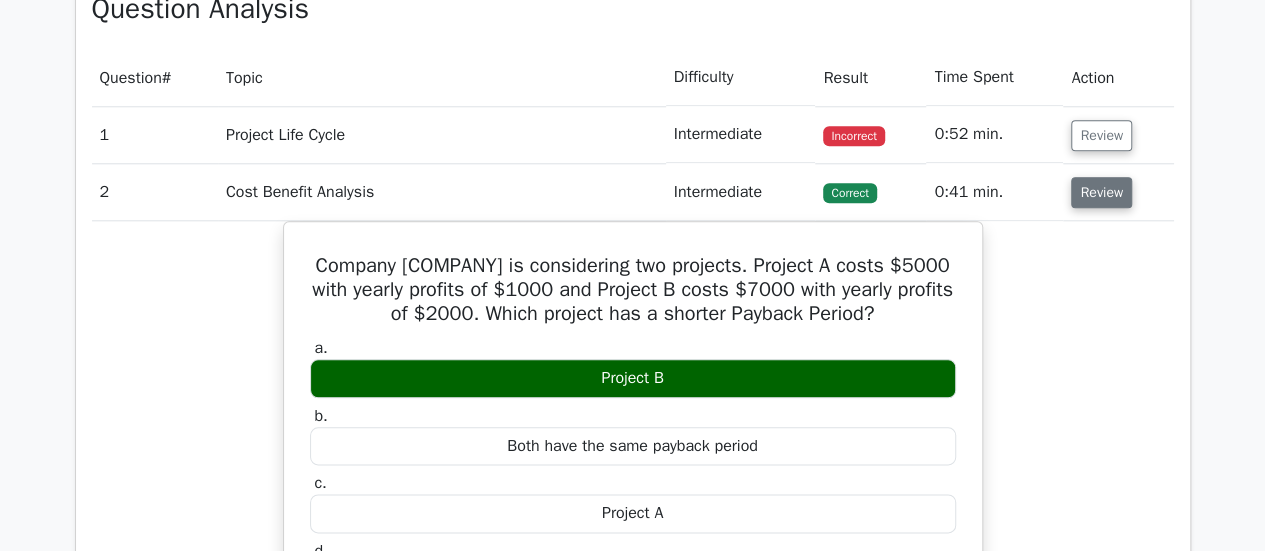 click on "Review" at bounding box center [1101, 192] 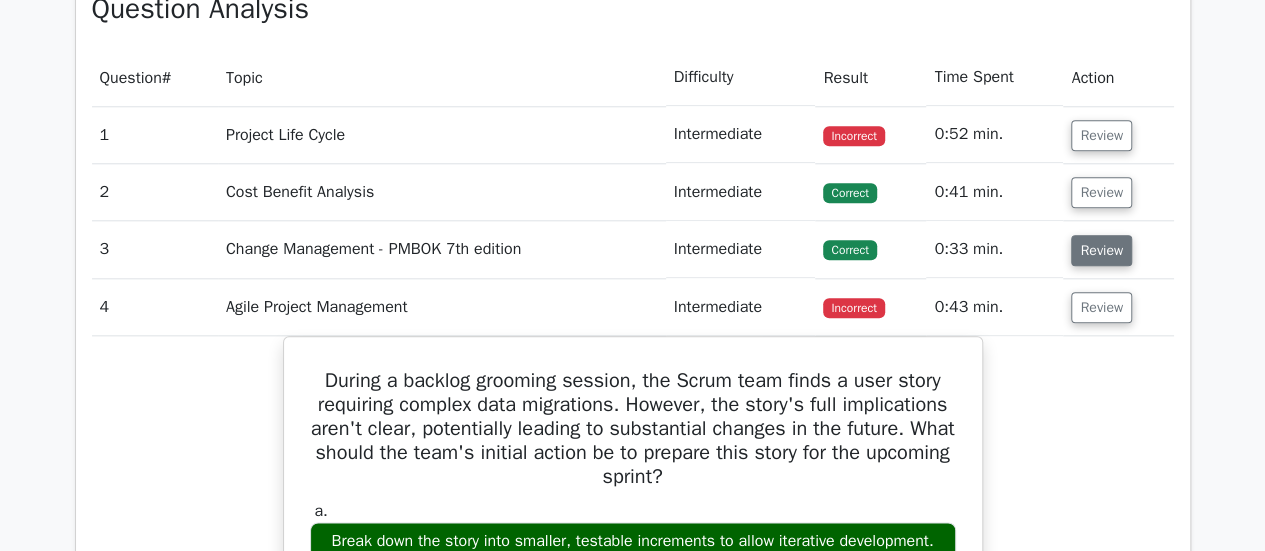 click on "Review" at bounding box center (1101, 250) 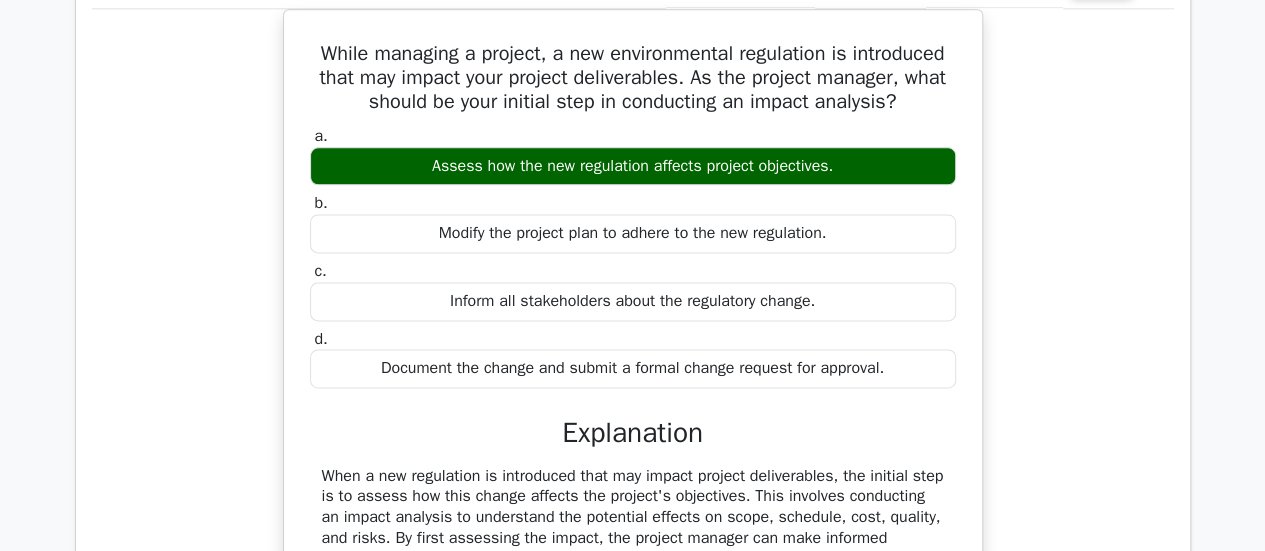 scroll, scrollTop: 1262, scrollLeft: 0, axis: vertical 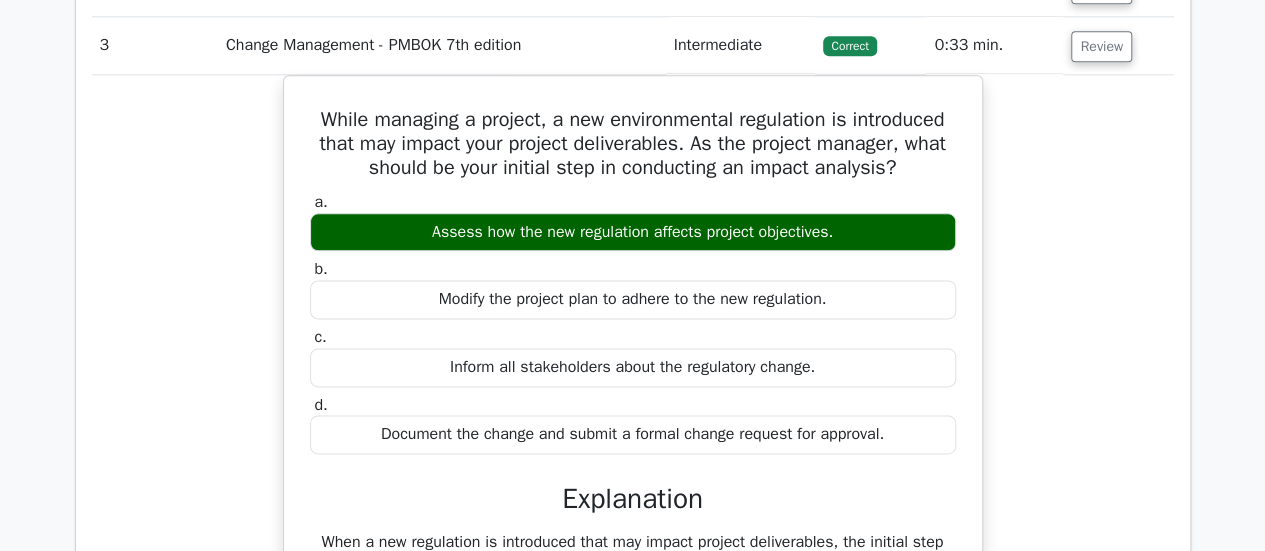 drag, startPoint x: 863, startPoint y: 353, endPoint x: 250, endPoint y: -5, distance: 709.8824 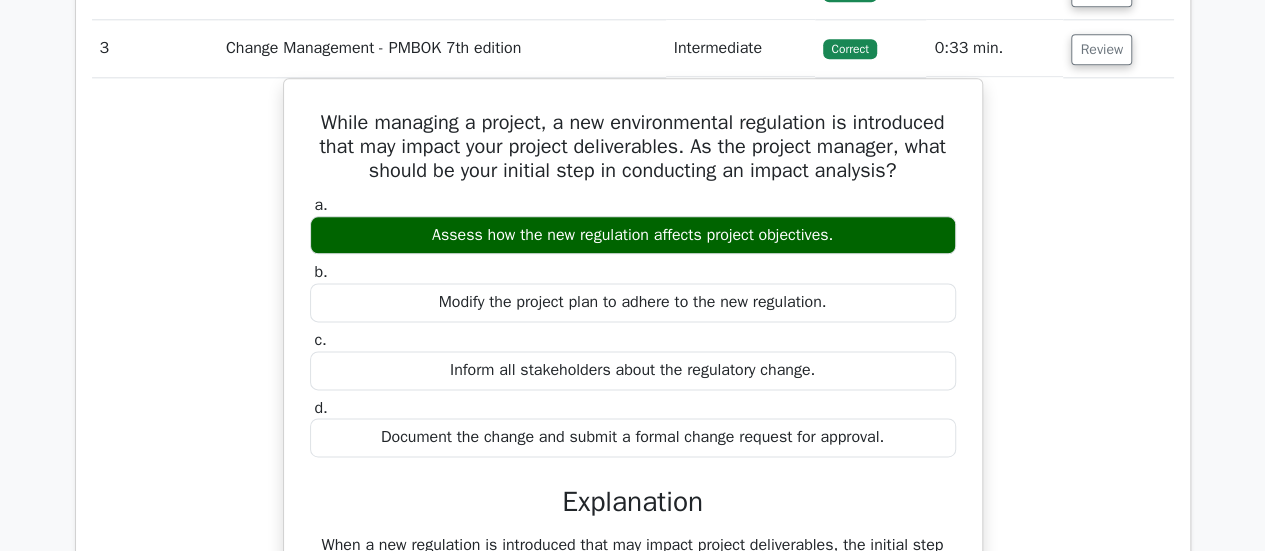 copy on "st Benefit Analysis
Intermediate
Correct
0:41 min.
Review
Company XYZ is considering two projects. Project A costs $5000 with yearly profits of $1000 and Project B costs $7000 with yearly profits of $2000. Which project has a shorter Payback Period?
a.
Project B
b.
Both have the same payback period
c.
Project A
d.
Need more data to decide
Explanation
The Payback Period is the time it takes for the initial investment of a project to be recovered from the profits generated by the project. For Project A, the cost is 5000 dollars and..." 